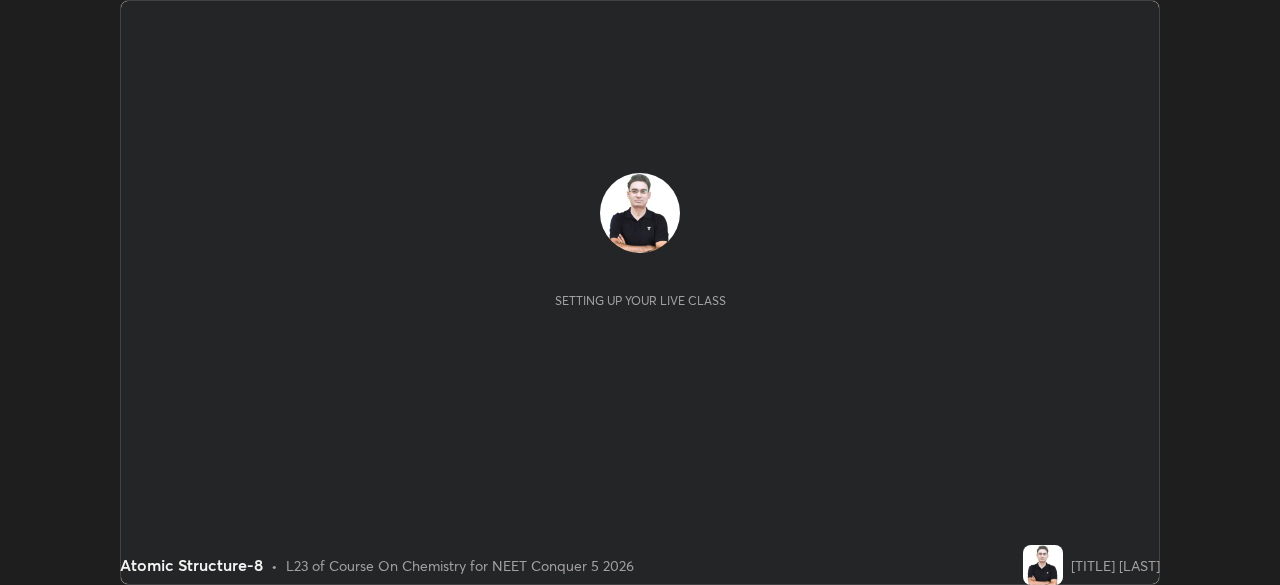 scroll, scrollTop: 0, scrollLeft: 0, axis: both 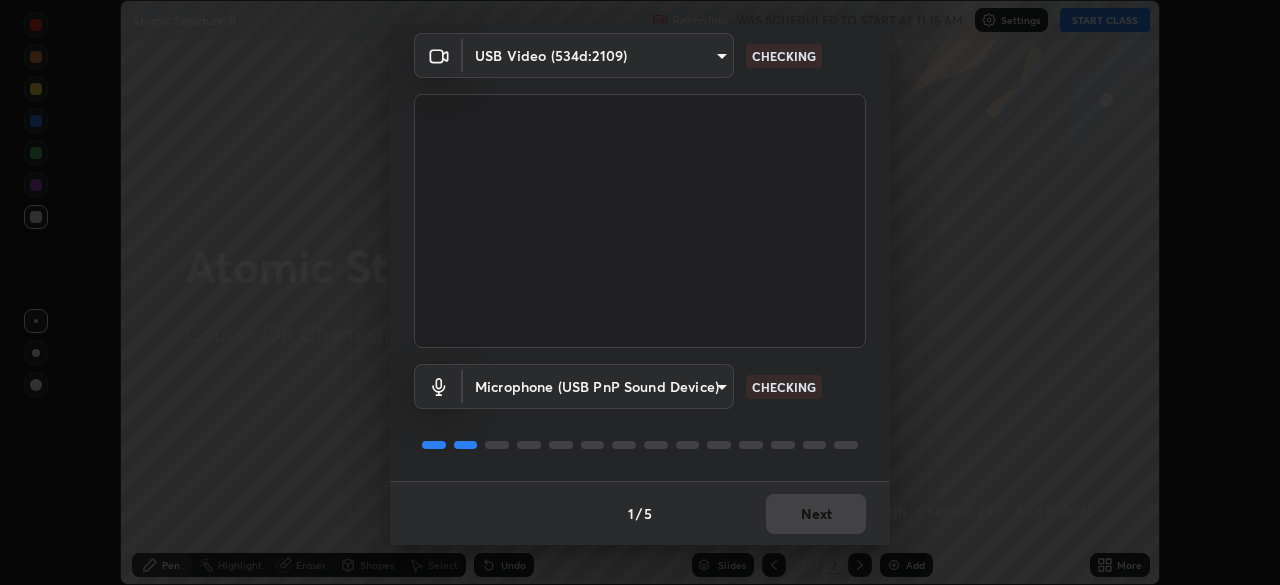 click on "1 / 5 Next" at bounding box center (640, 513) 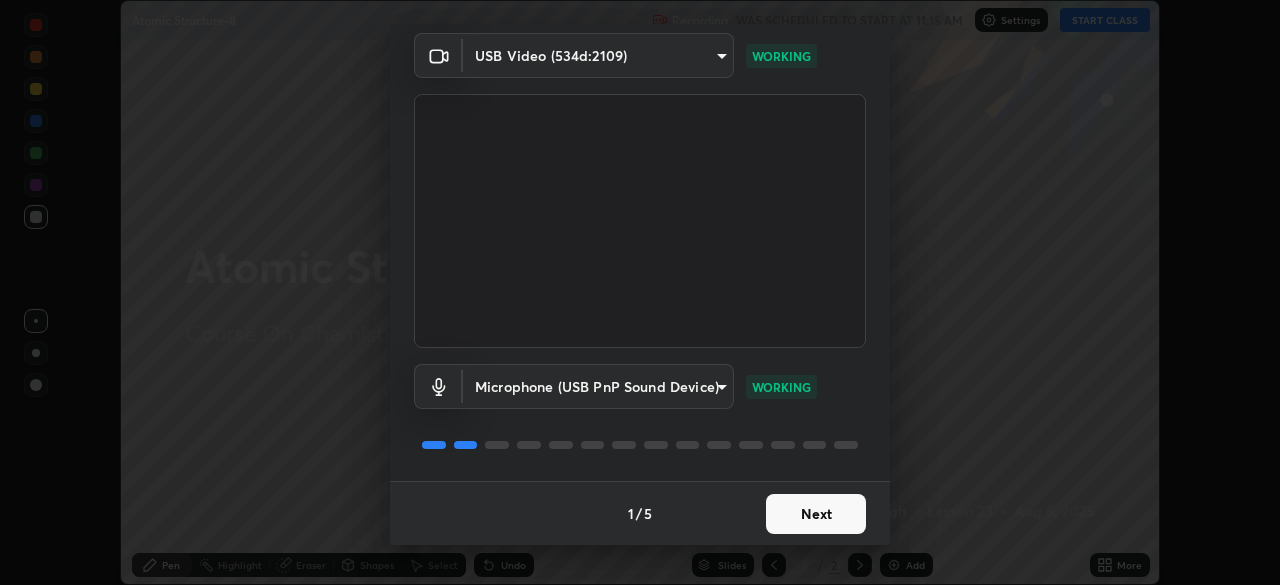 click on "Next" at bounding box center [816, 514] 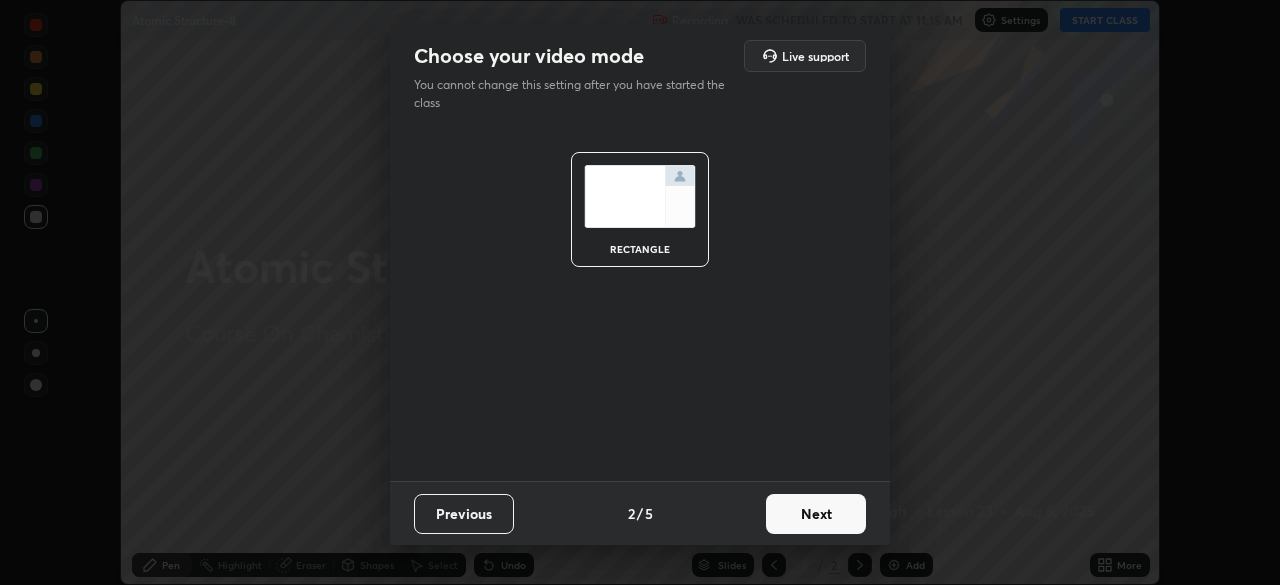 scroll, scrollTop: 0, scrollLeft: 0, axis: both 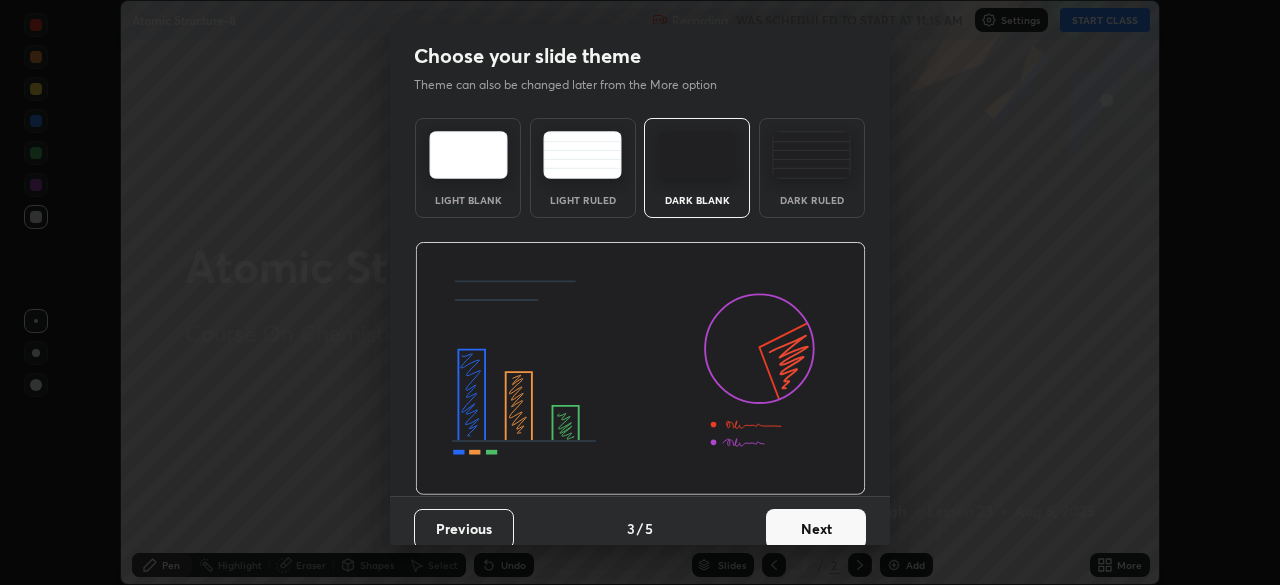 click on "Next" at bounding box center [816, 529] 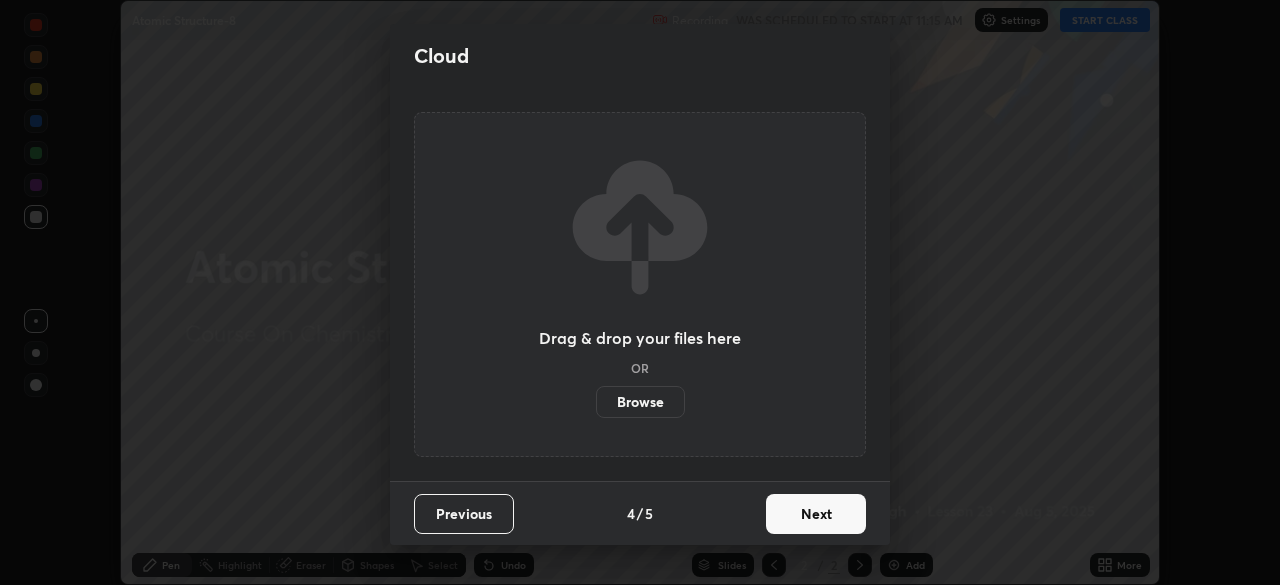 click on "Browse" at bounding box center (640, 402) 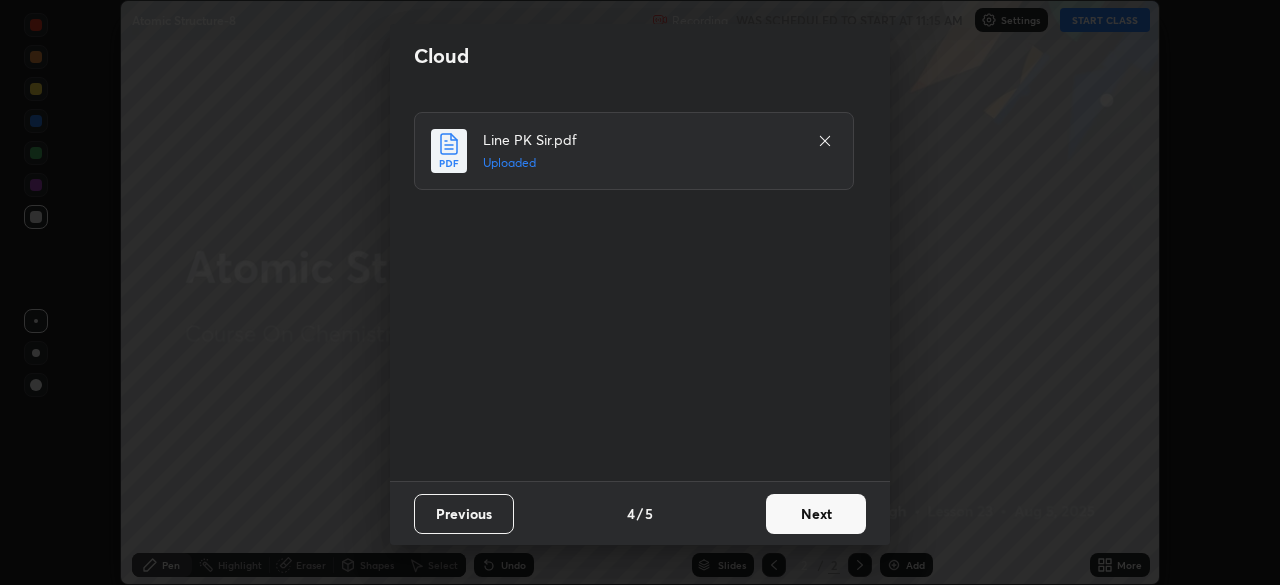 click on "Next" at bounding box center [816, 514] 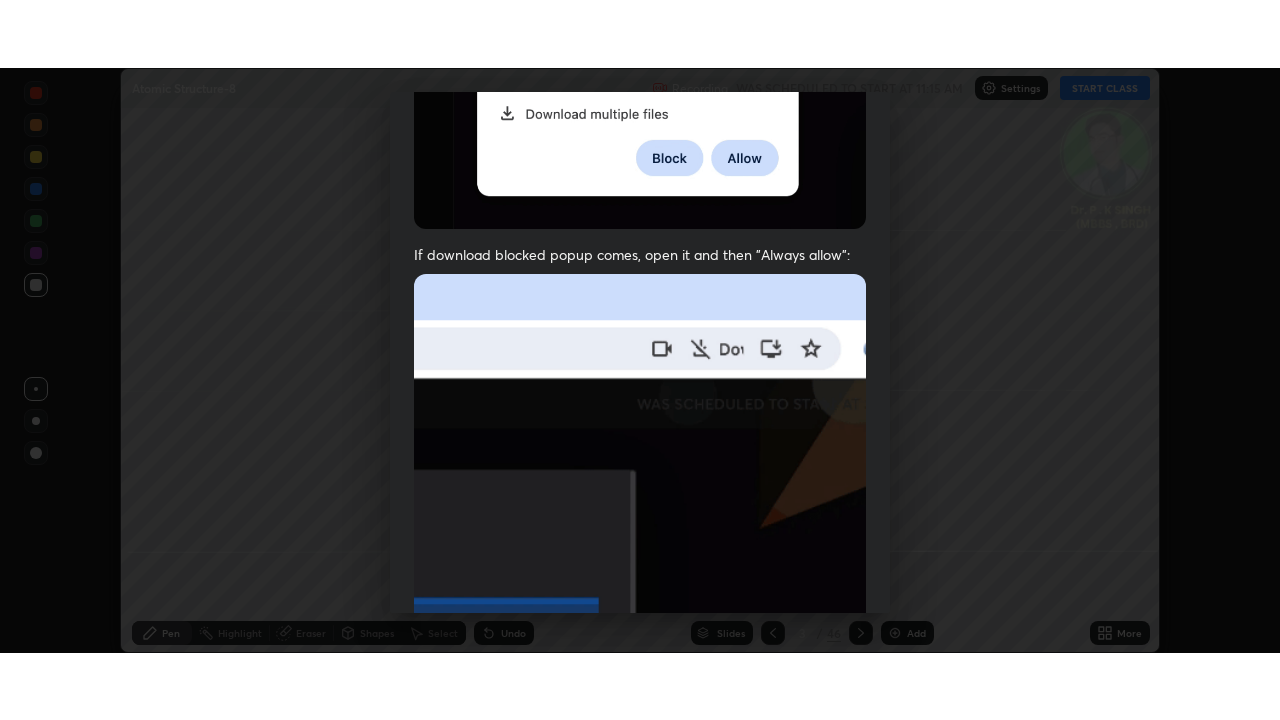 scroll, scrollTop: 479, scrollLeft: 0, axis: vertical 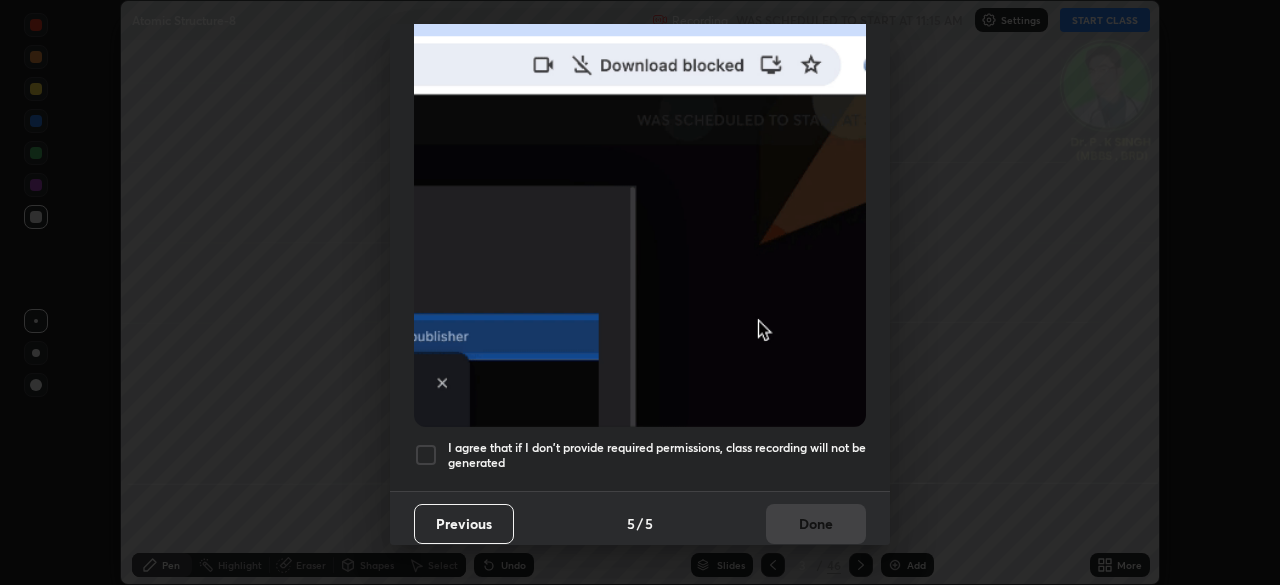 click on "I agree that if I don't provide required permissions, class recording will not be generated" at bounding box center (657, 455) 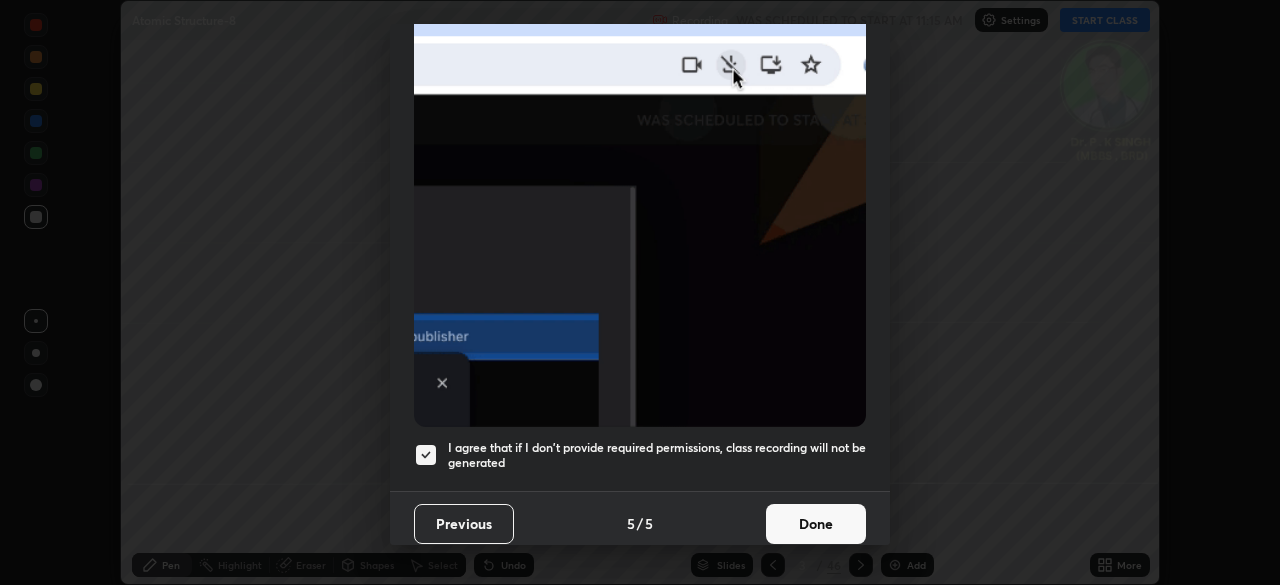 click on "Done" at bounding box center [816, 524] 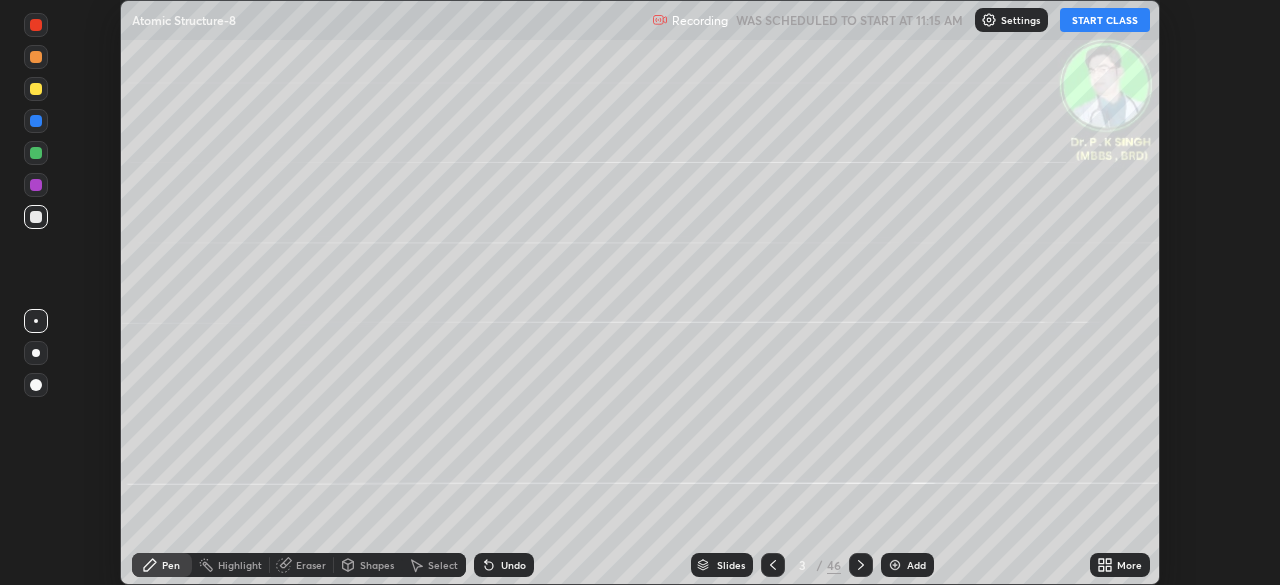 click 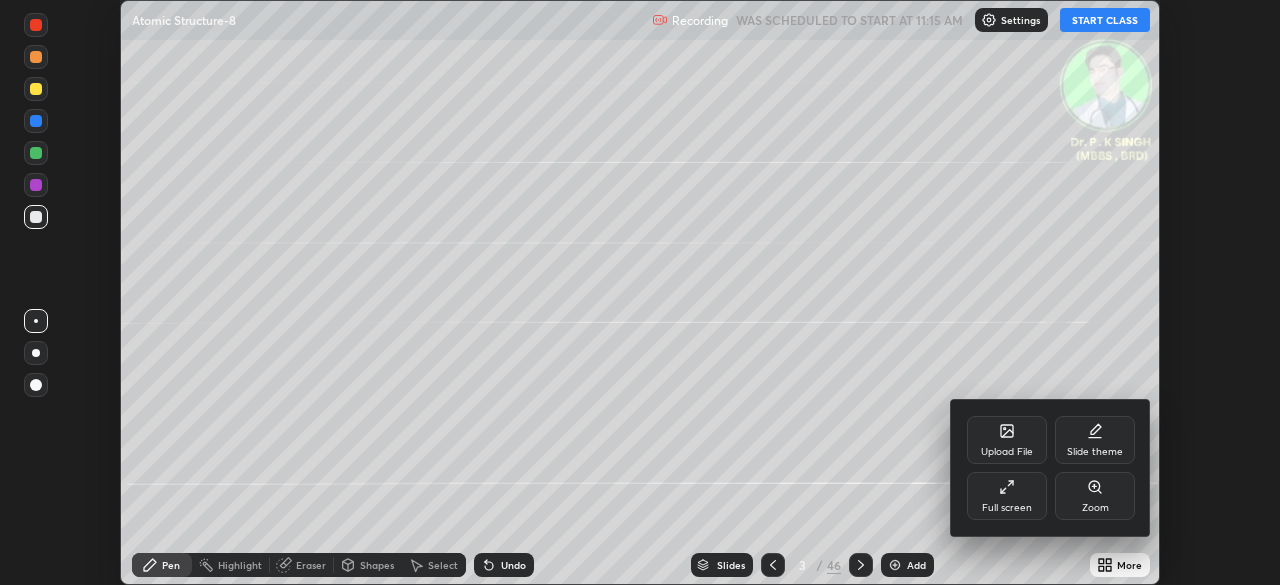 click on "Full screen" at bounding box center (1007, 496) 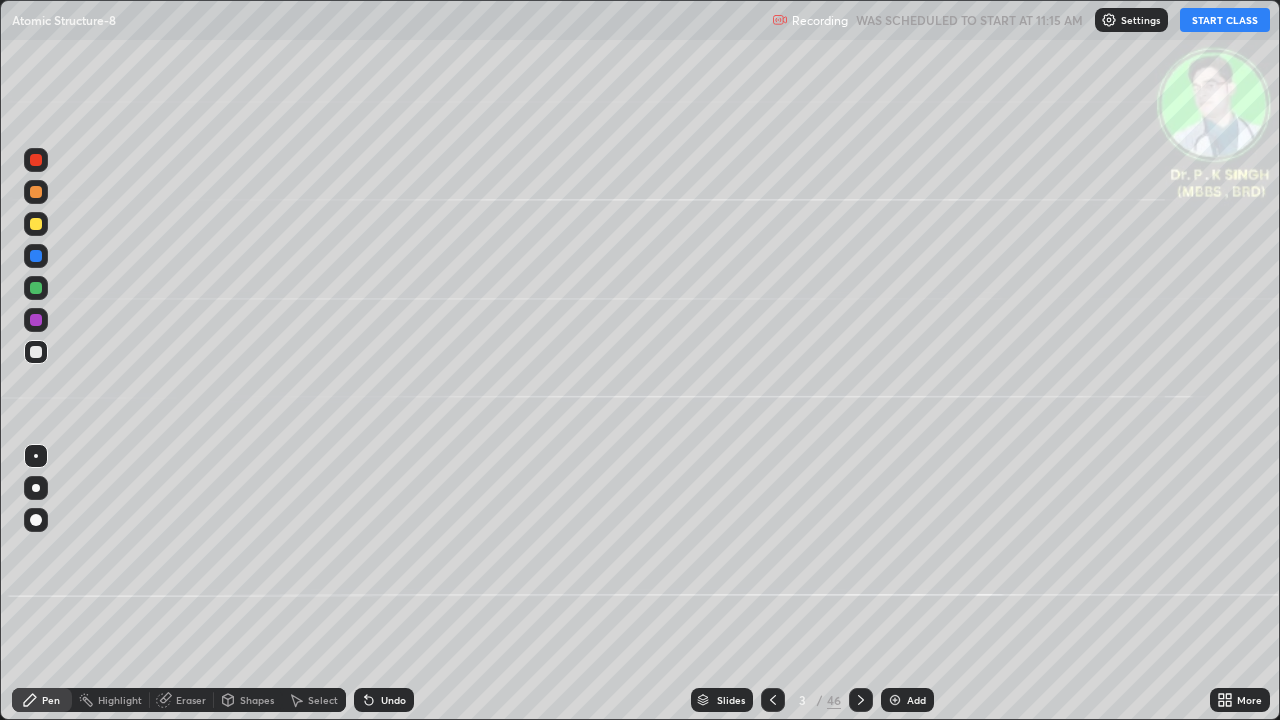 scroll, scrollTop: 99280, scrollLeft: 98720, axis: both 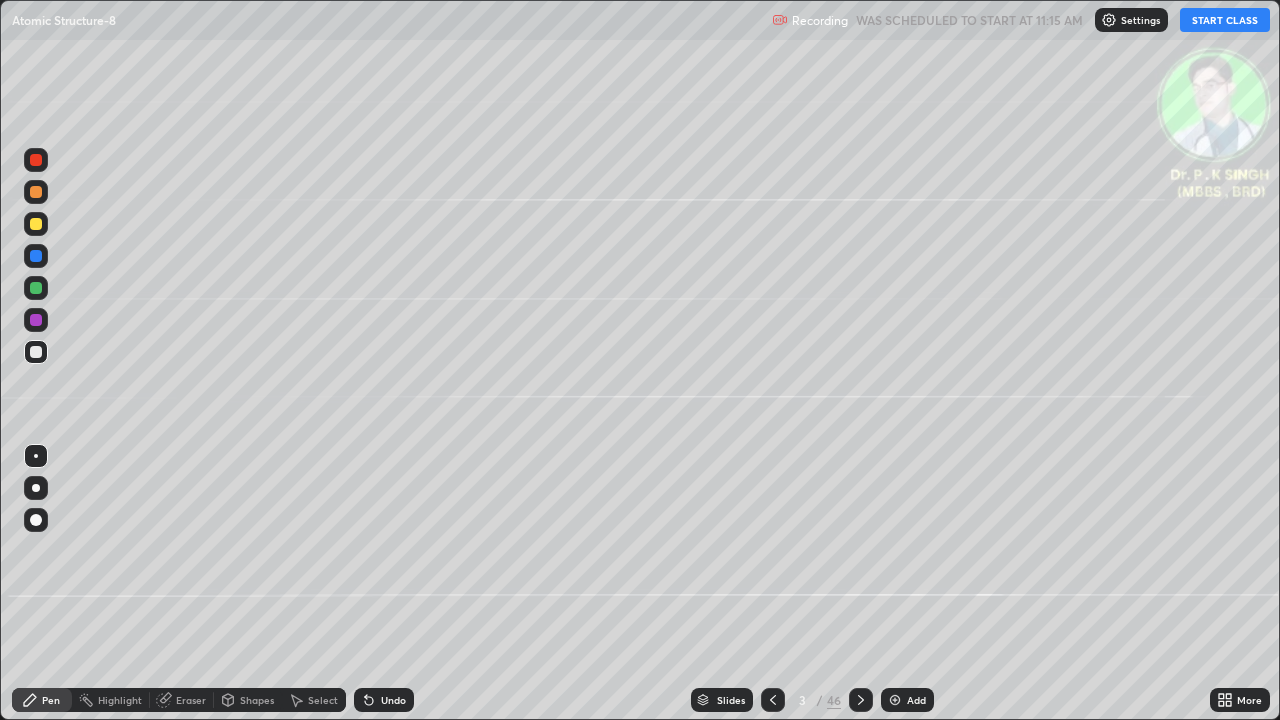 click on "START CLASS" at bounding box center (1225, 20) 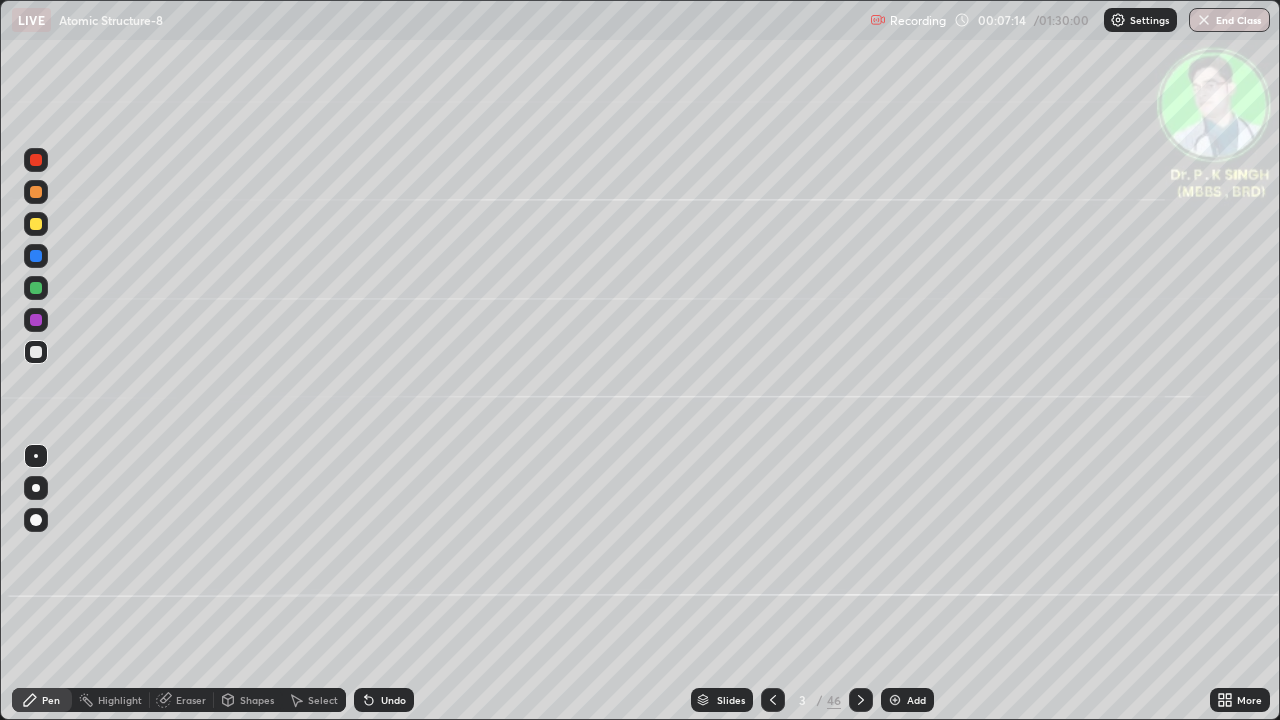 click at bounding box center (36, 288) 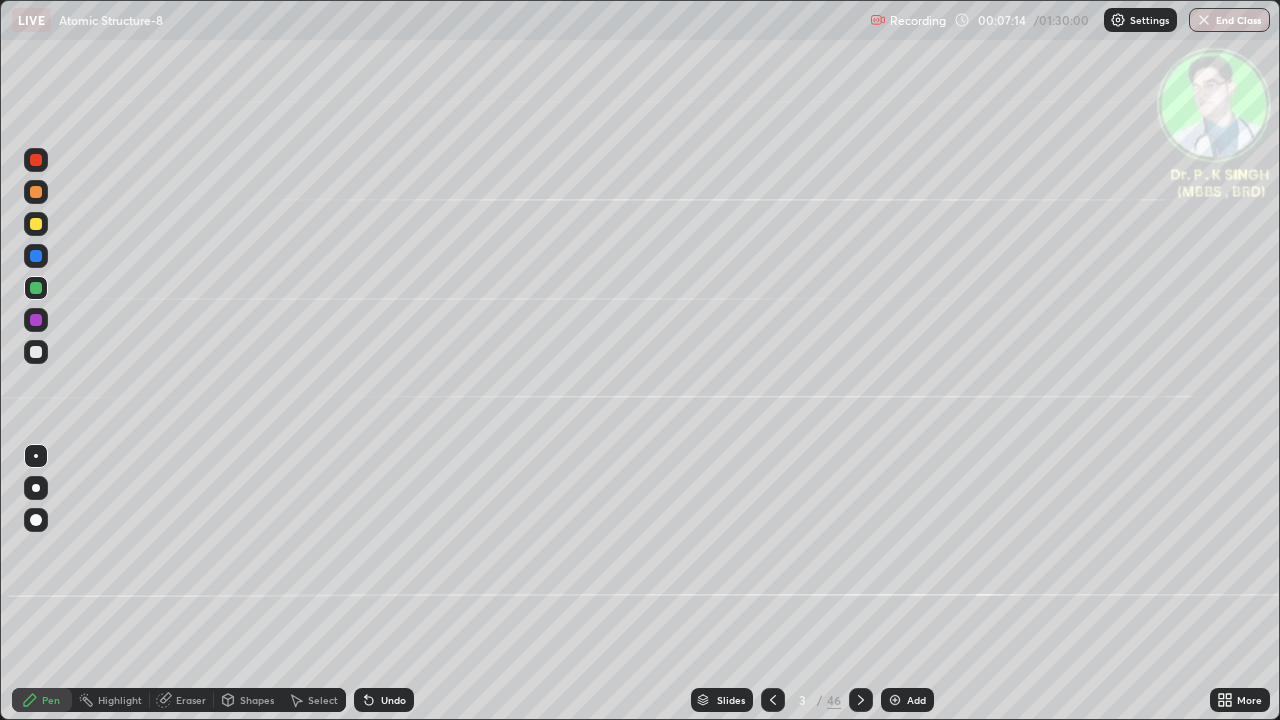 click at bounding box center (36, 288) 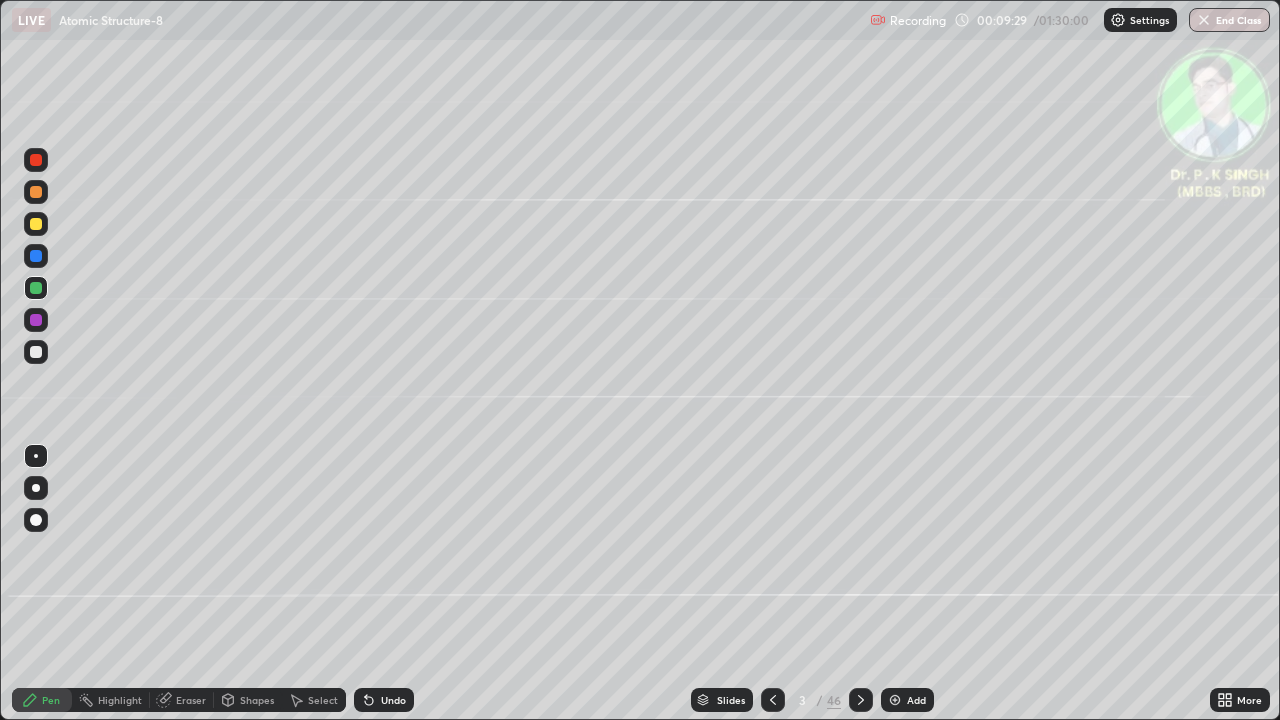 click at bounding box center (861, 700) 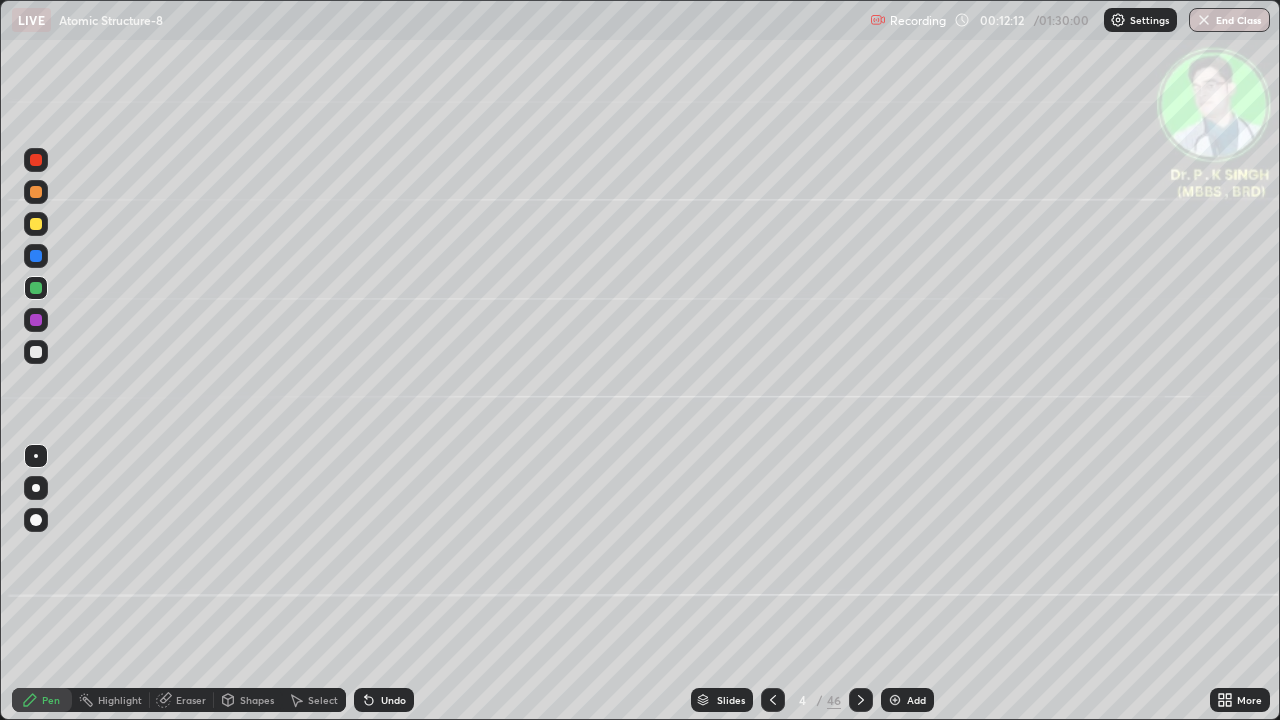 click 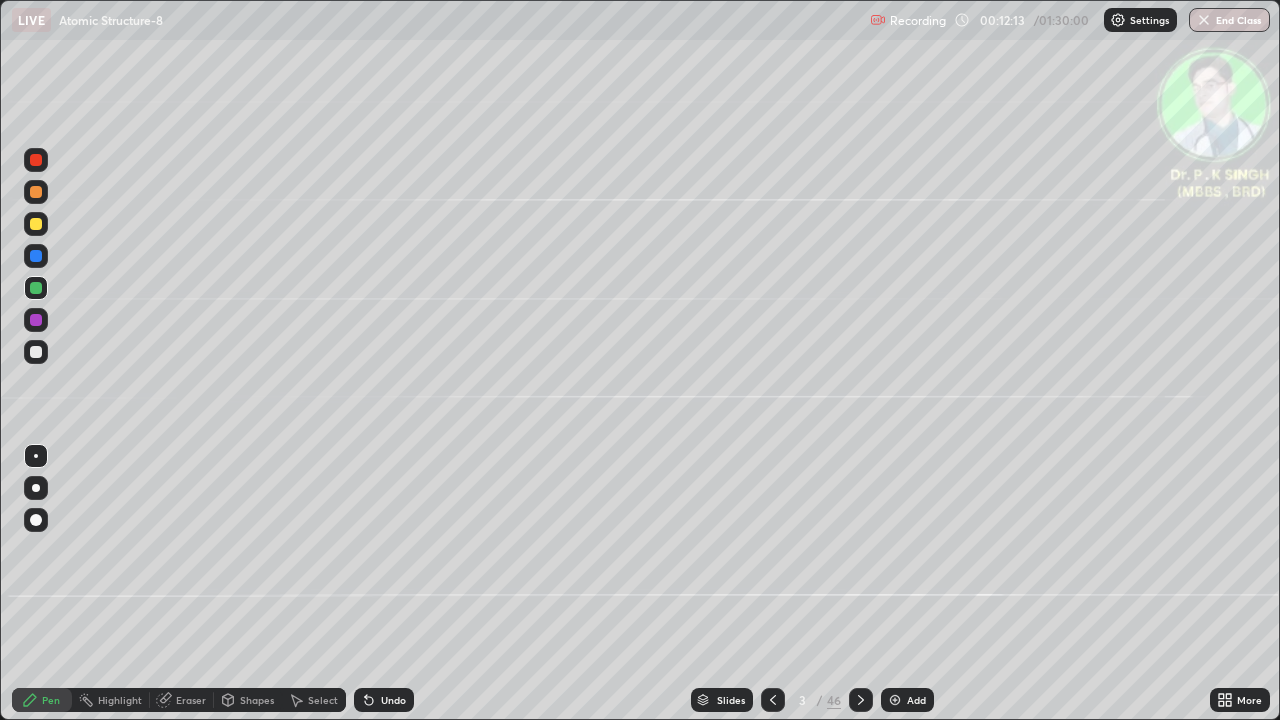 click at bounding box center (773, 700) 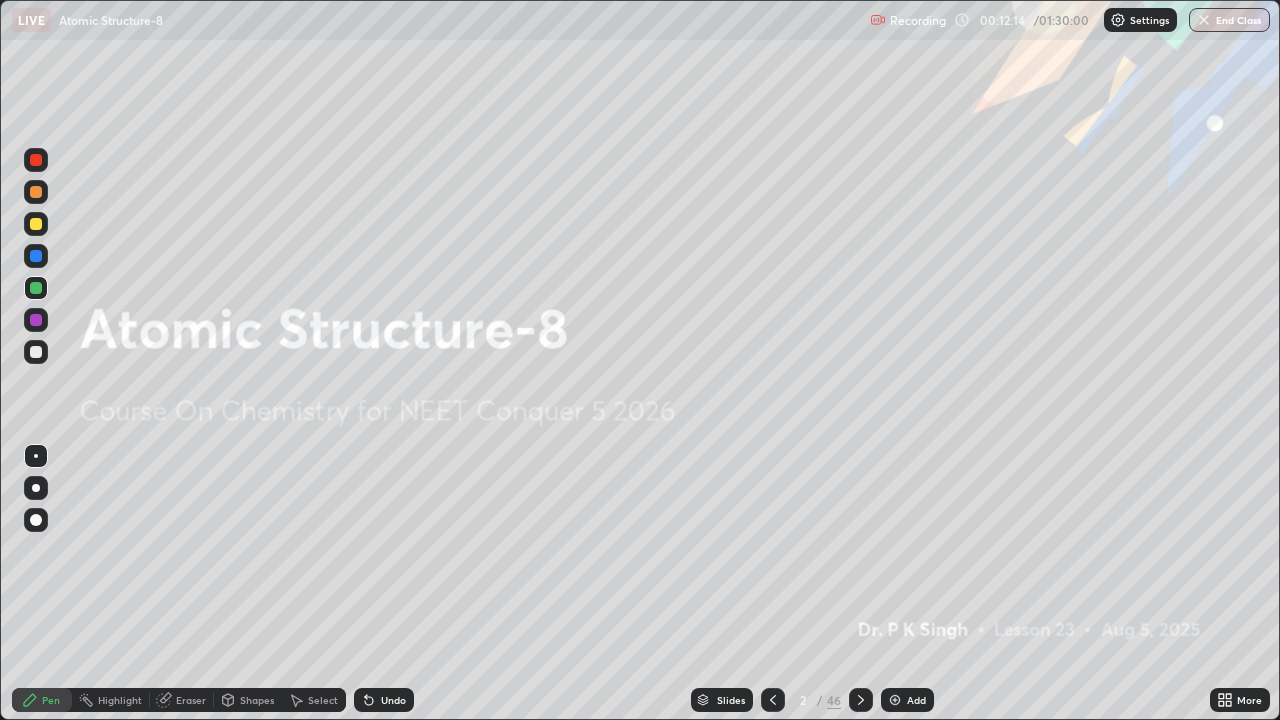 click at bounding box center [861, 700] 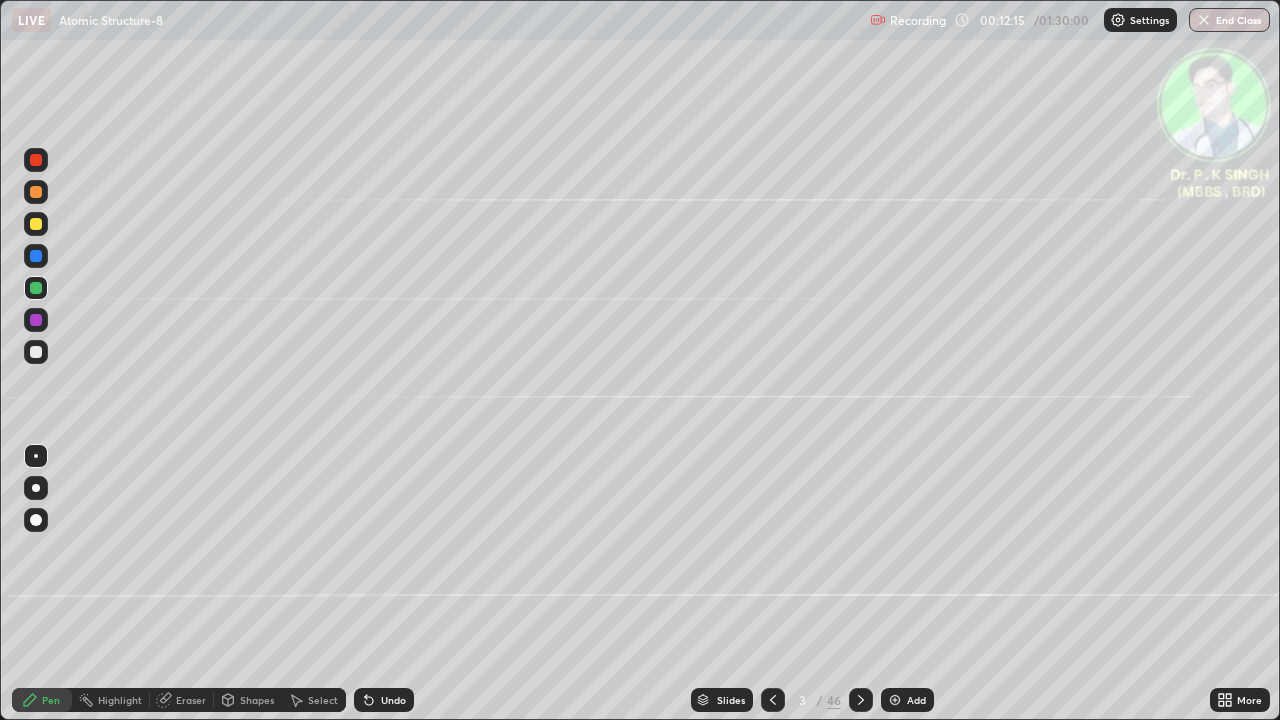 click at bounding box center (36, 224) 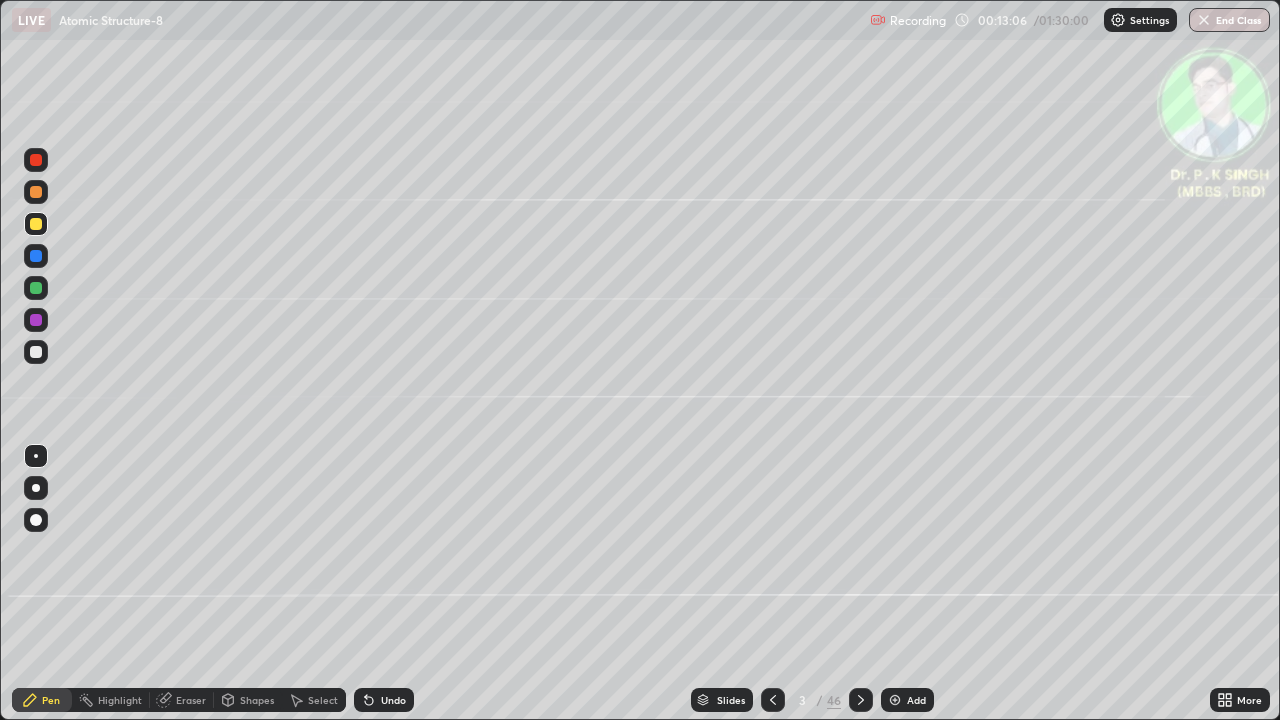 click at bounding box center (36, 256) 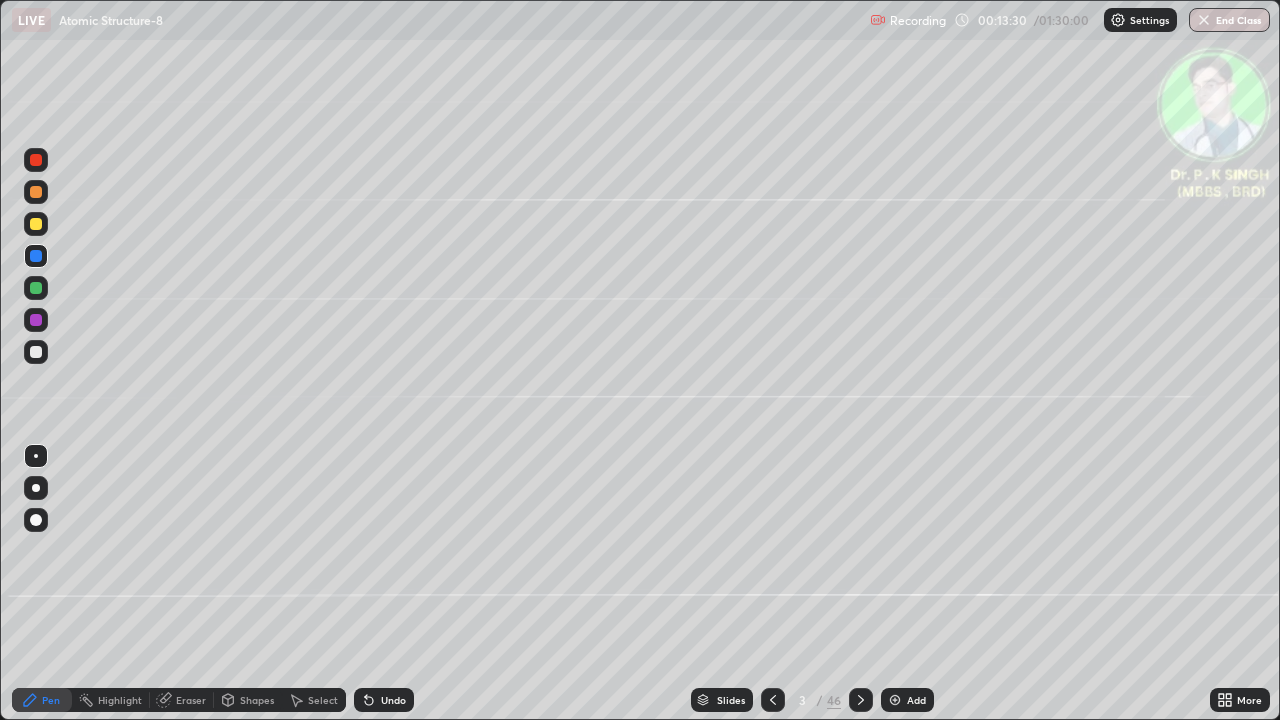 click on "Eraser" at bounding box center [182, 700] 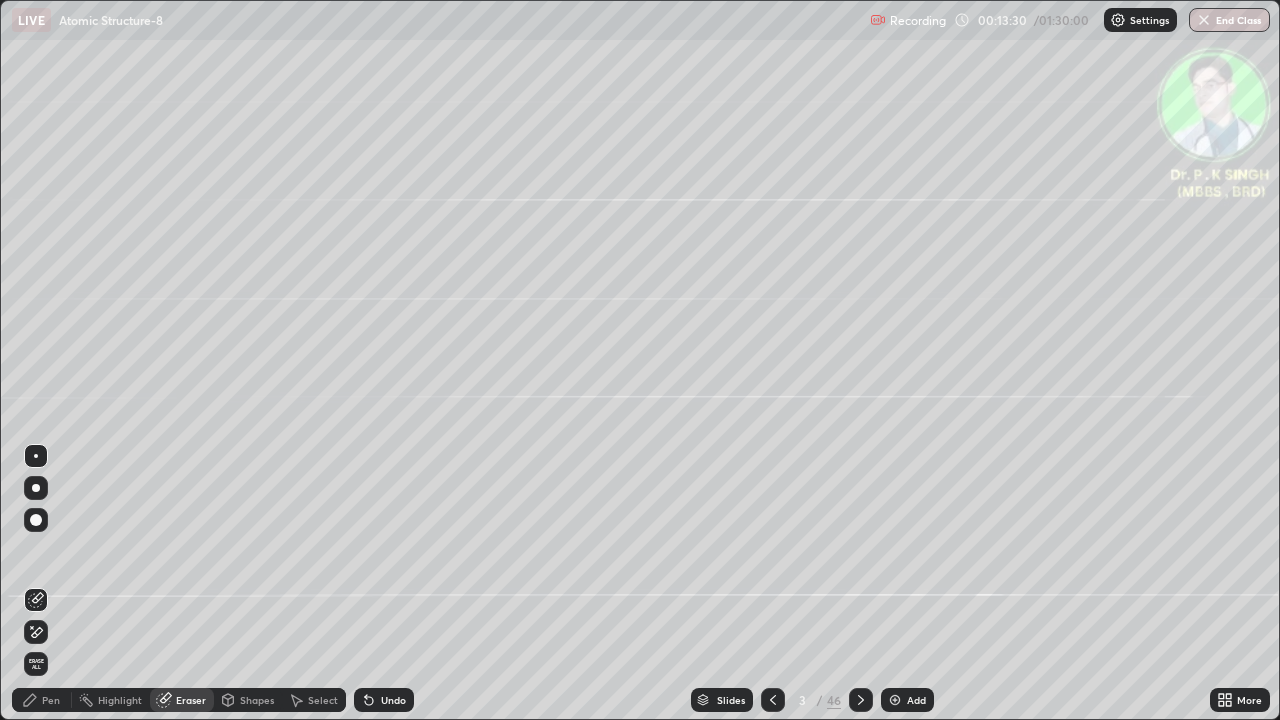 click 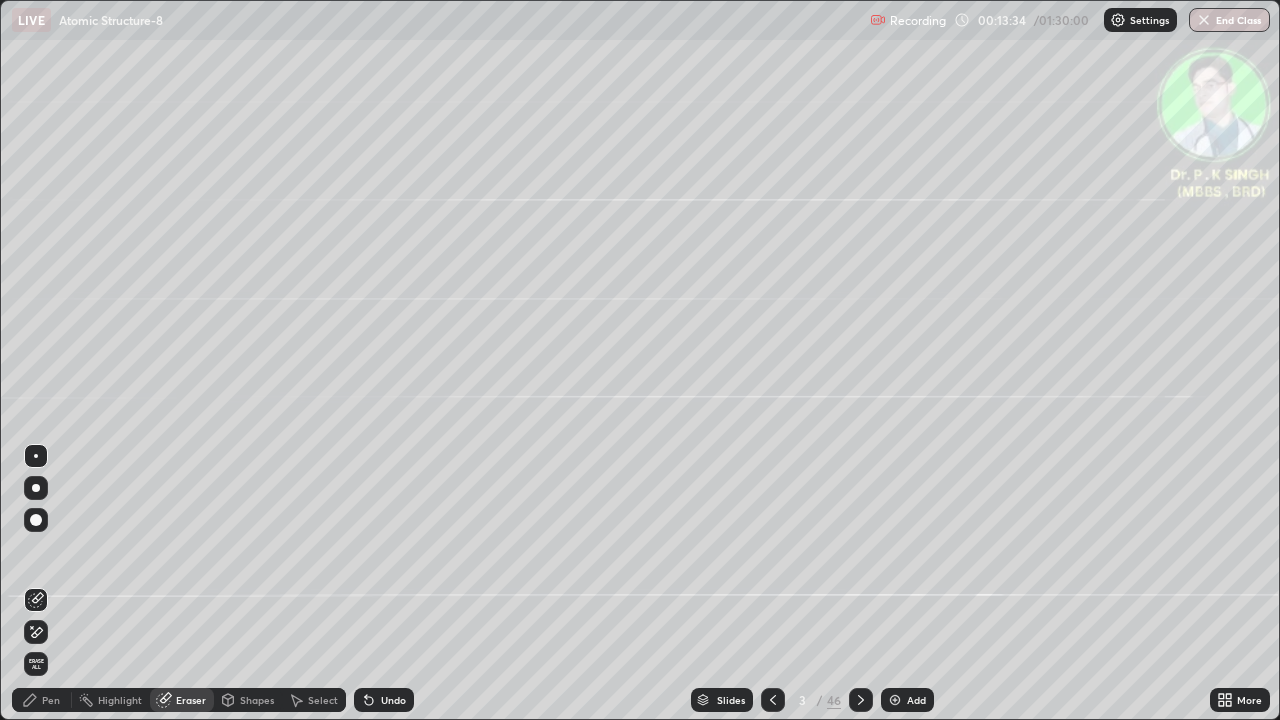 click on "Pen" at bounding box center [42, 700] 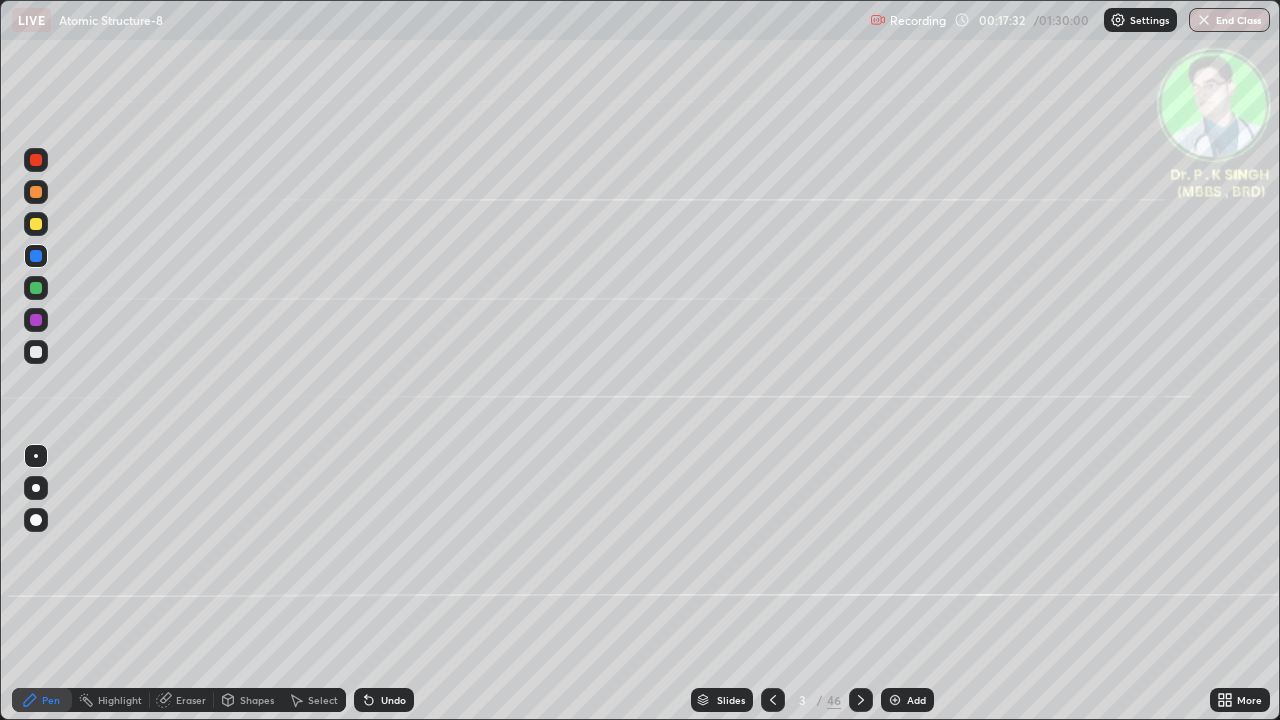 click 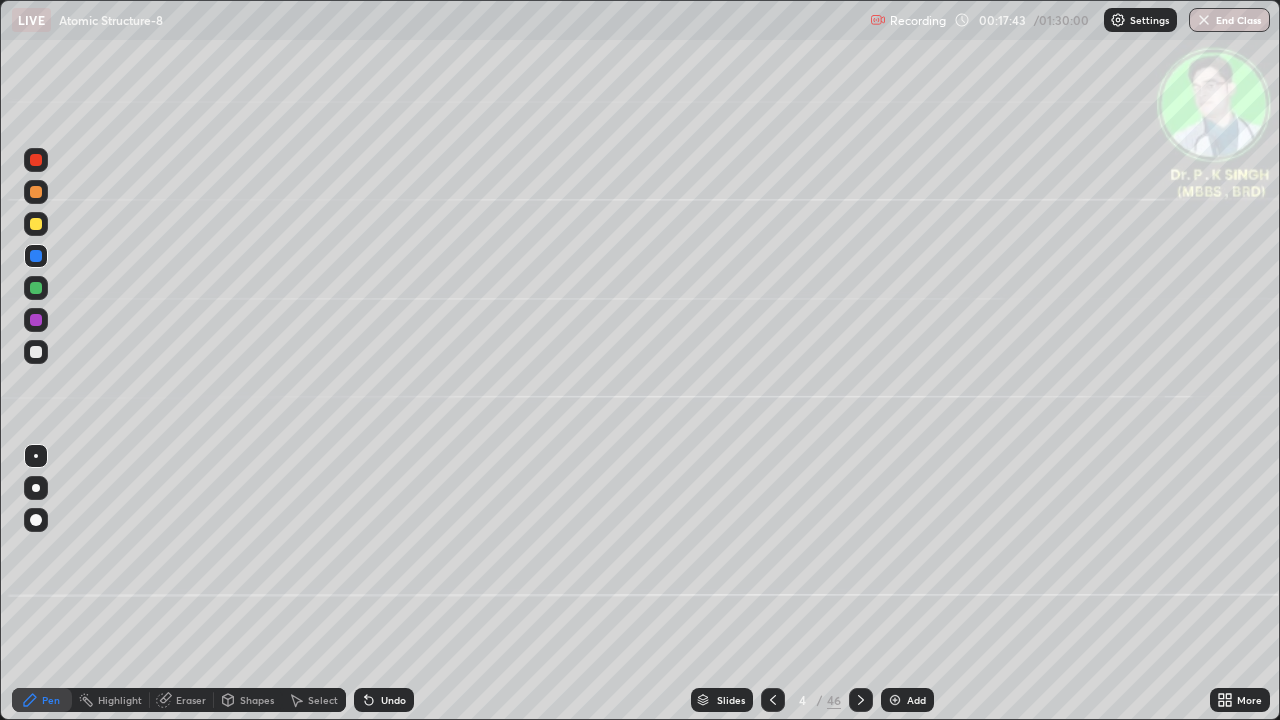 click 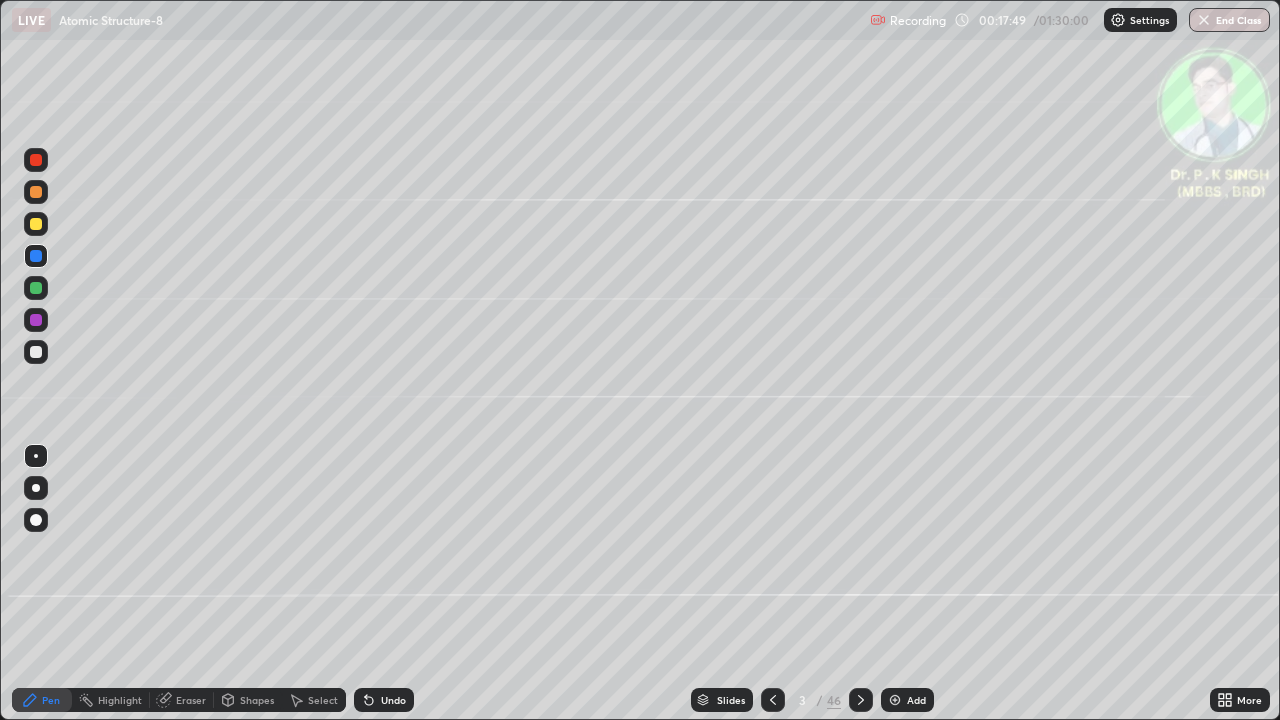 click 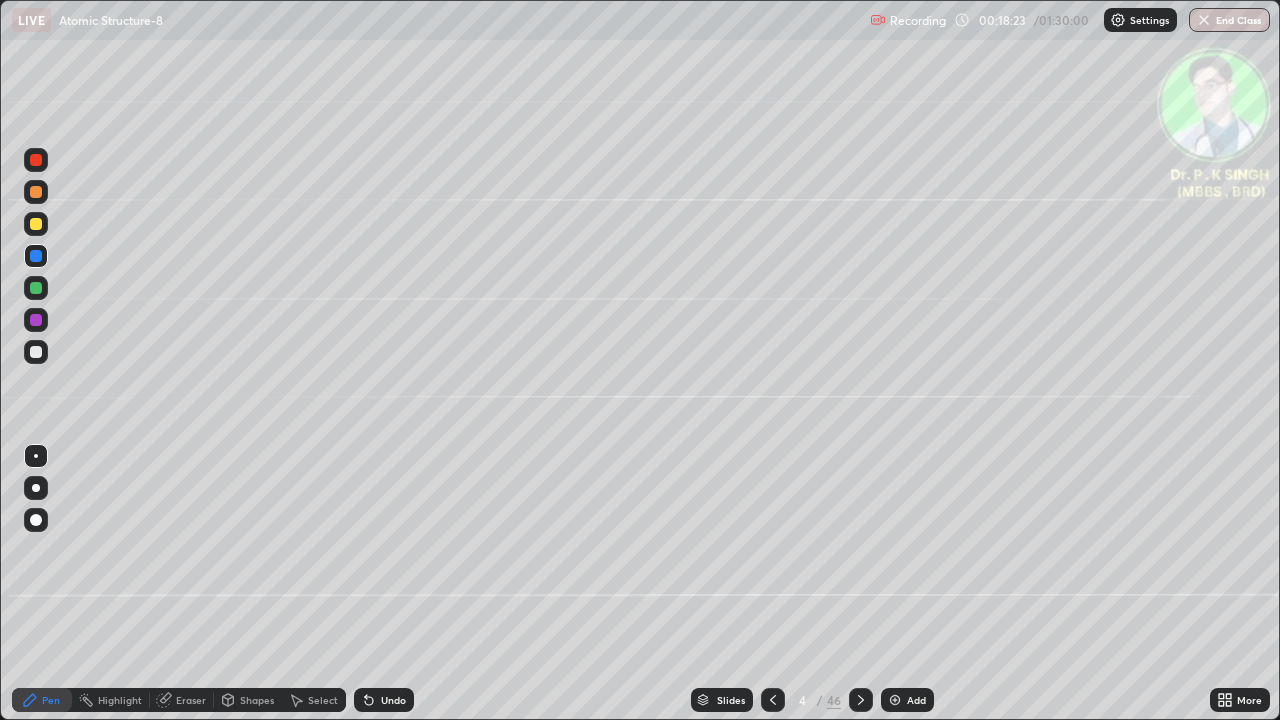 click on "Eraser" at bounding box center (182, 700) 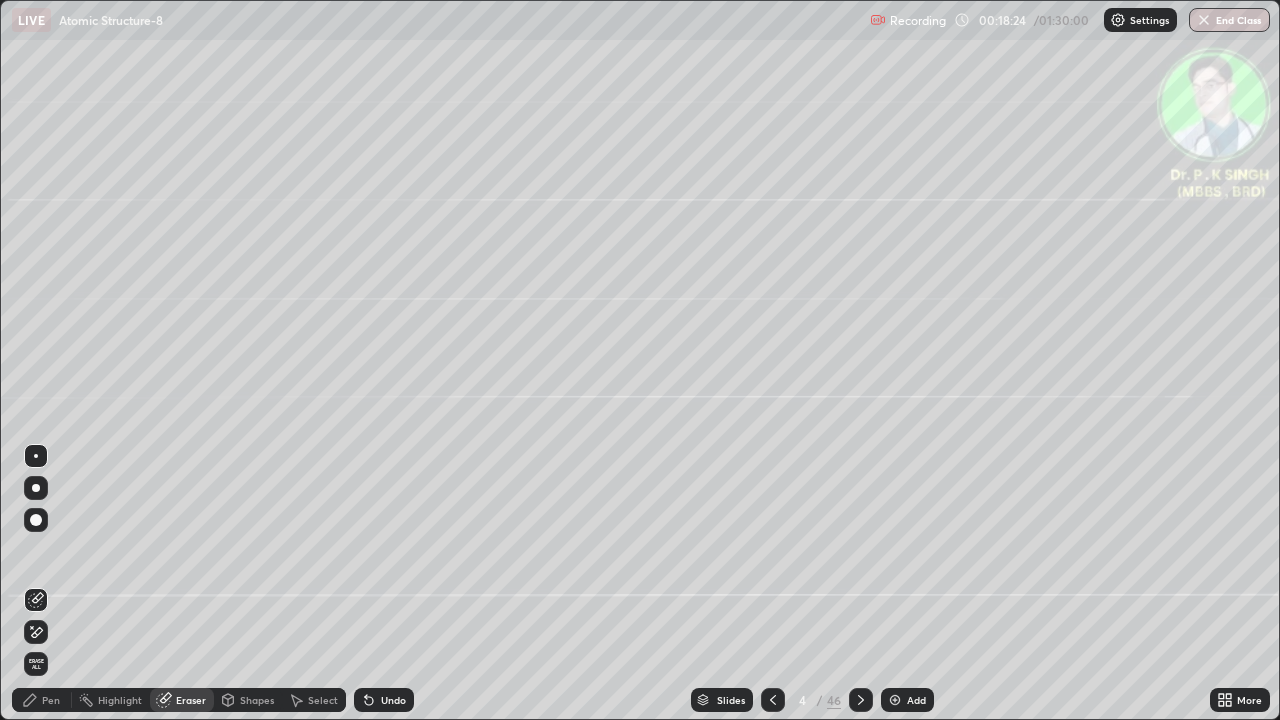 click on "Erase all" at bounding box center (36, 664) 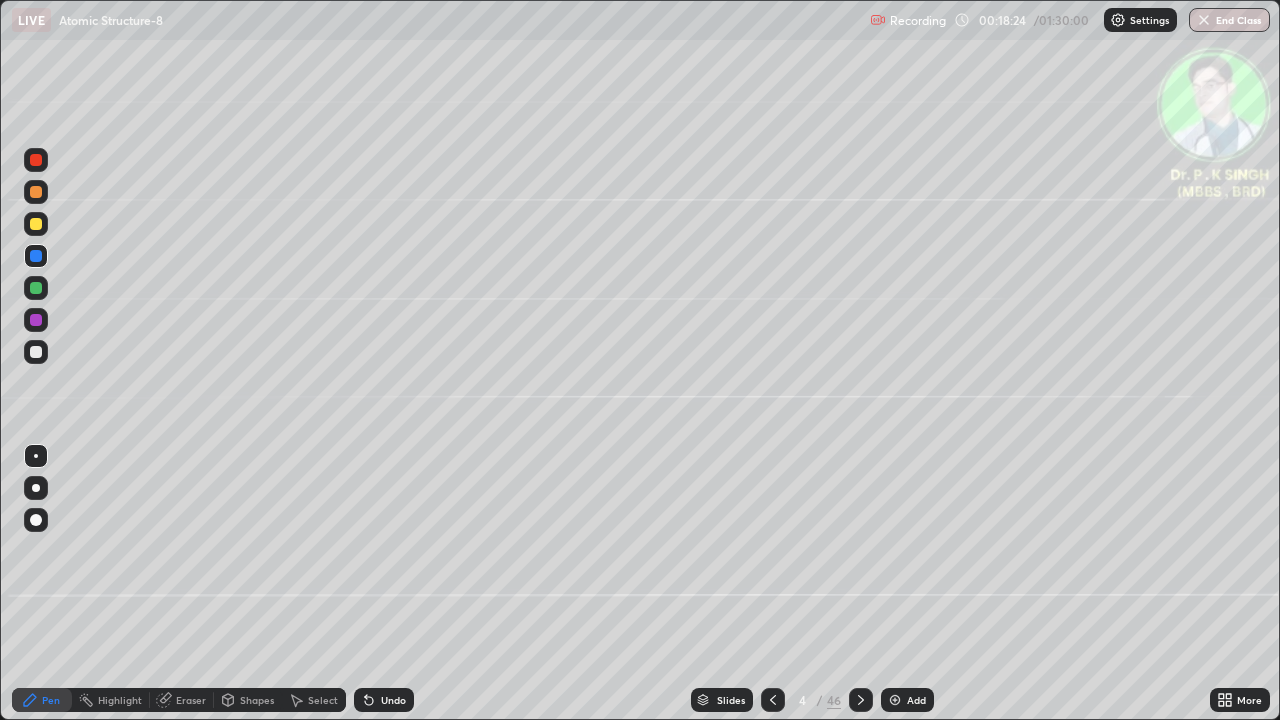 click at bounding box center [36, 224] 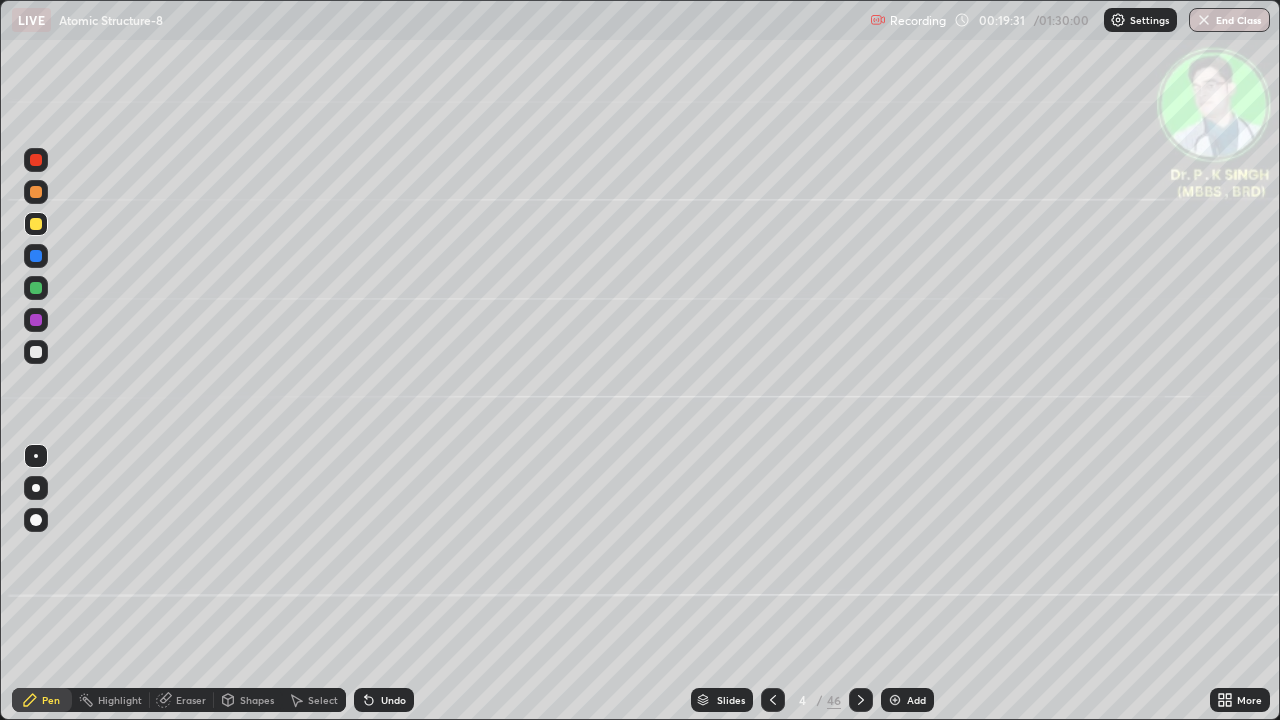 click at bounding box center [36, 224] 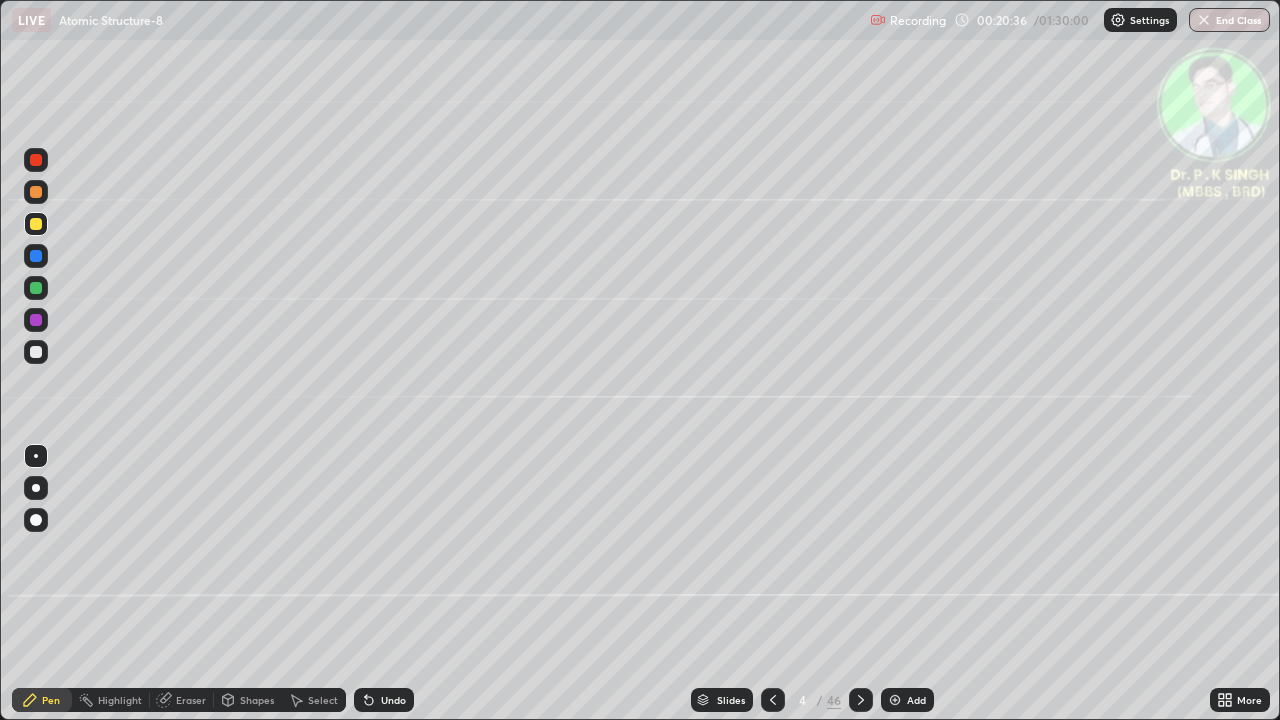 click at bounding box center (36, 256) 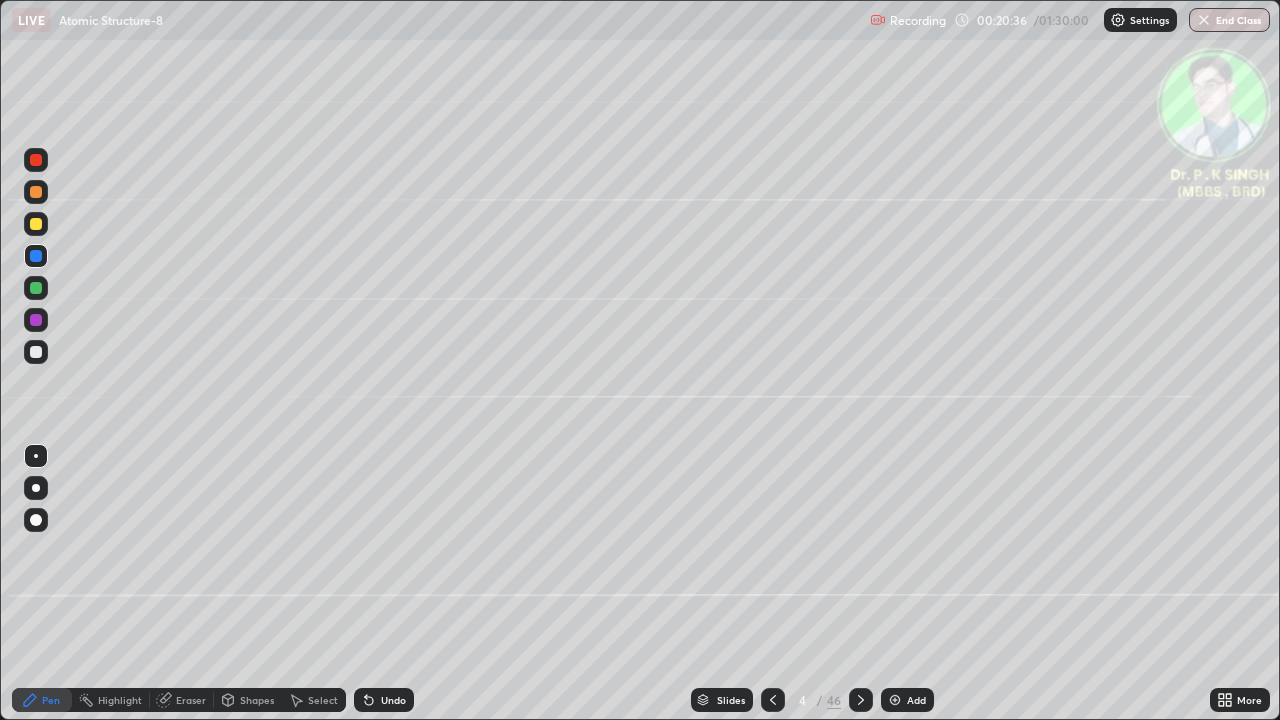click at bounding box center (36, 288) 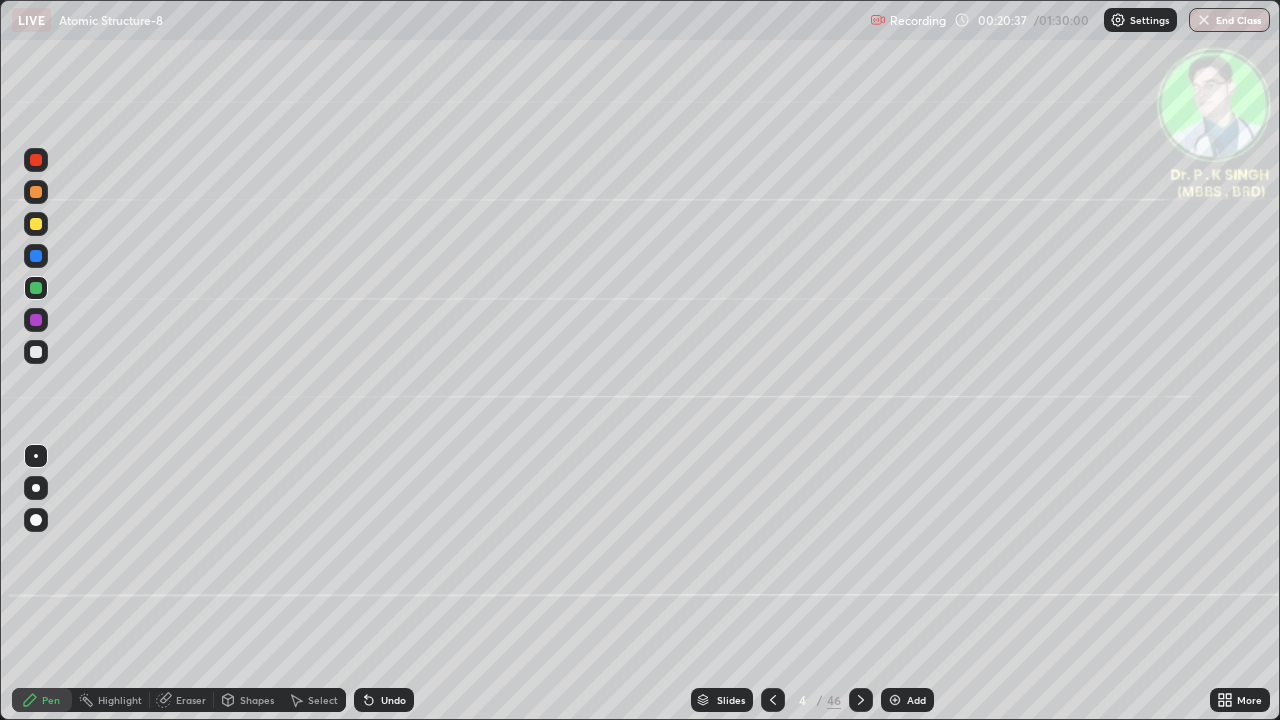 click at bounding box center [36, 288] 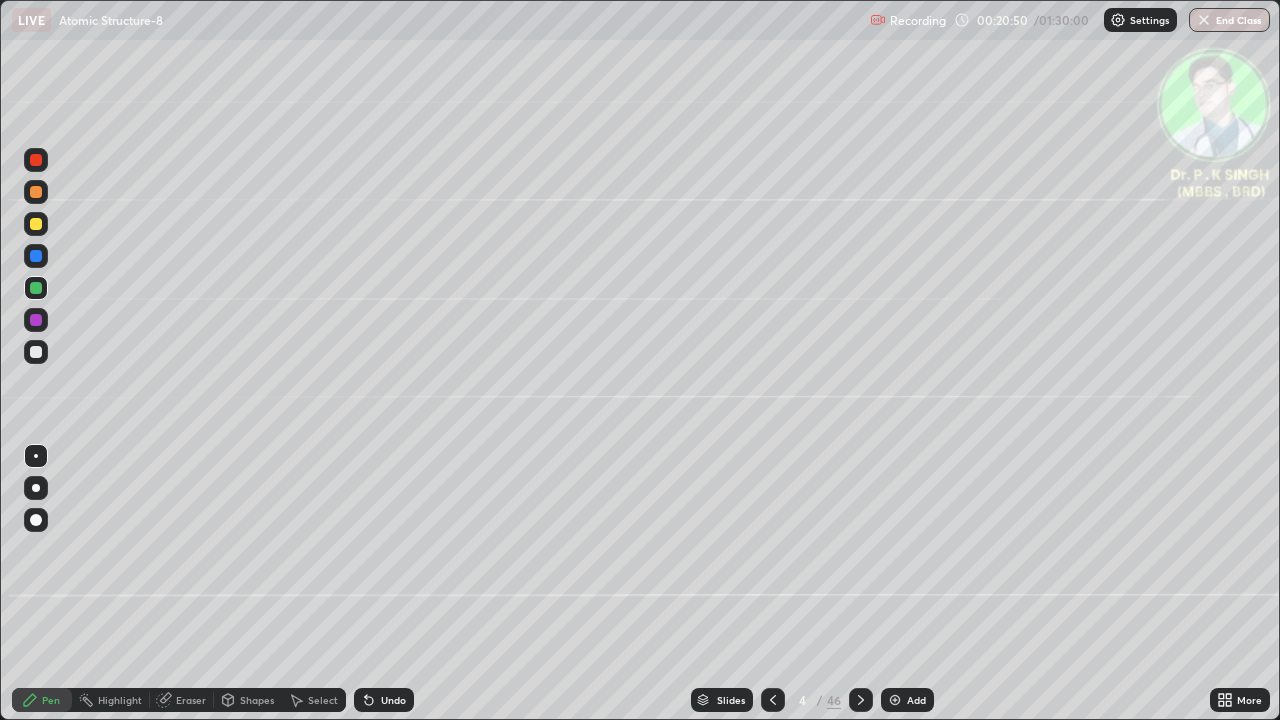 click 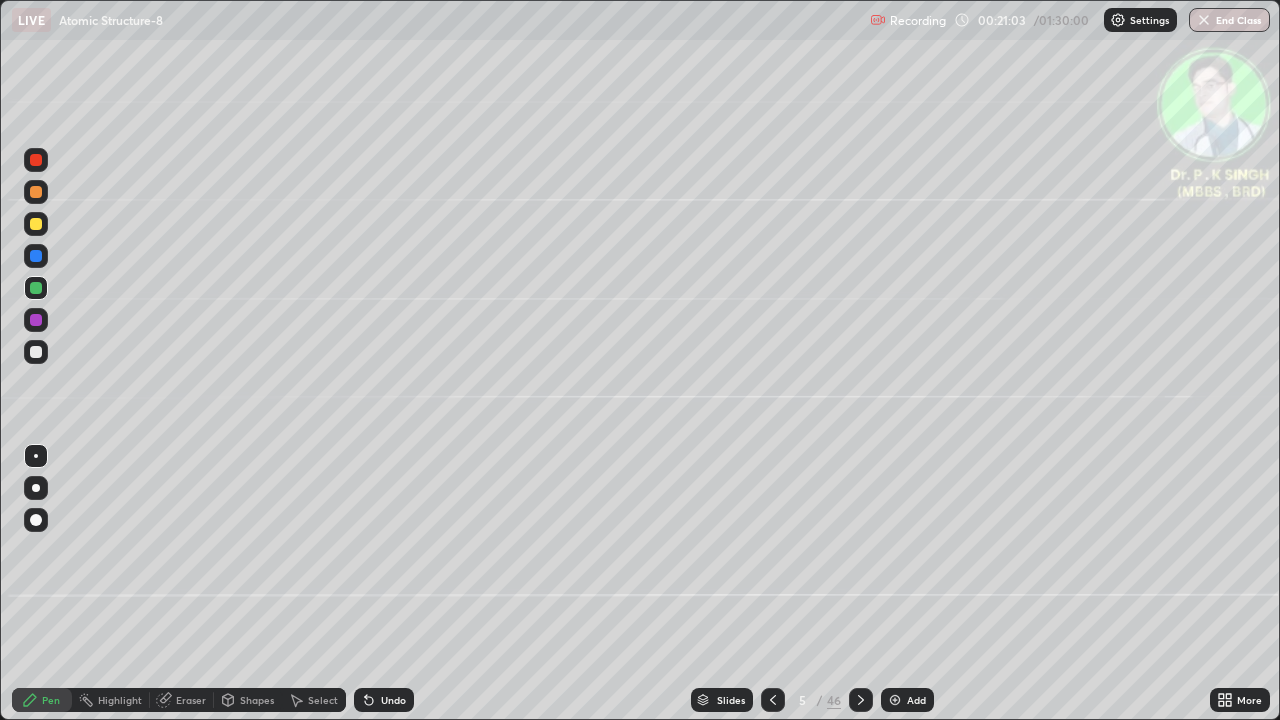 click at bounding box center [36, 224] 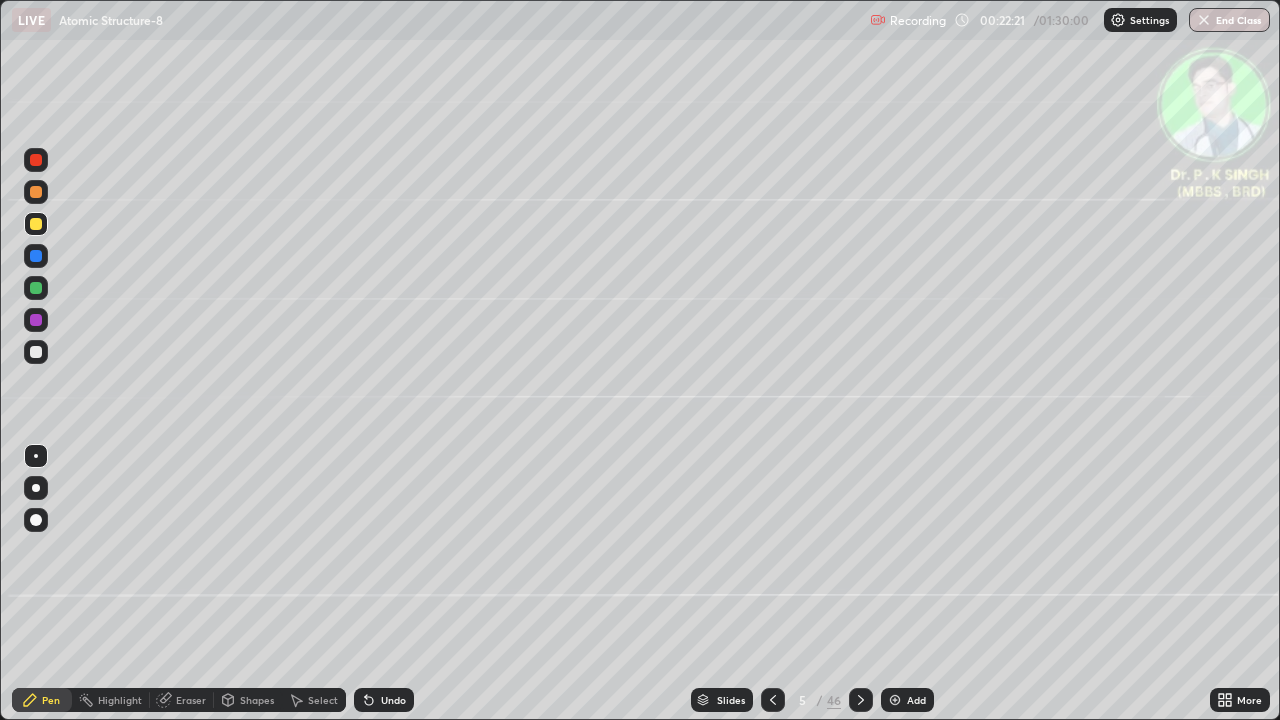 click 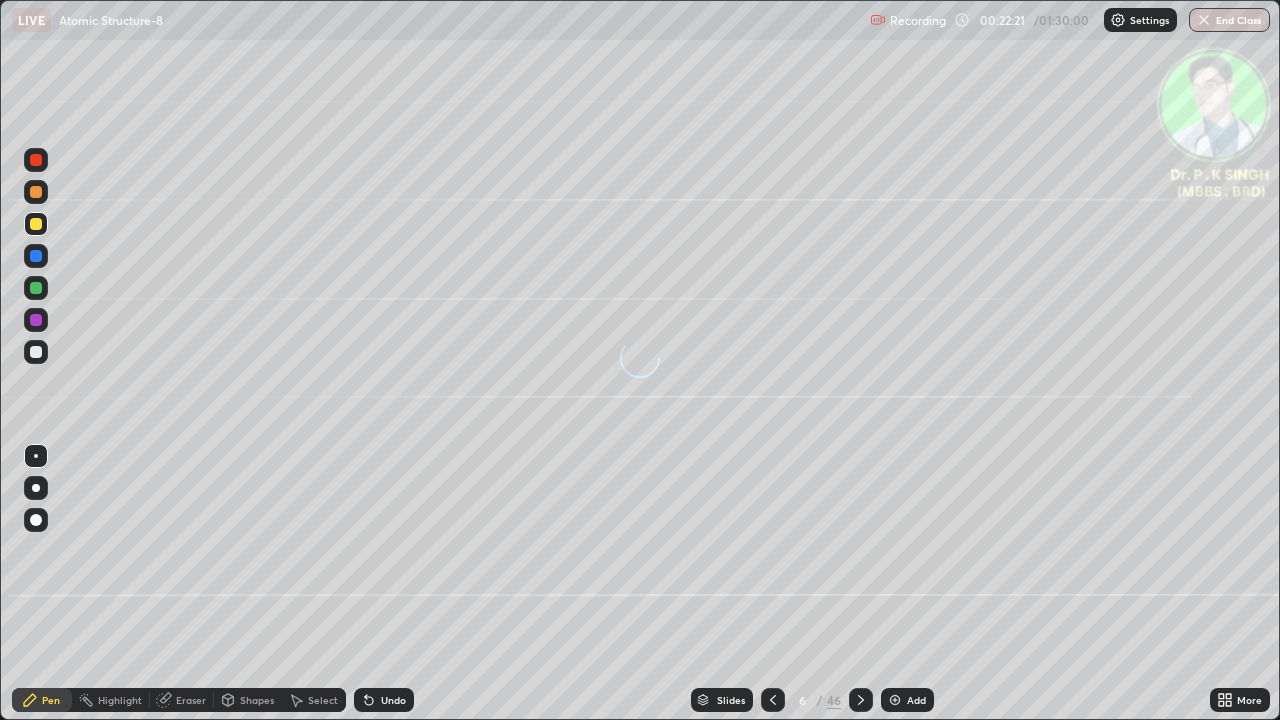 click 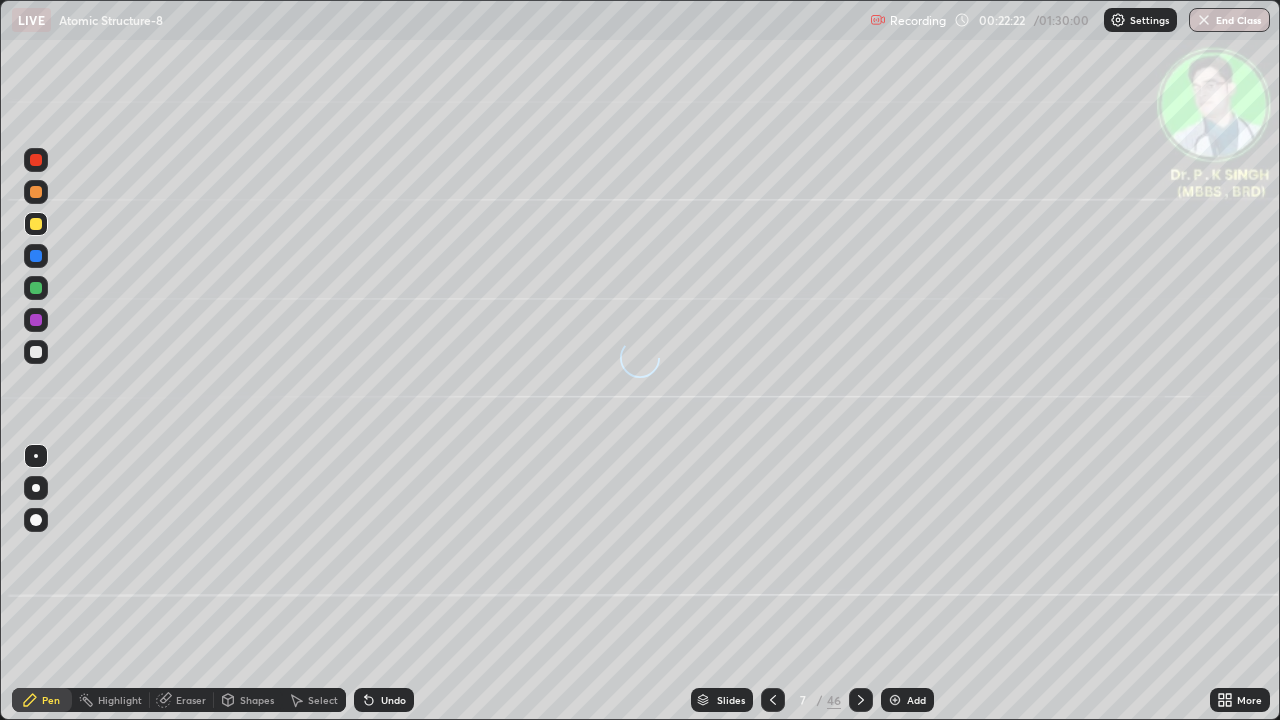 click 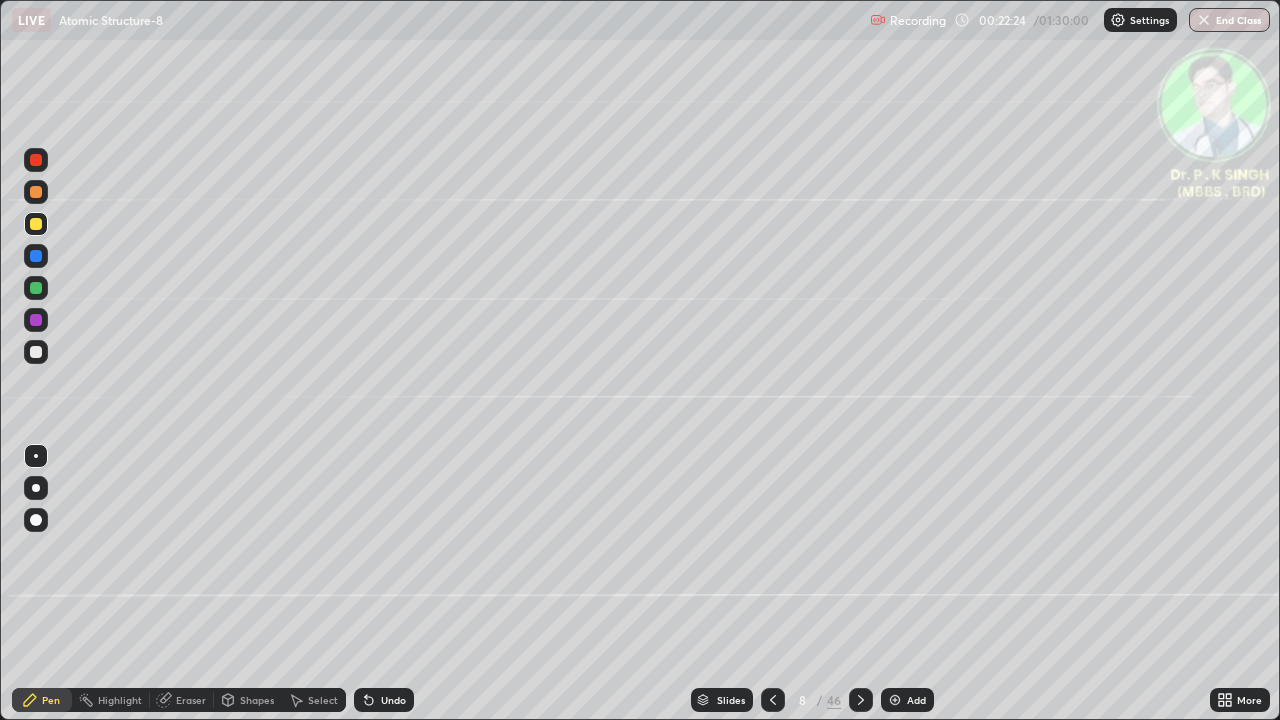 click at bounding box center (36, 224) 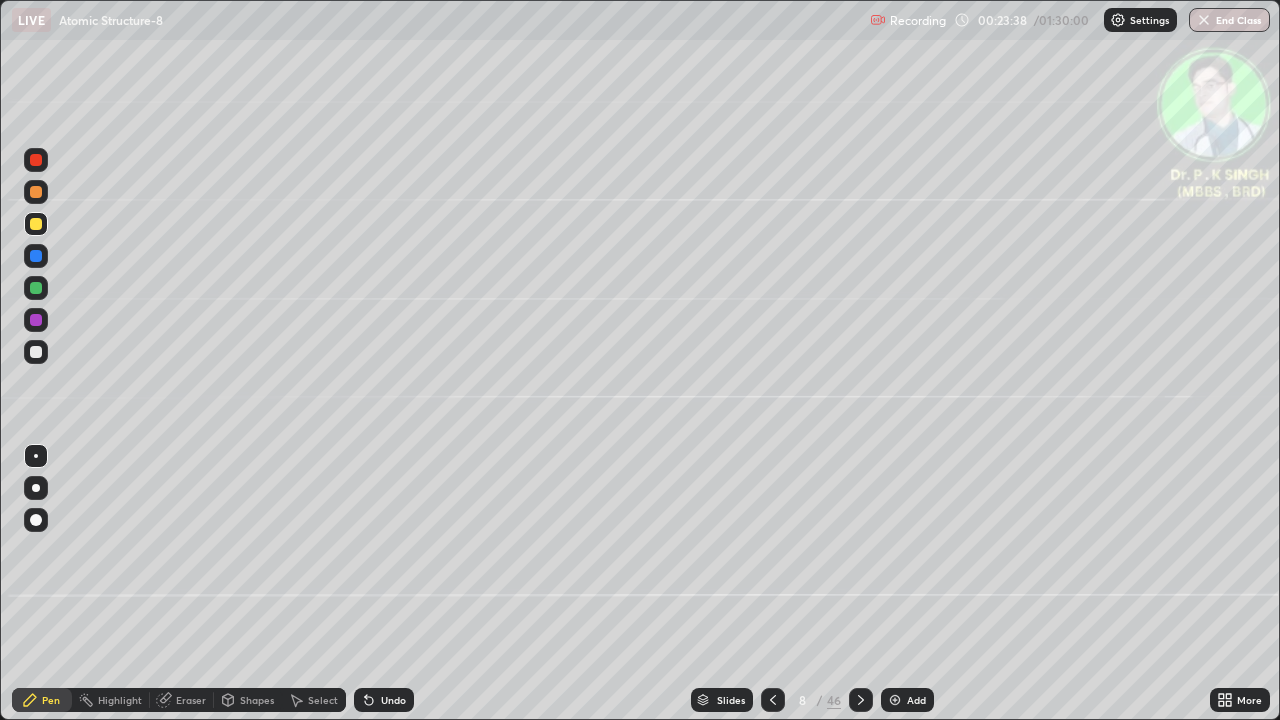 click on "Eraser" at bounding box center (182, 700) 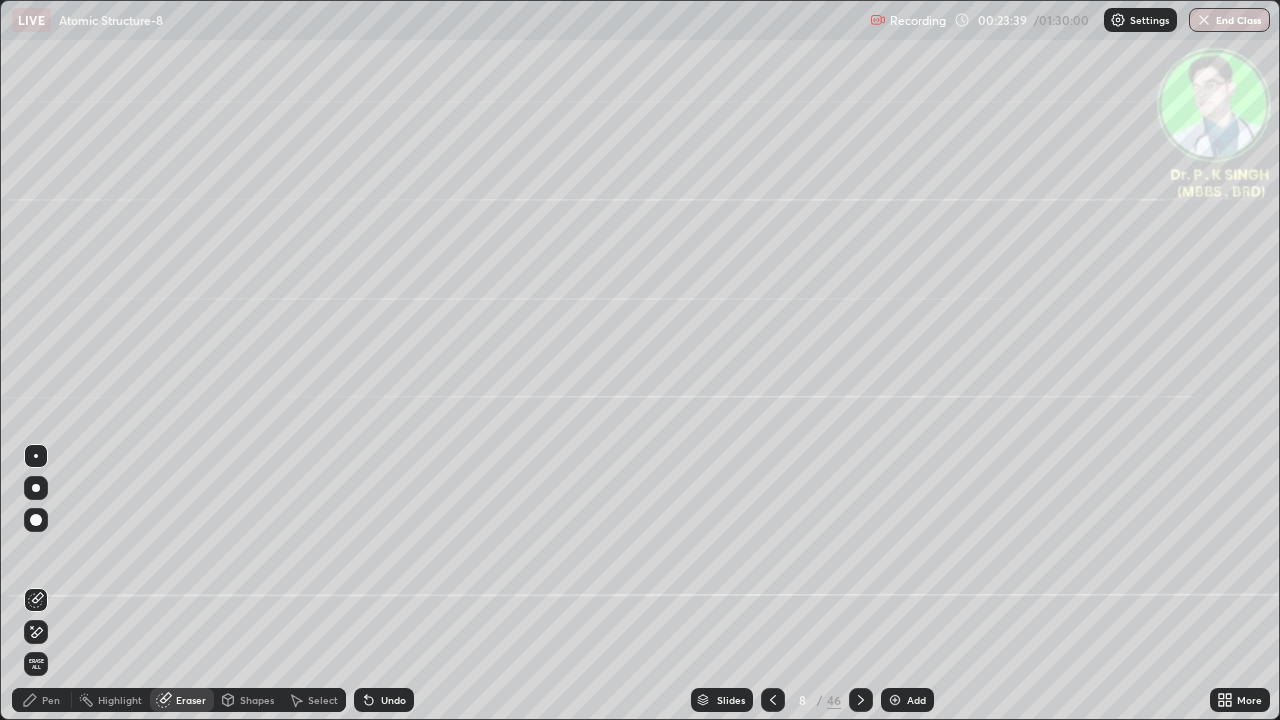 click at bounding box center [36, 632] 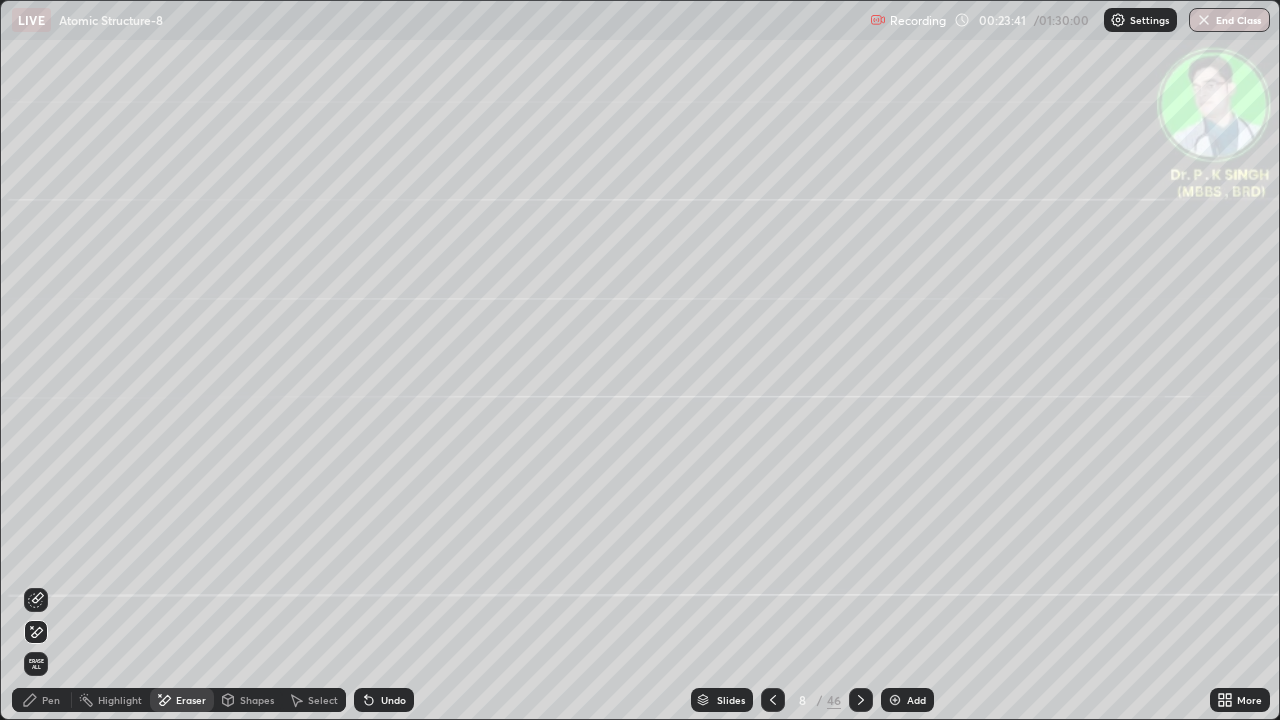 click 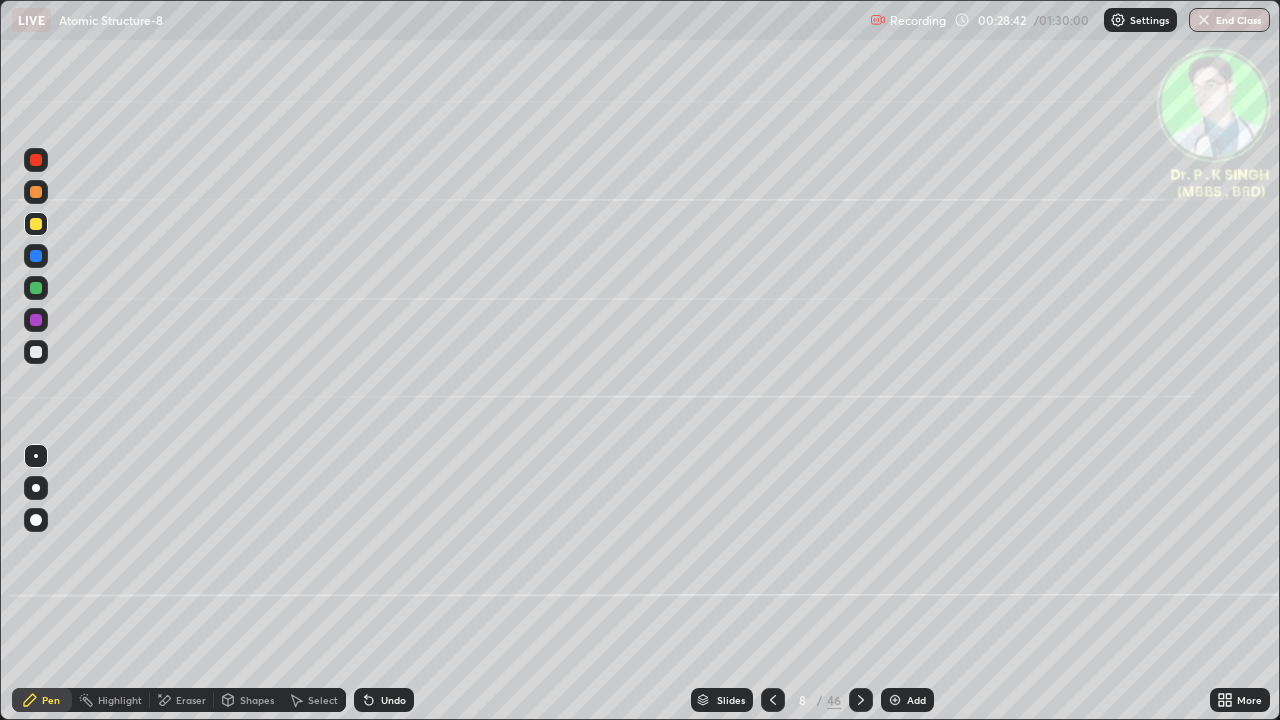 click 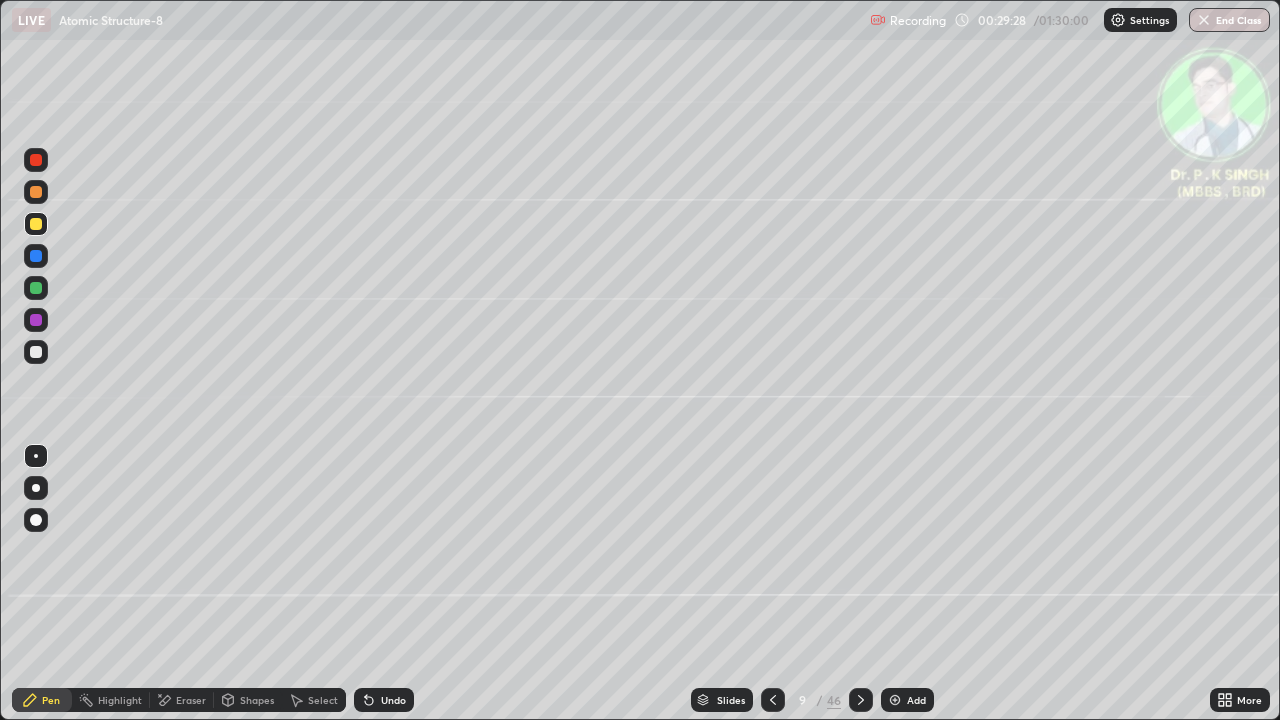 click 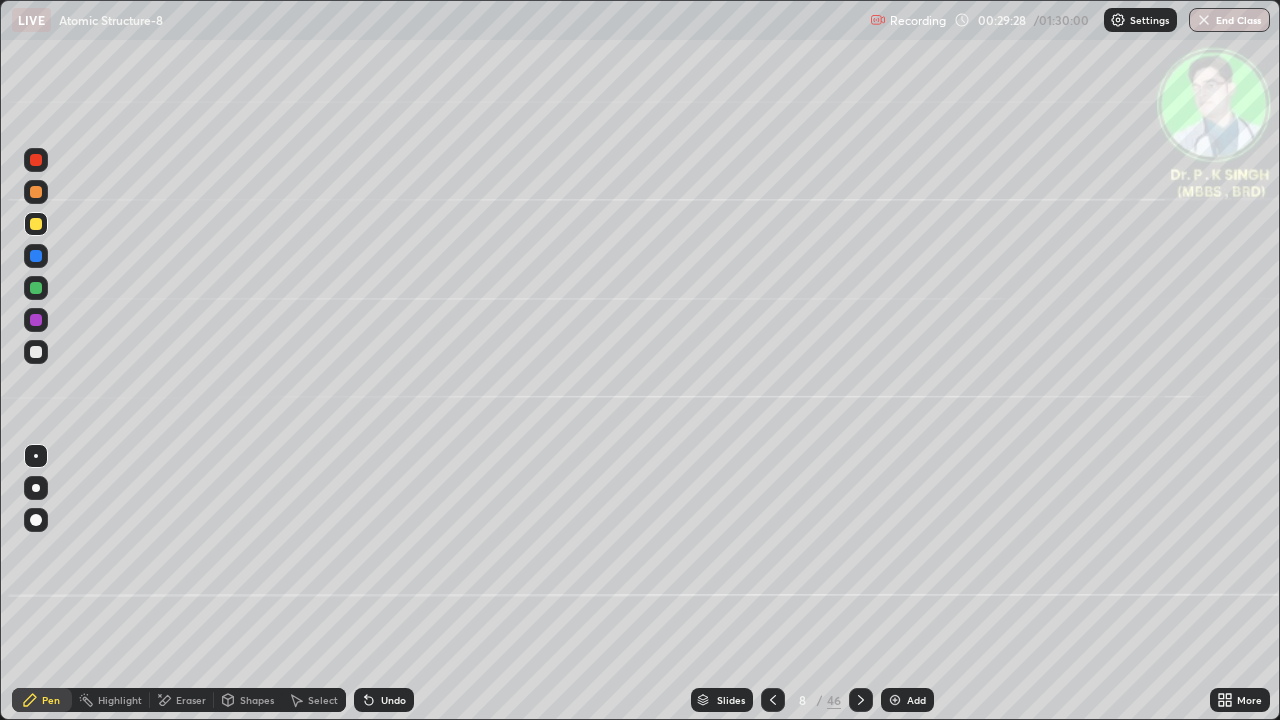 click 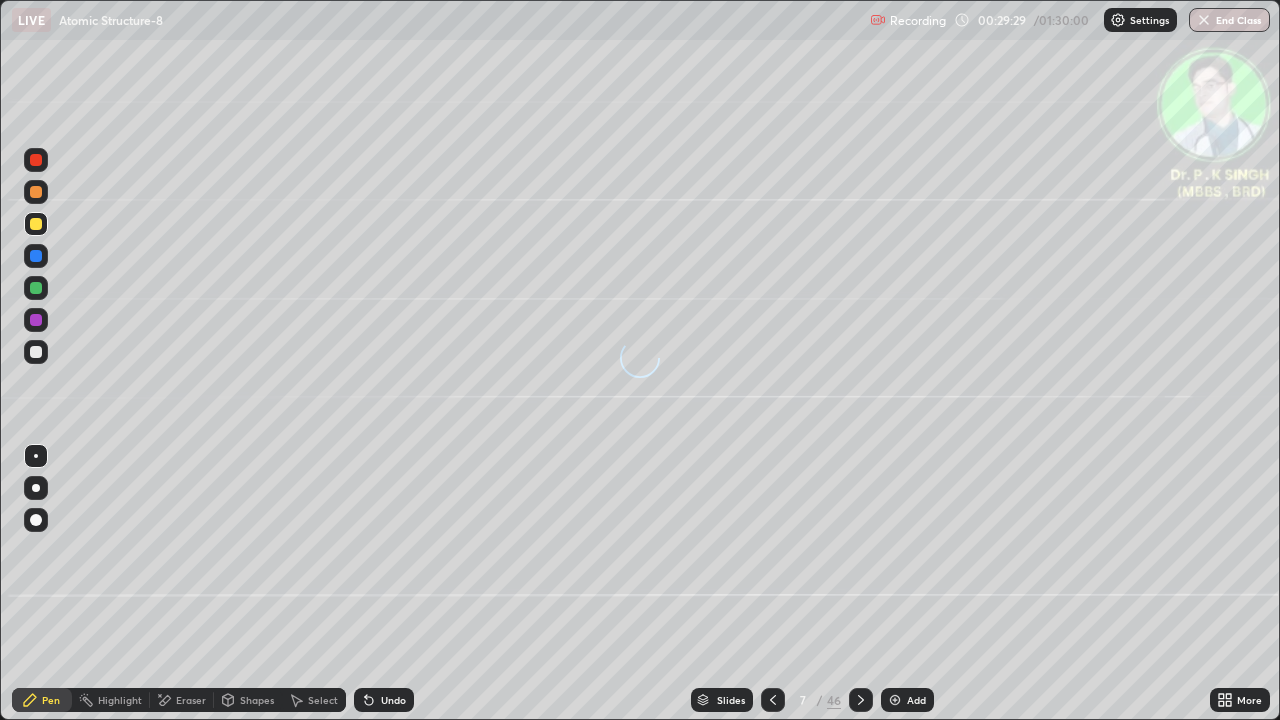 click at bounding box center [773, 700] 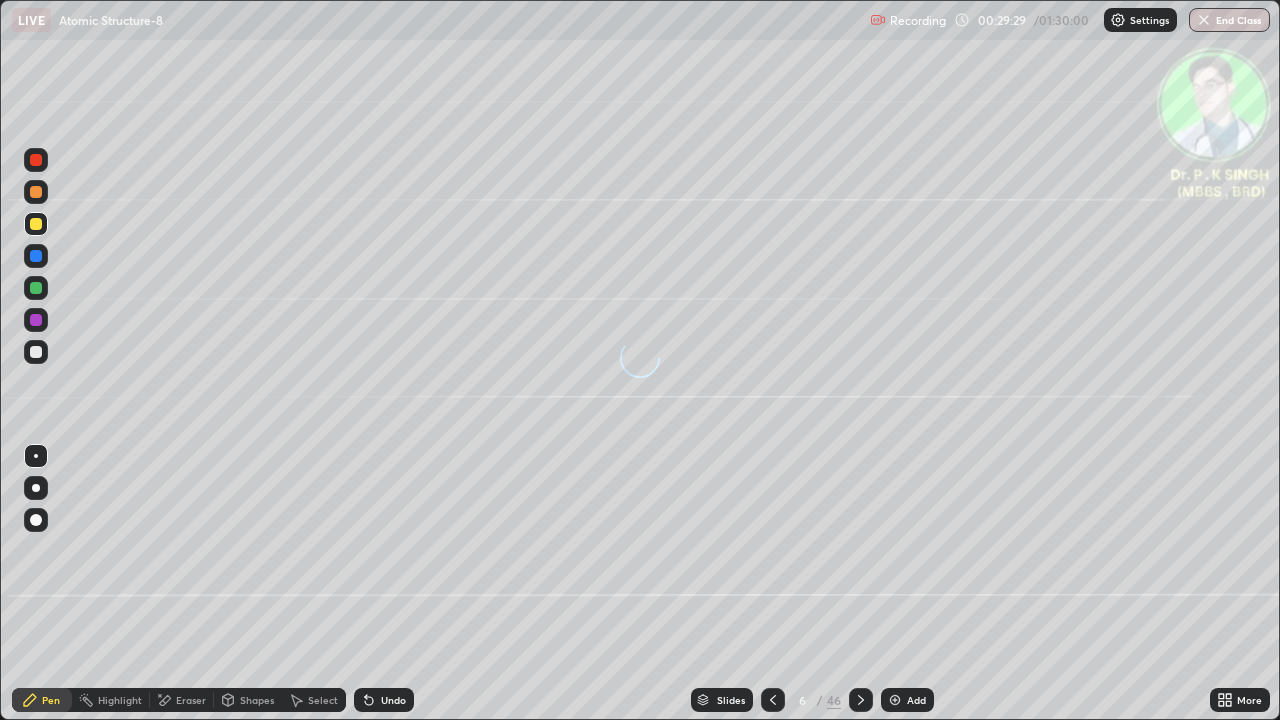 click at bounding box center (773, 700) 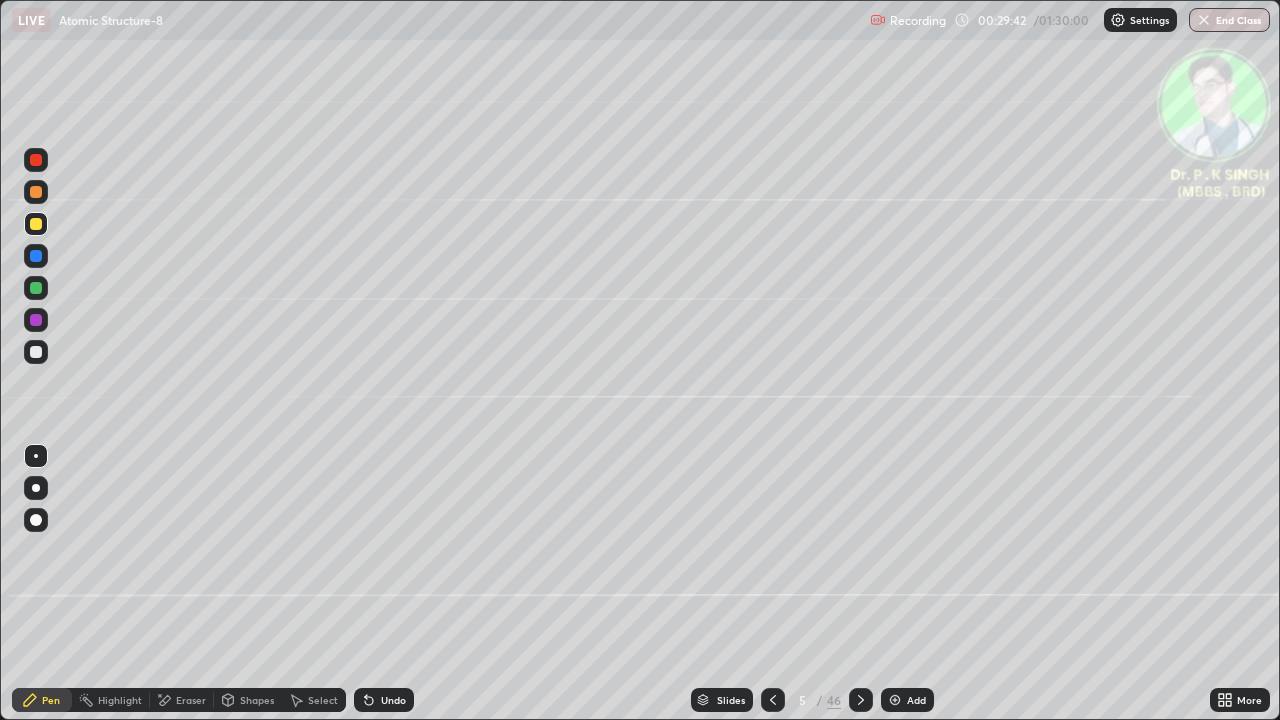 click at bounding box center [861, 700] 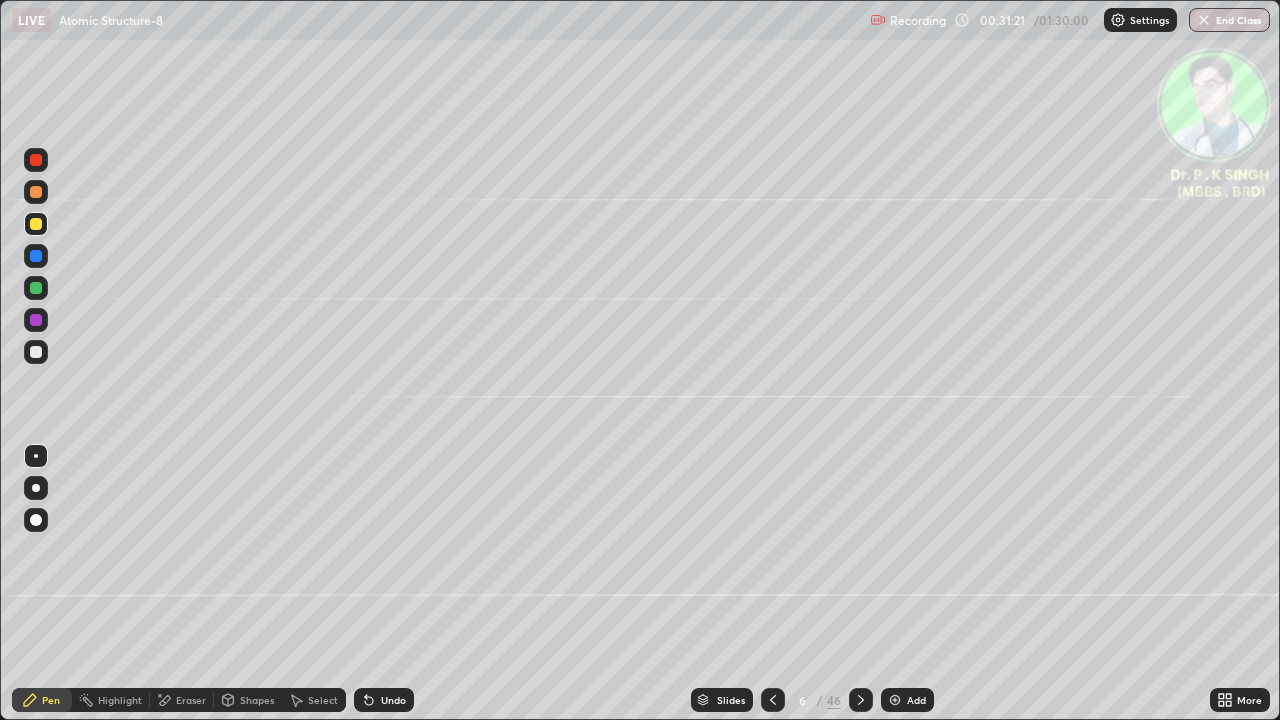 click 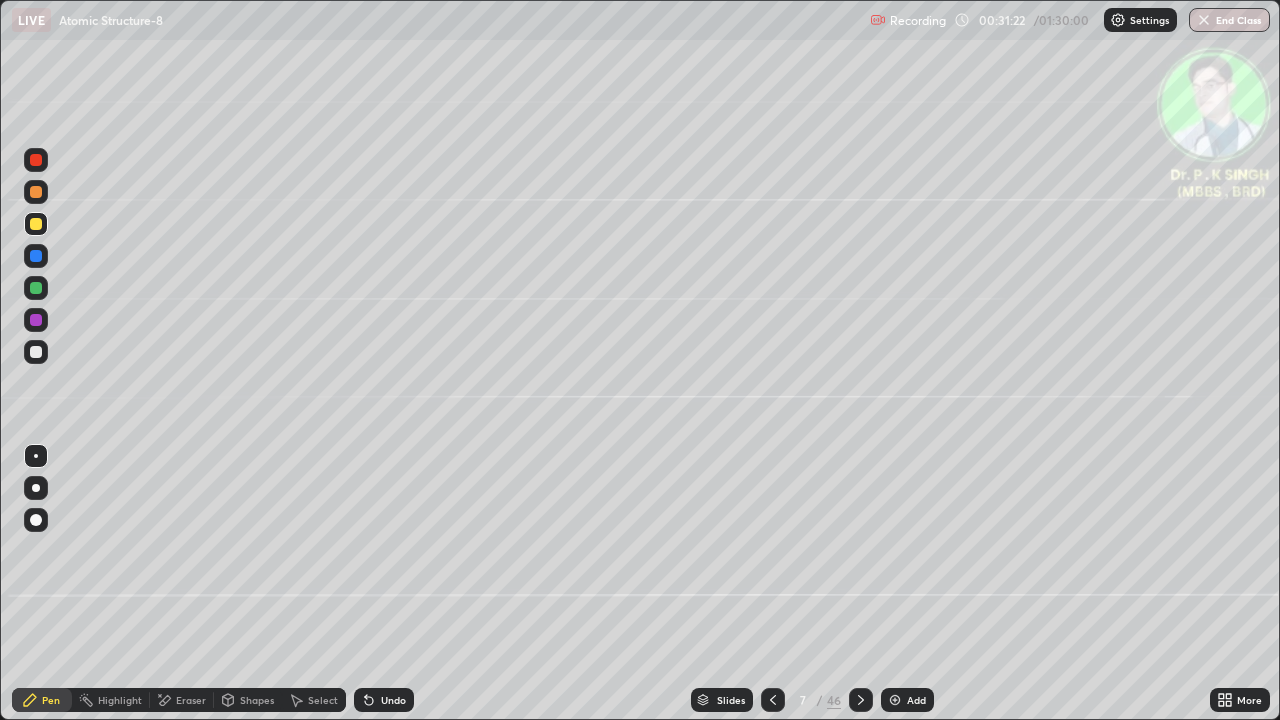 click 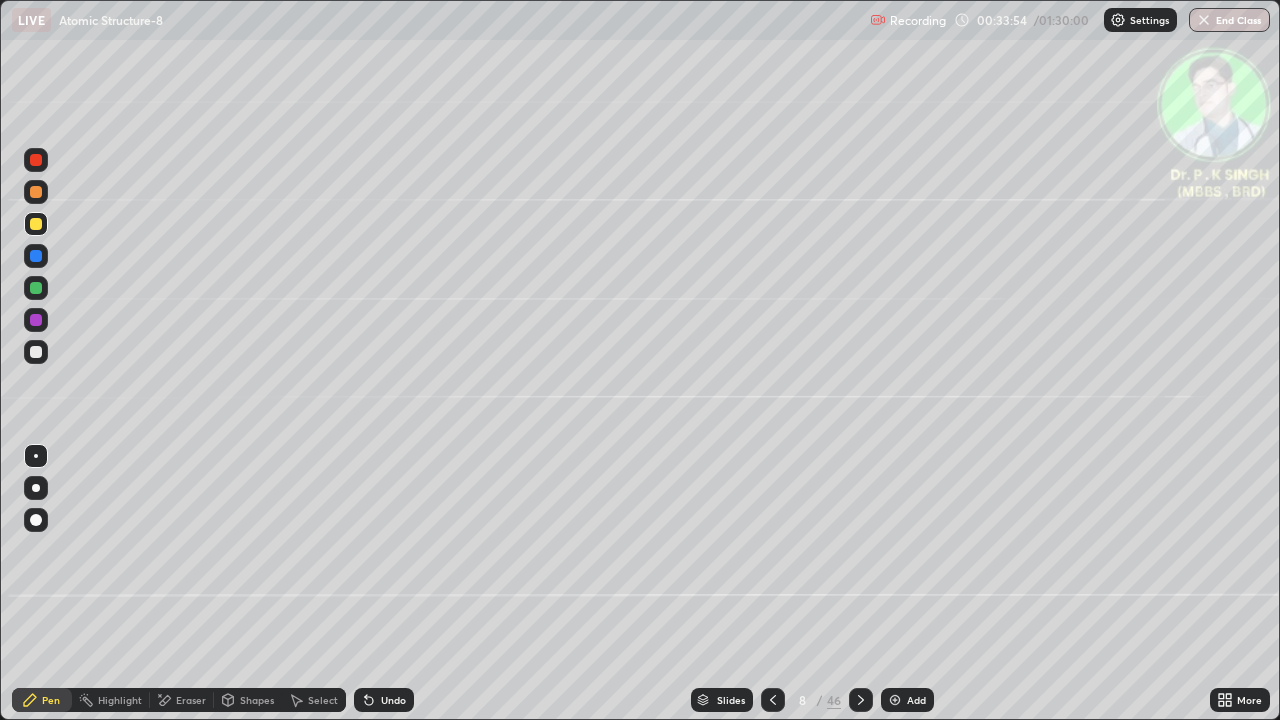 click 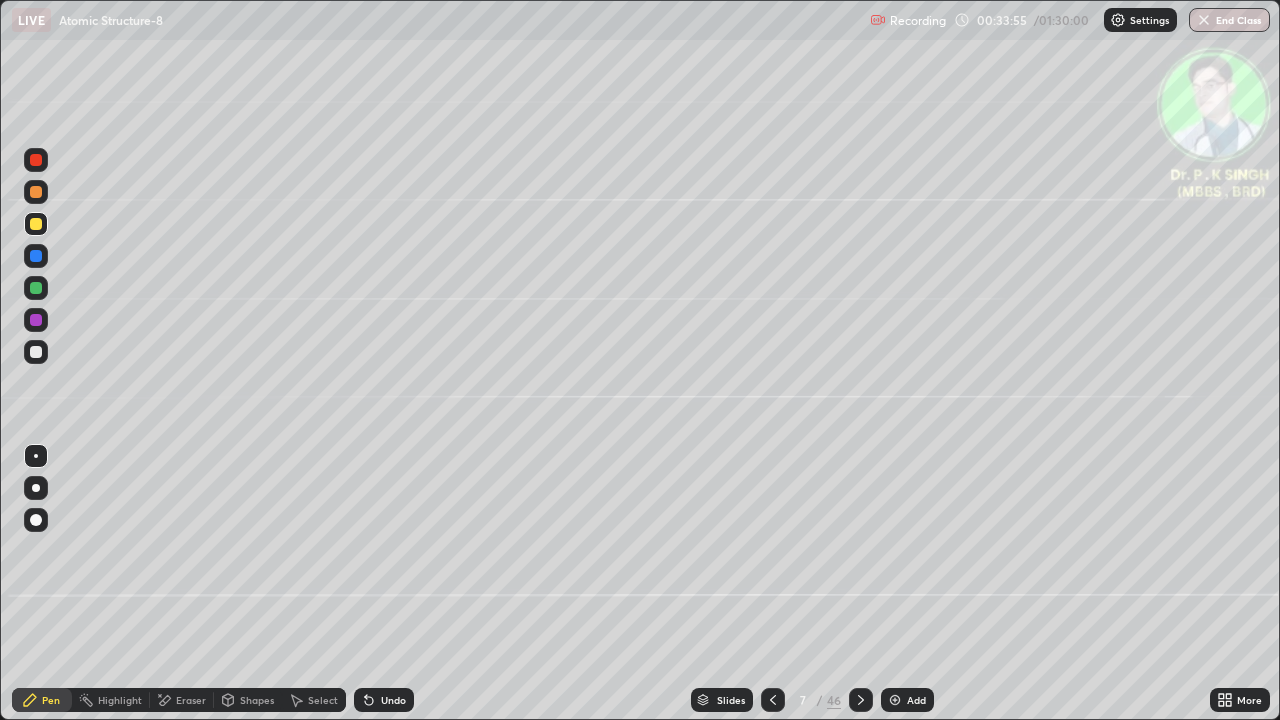 click 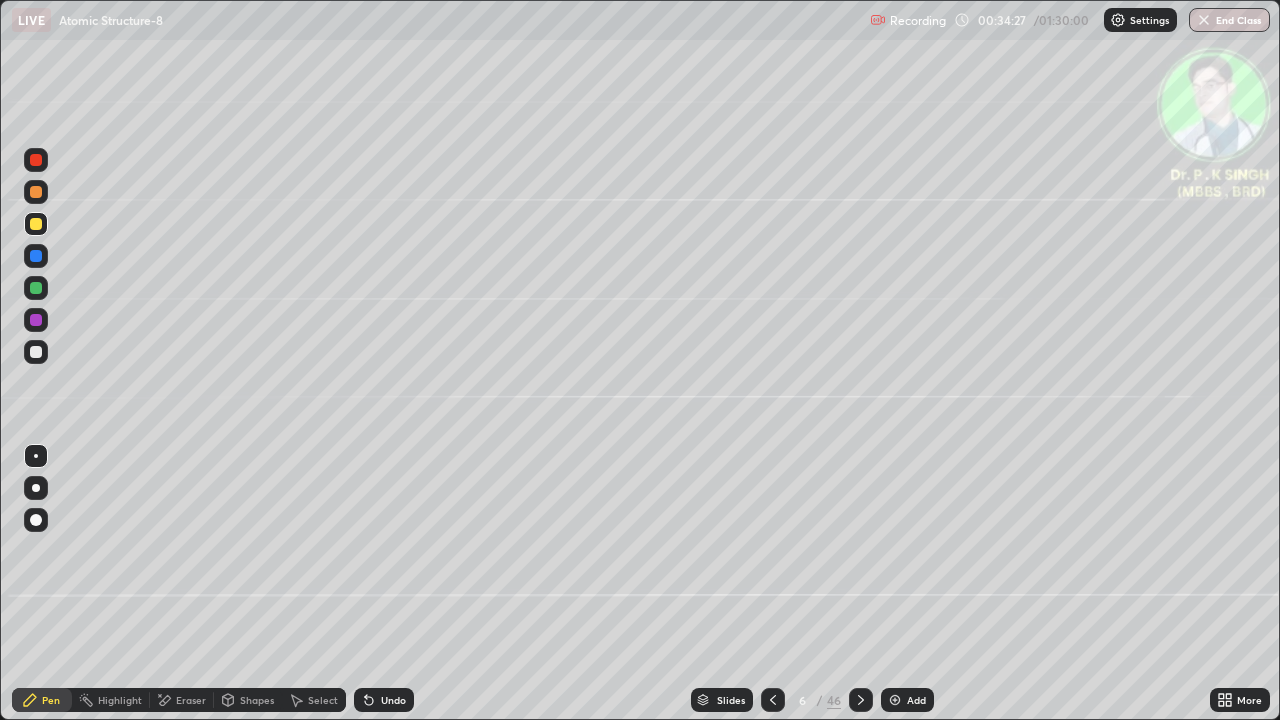 click at bounding box center (861, 700) 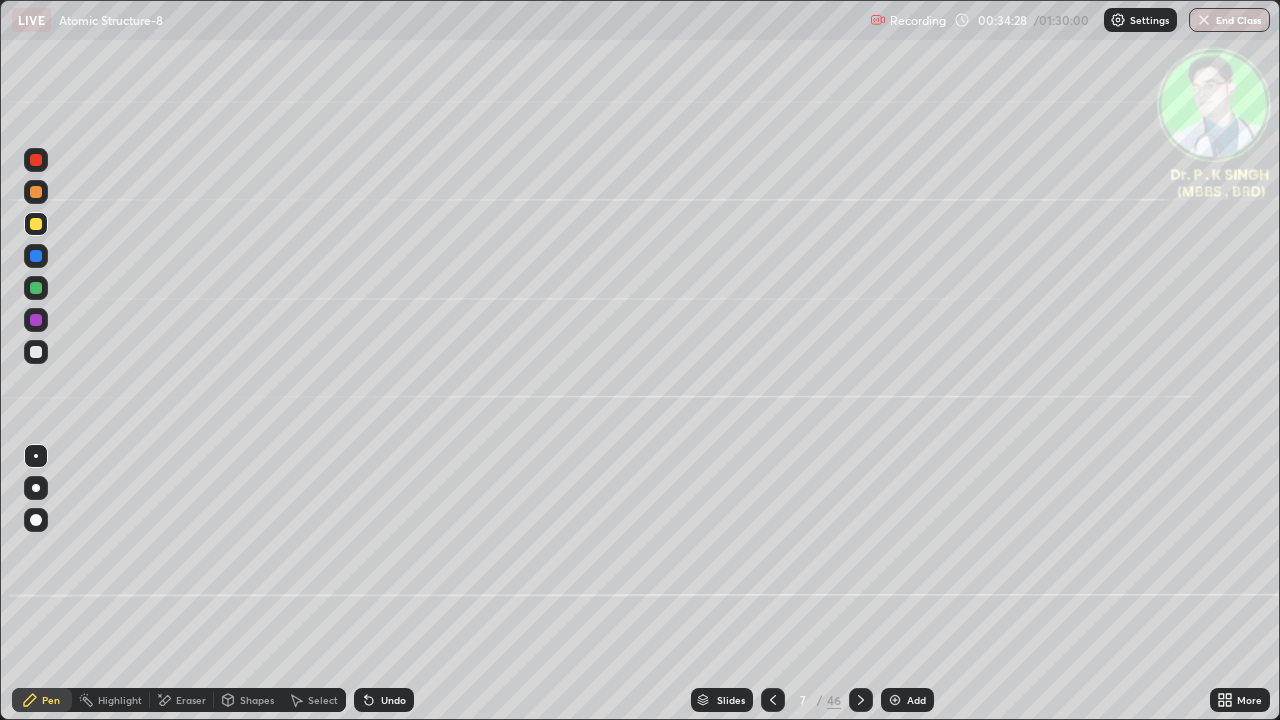 click at bounding box center (36, 224) 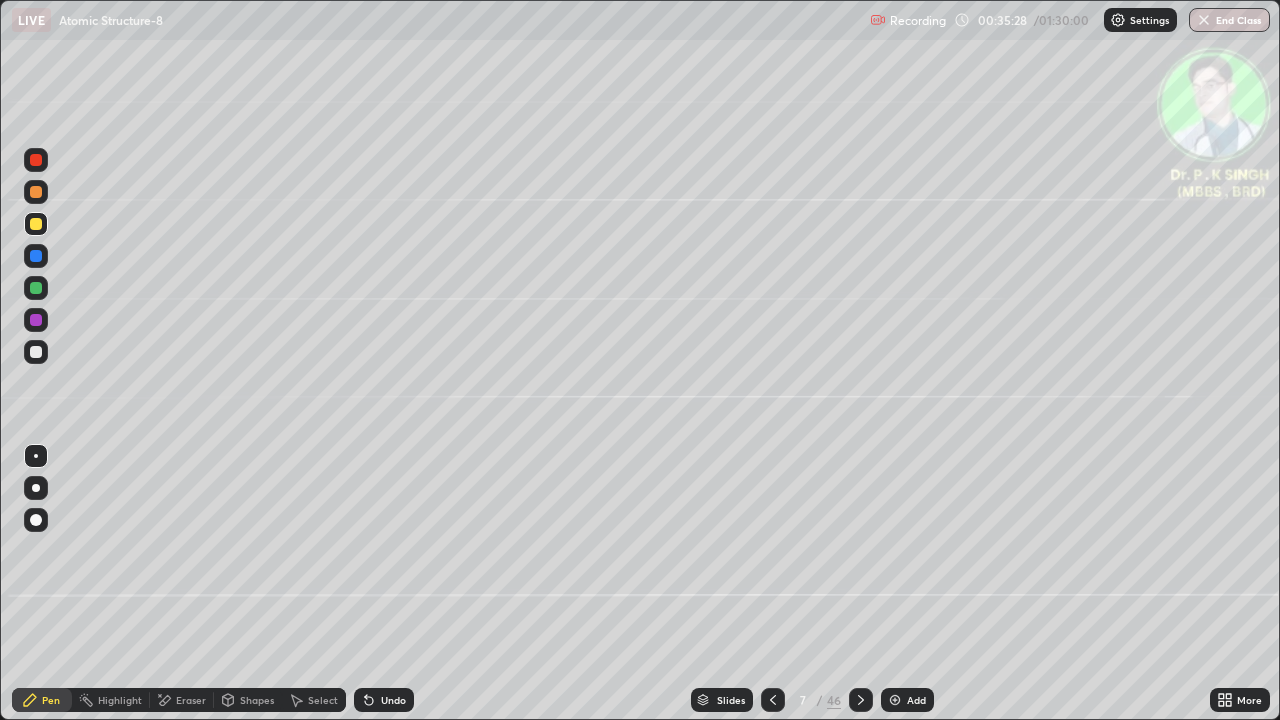 click at bounding box center [36, 256] 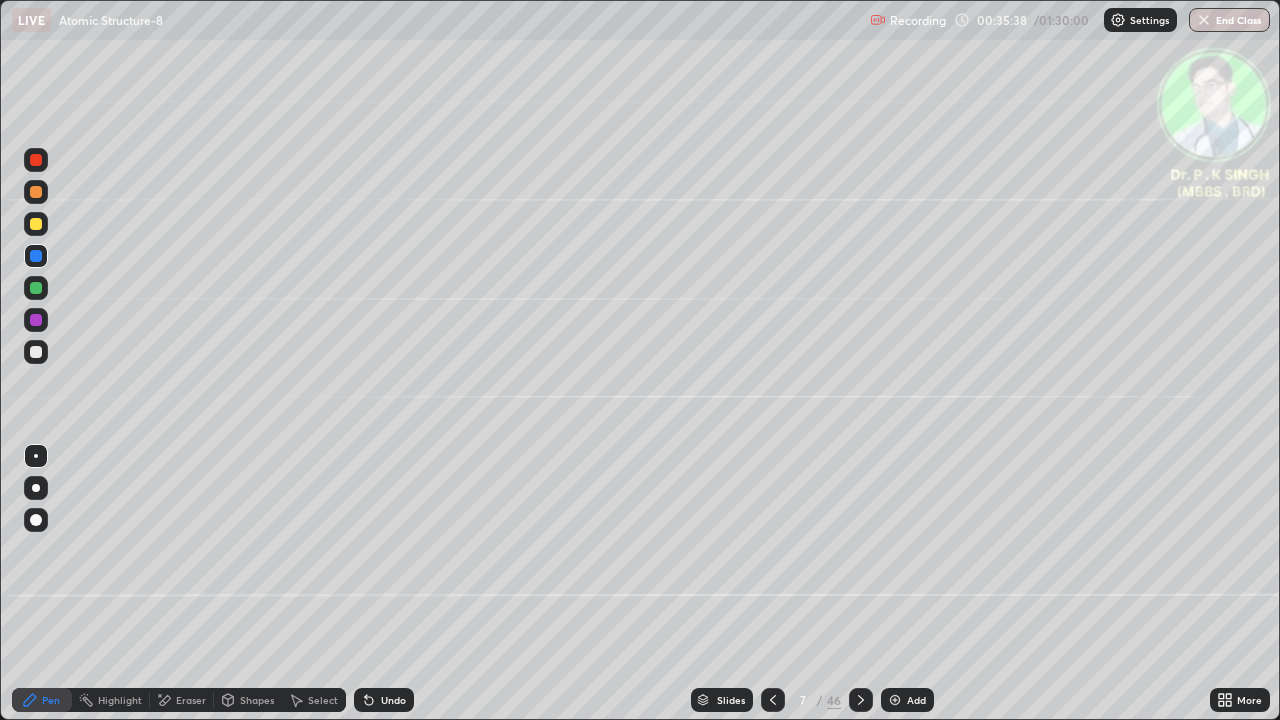 click 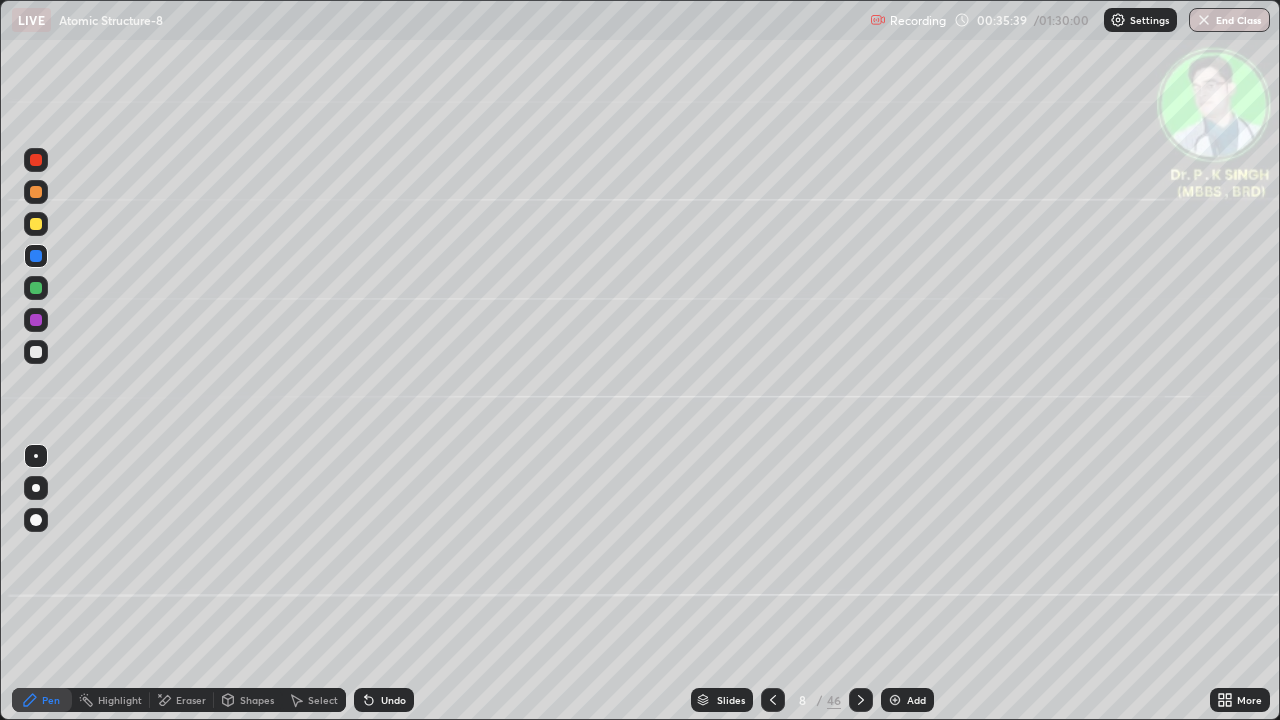 click on "Eraser" at bounding box center [191, 700] 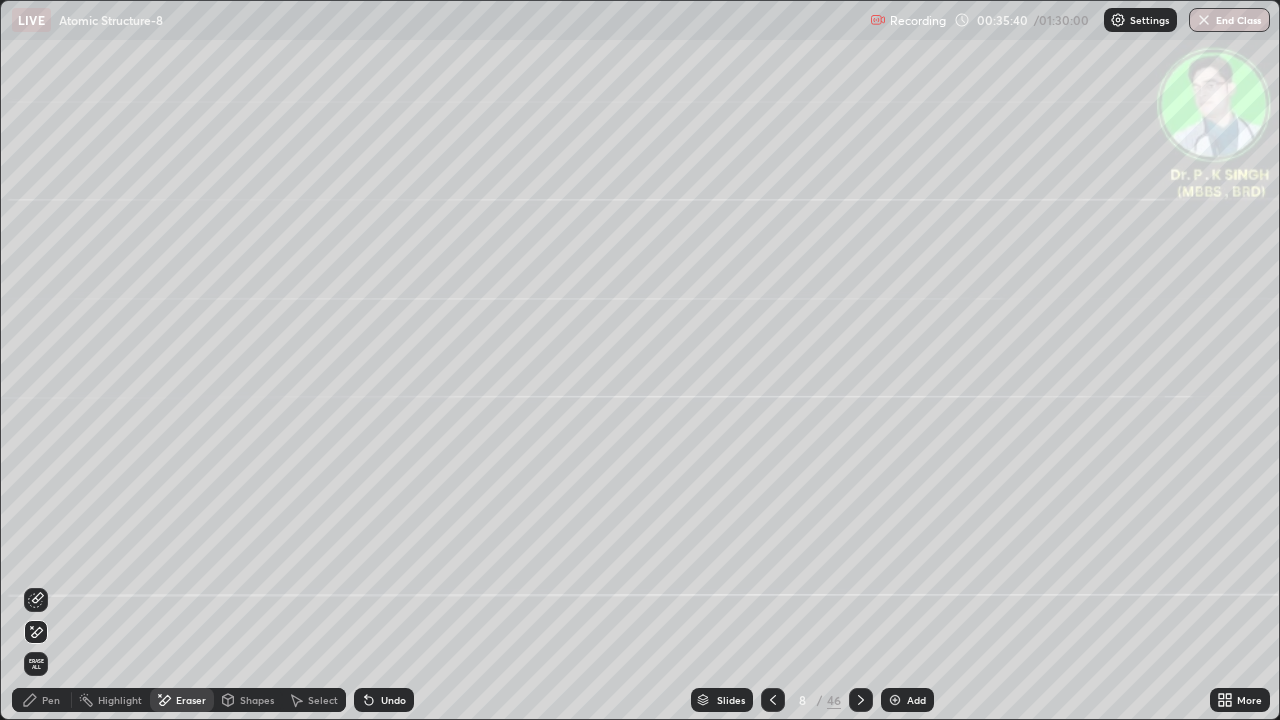 click on "Erase all" at bounding box center (36, 664) 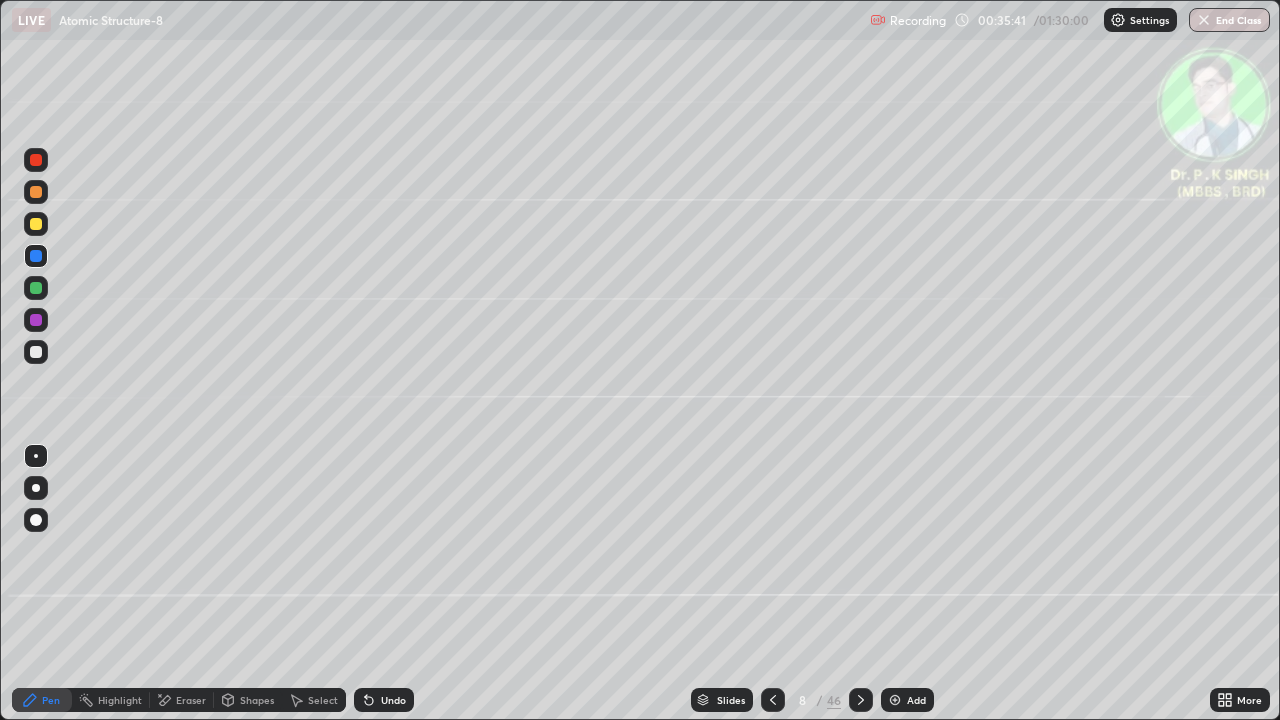 click 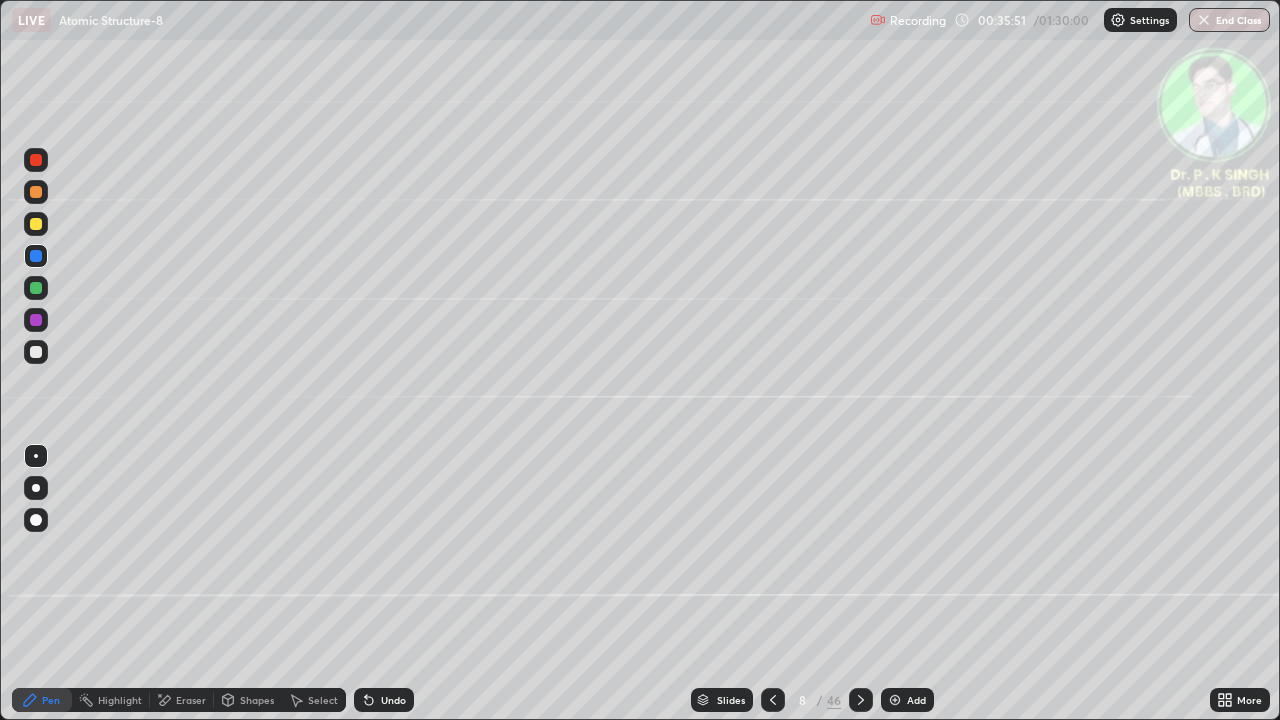 click at bounding box center (36, 224) 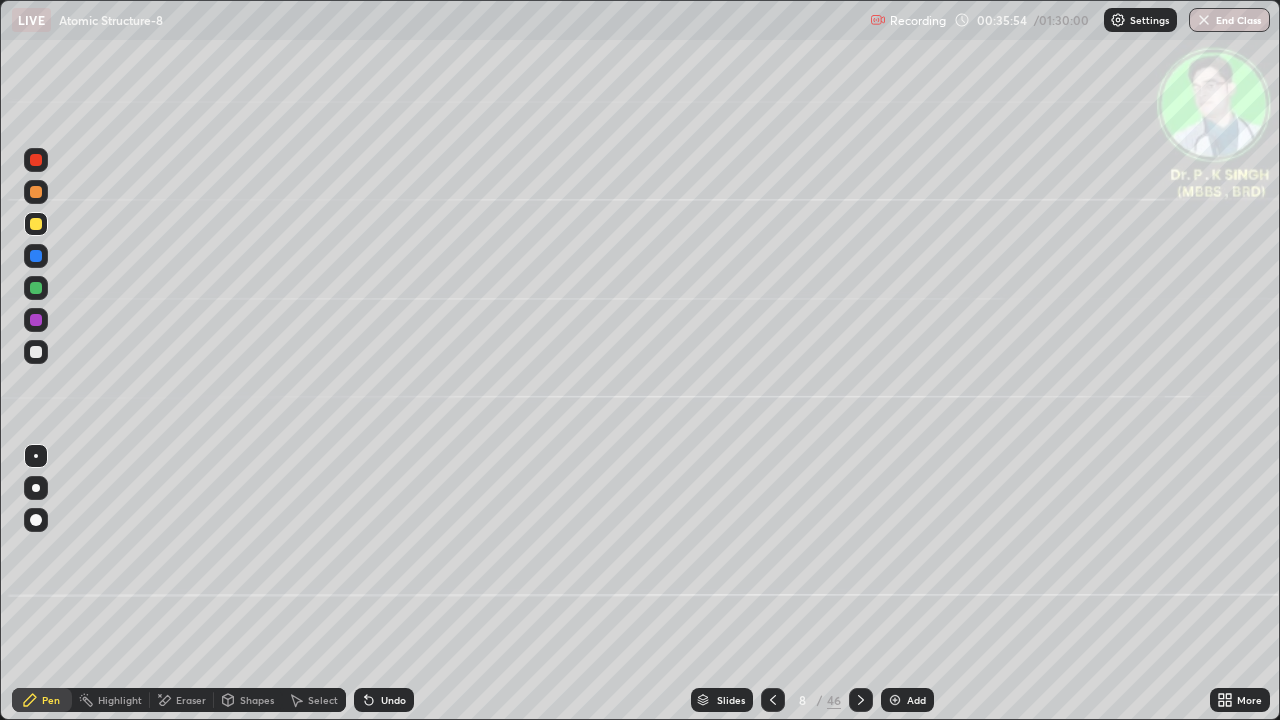 click 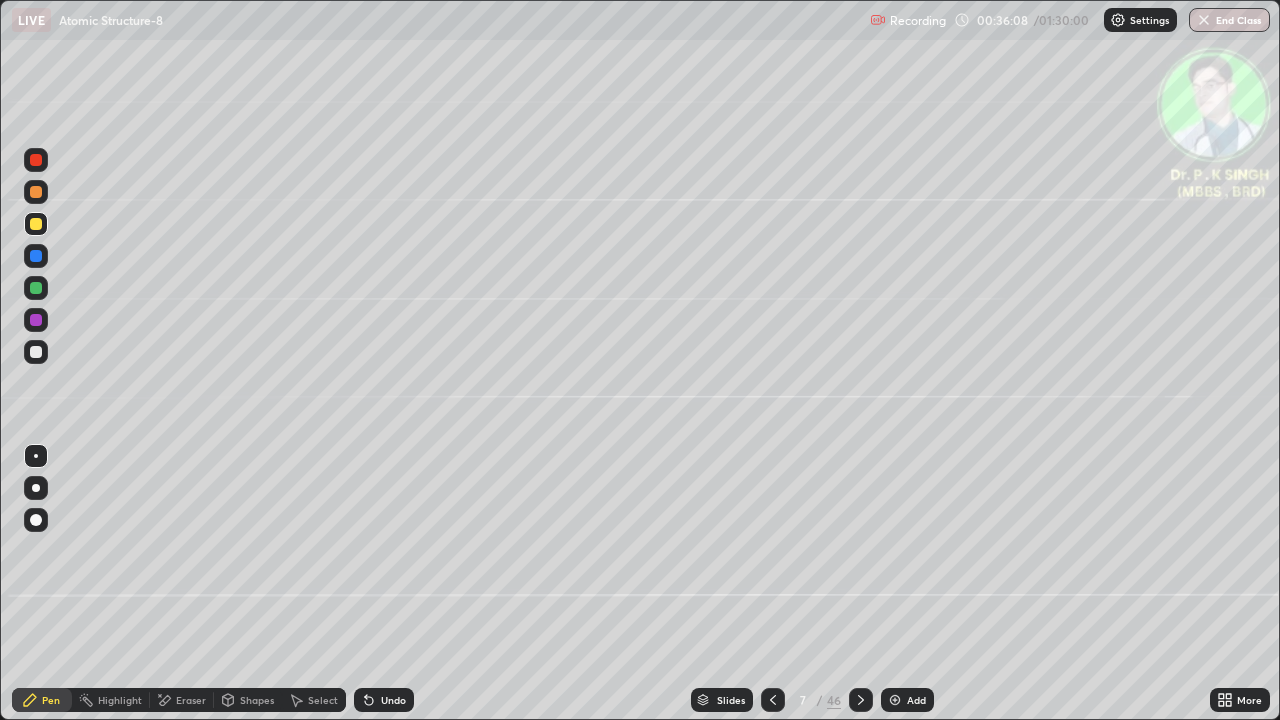 click 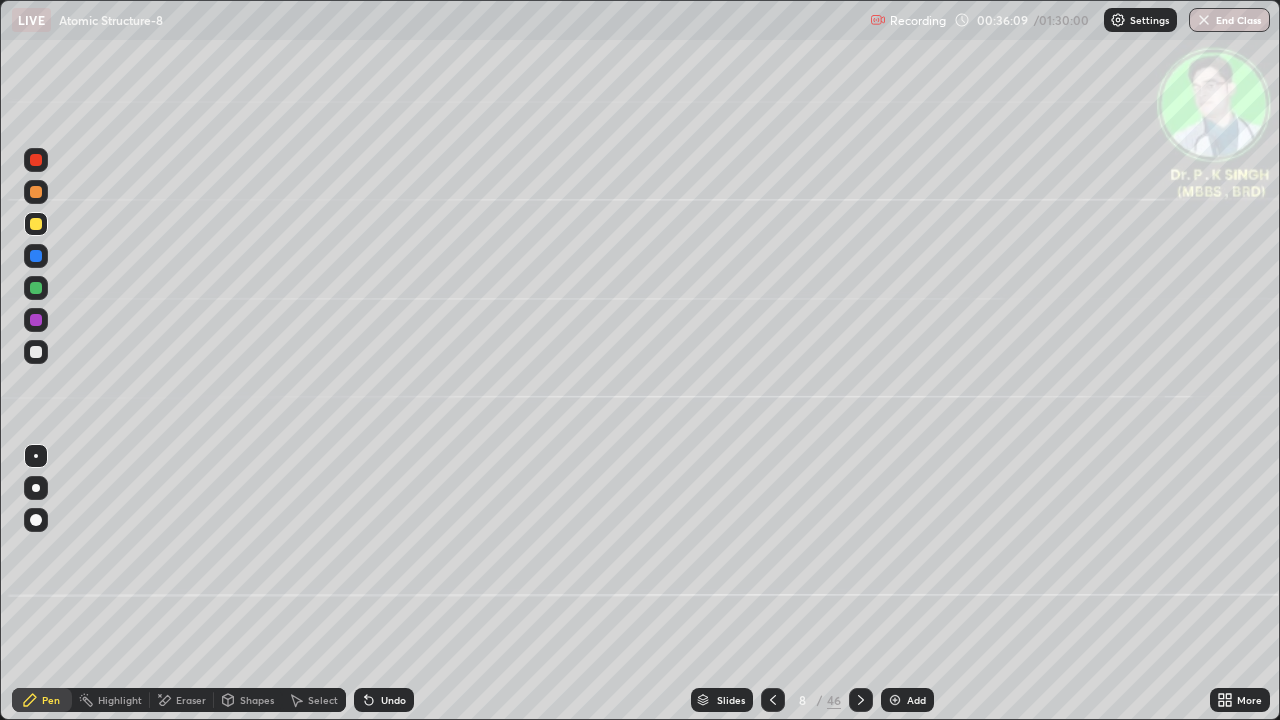 click at bounding box center [36, 256] 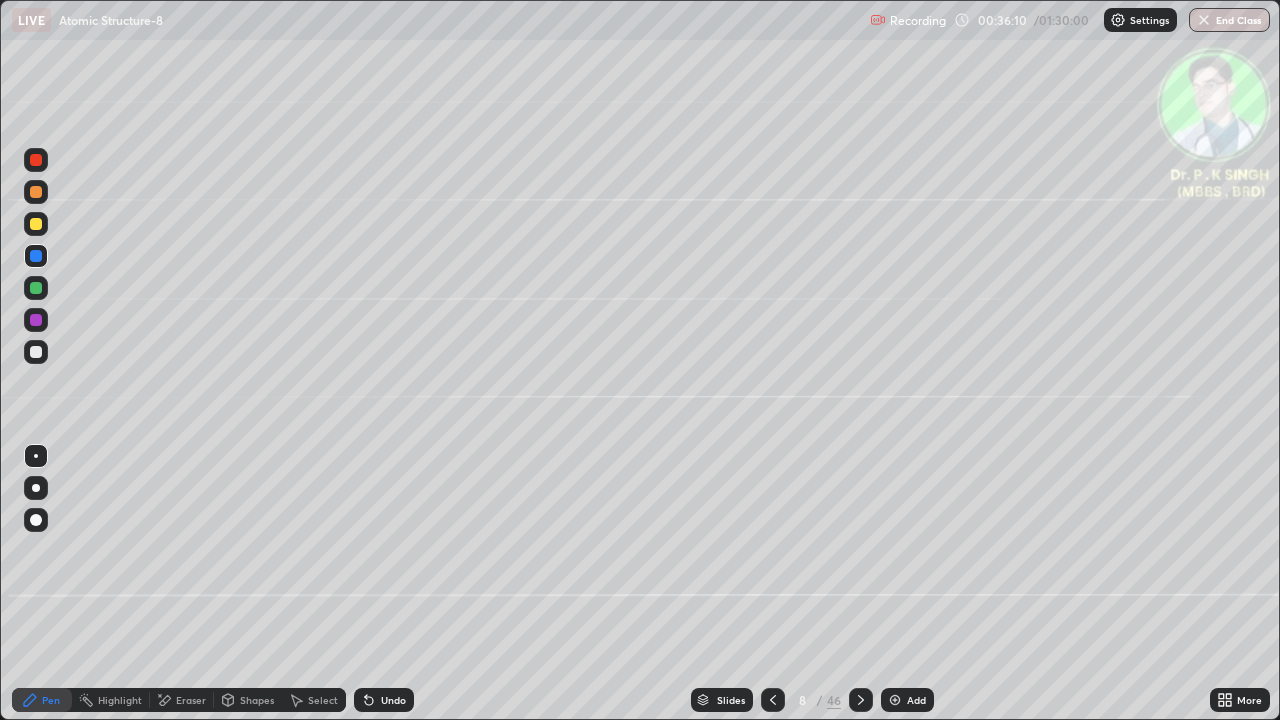 click at bounding box center [36, 224] 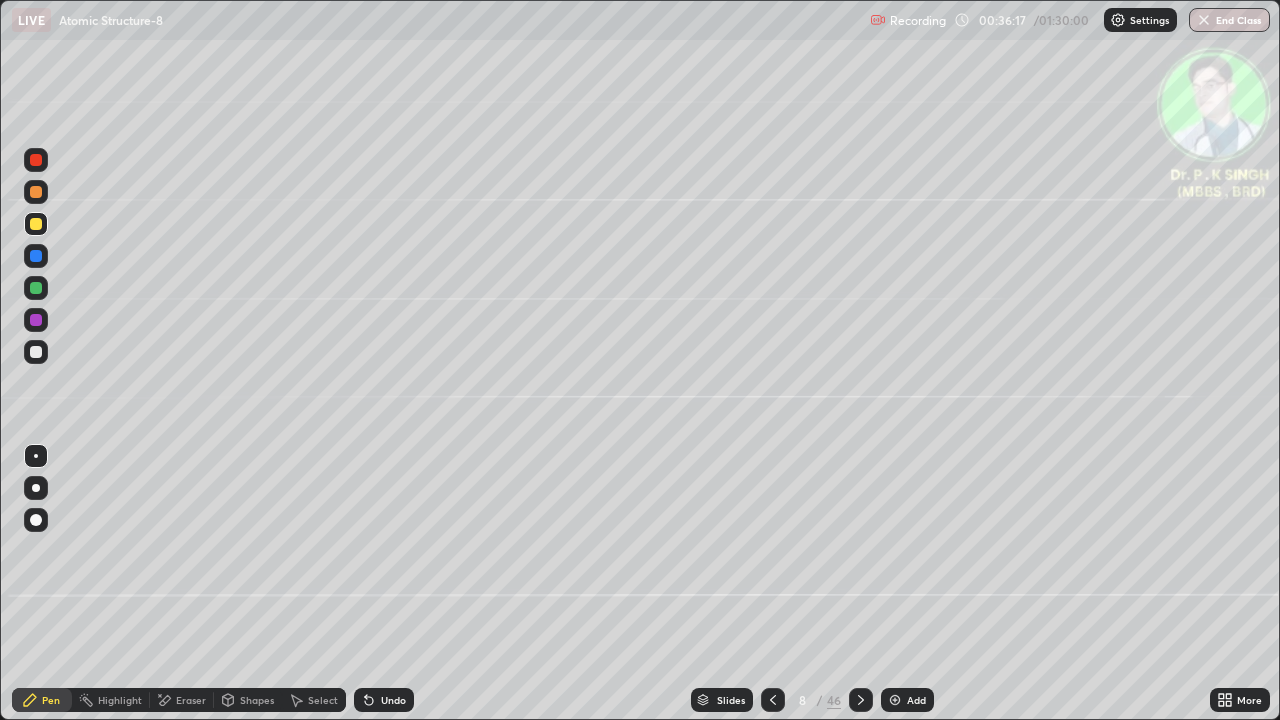click at bounding box center [36, 224] 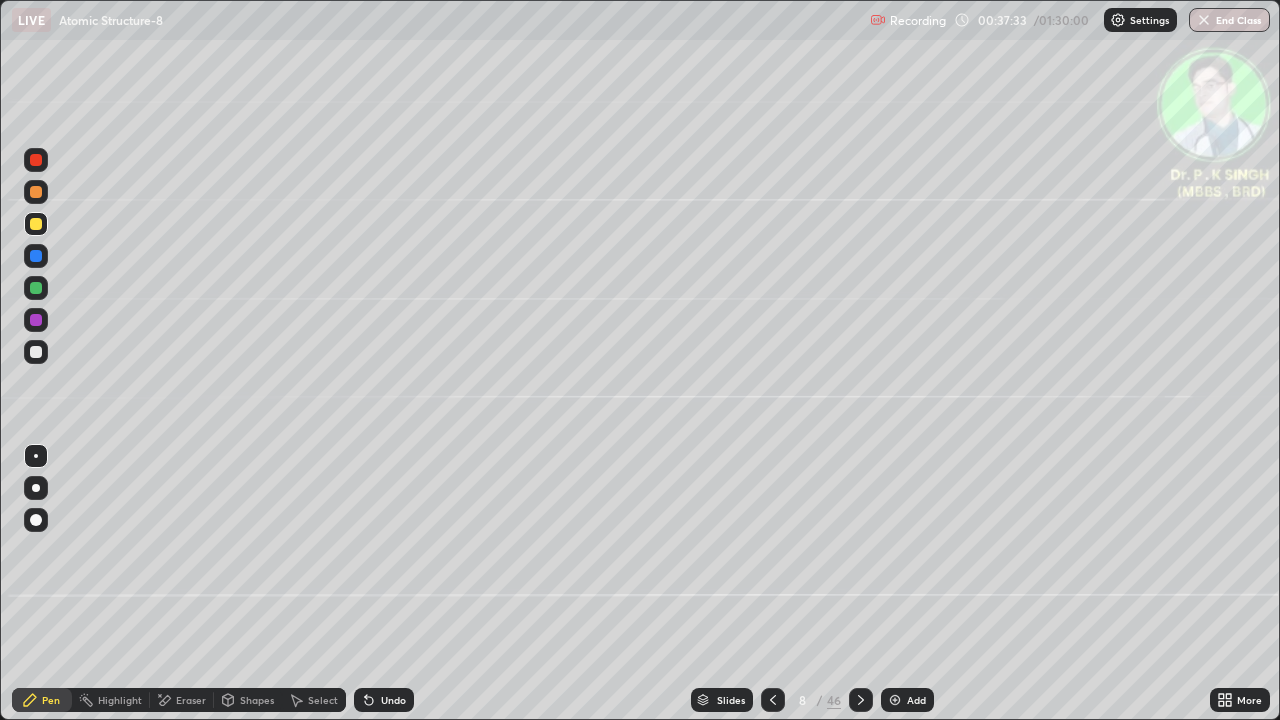 click 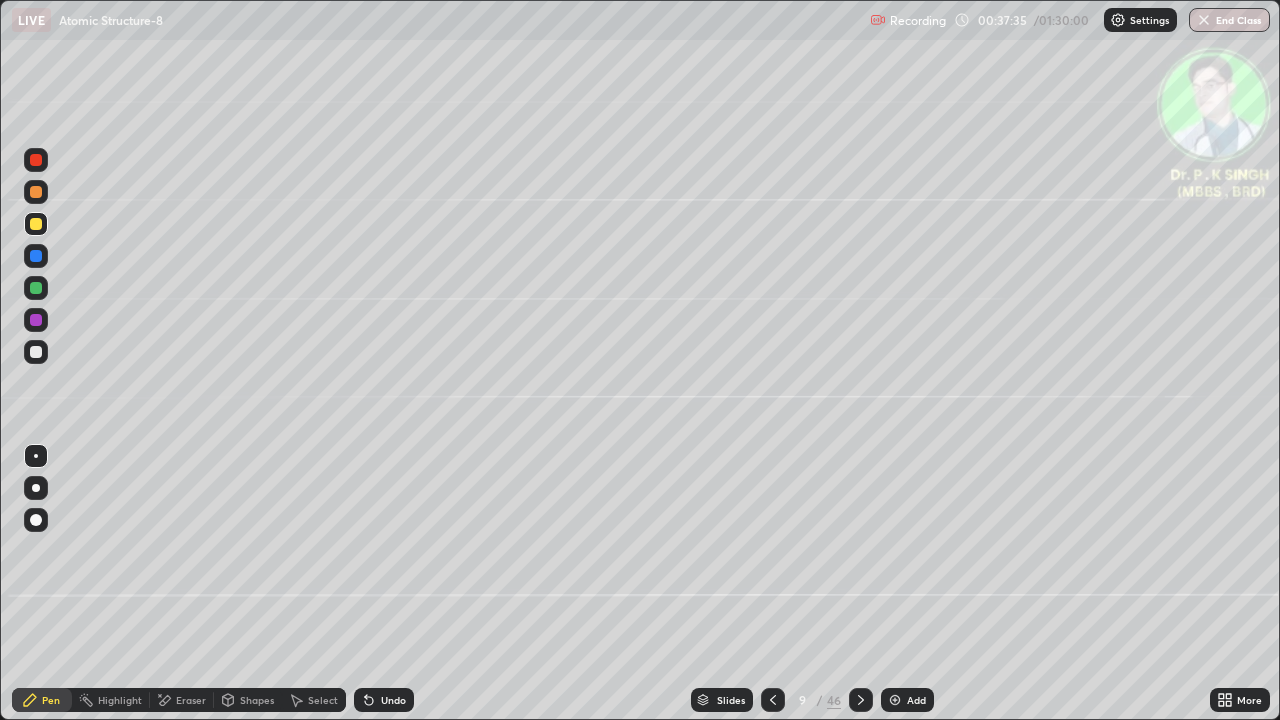click 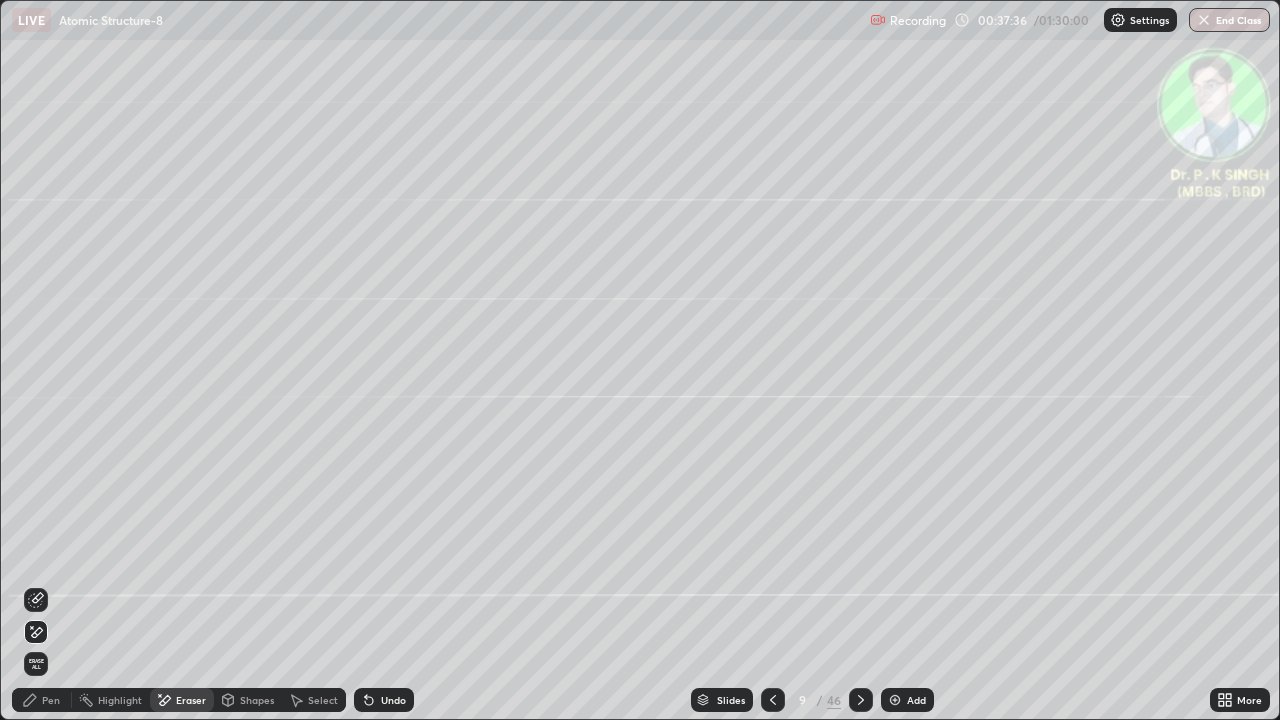 click on "Erase all" at bounding box center (36, 664) 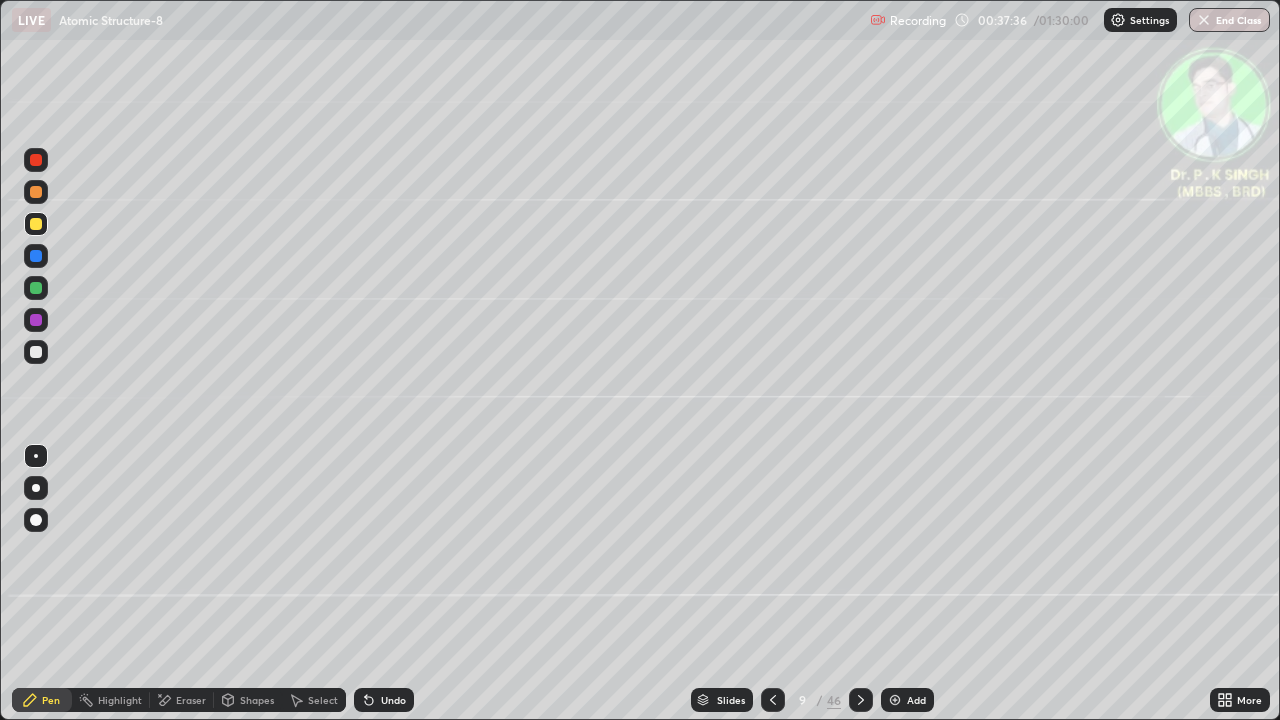 click on "Pen" at bounding box center (42, 700) 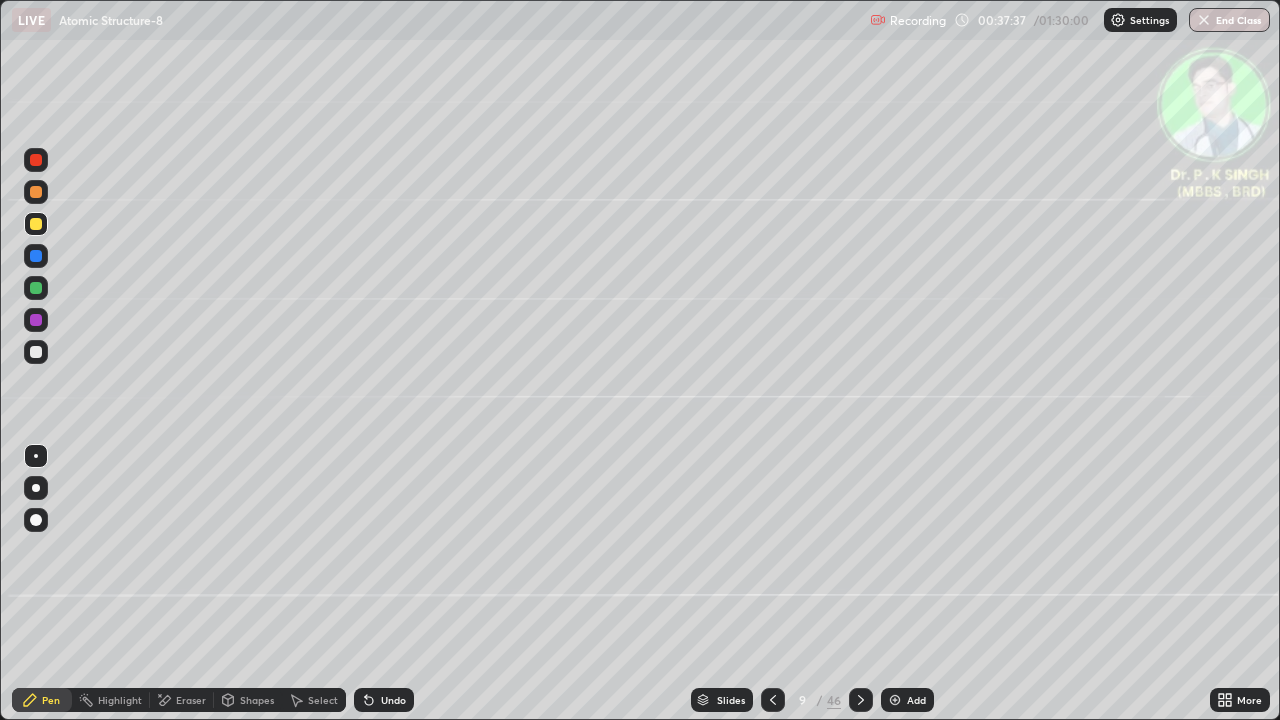 click at bounding box center [36, 224] 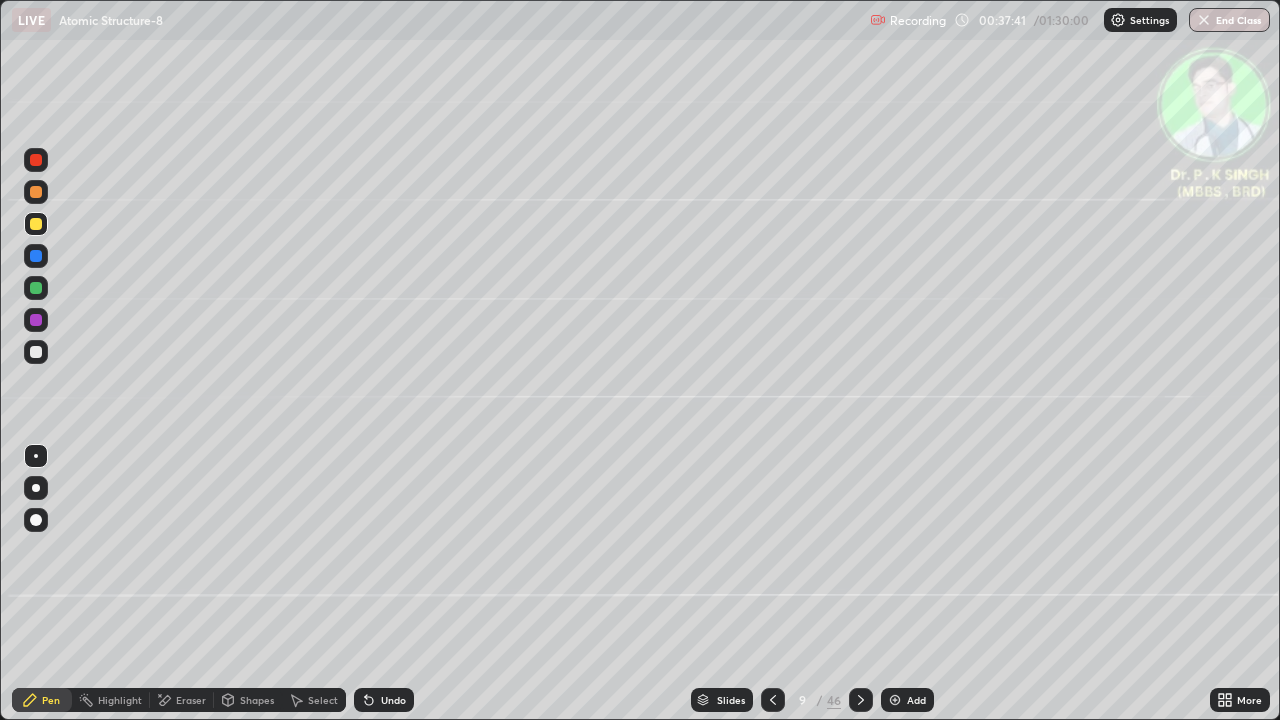 click at bounding box center [36, 224] 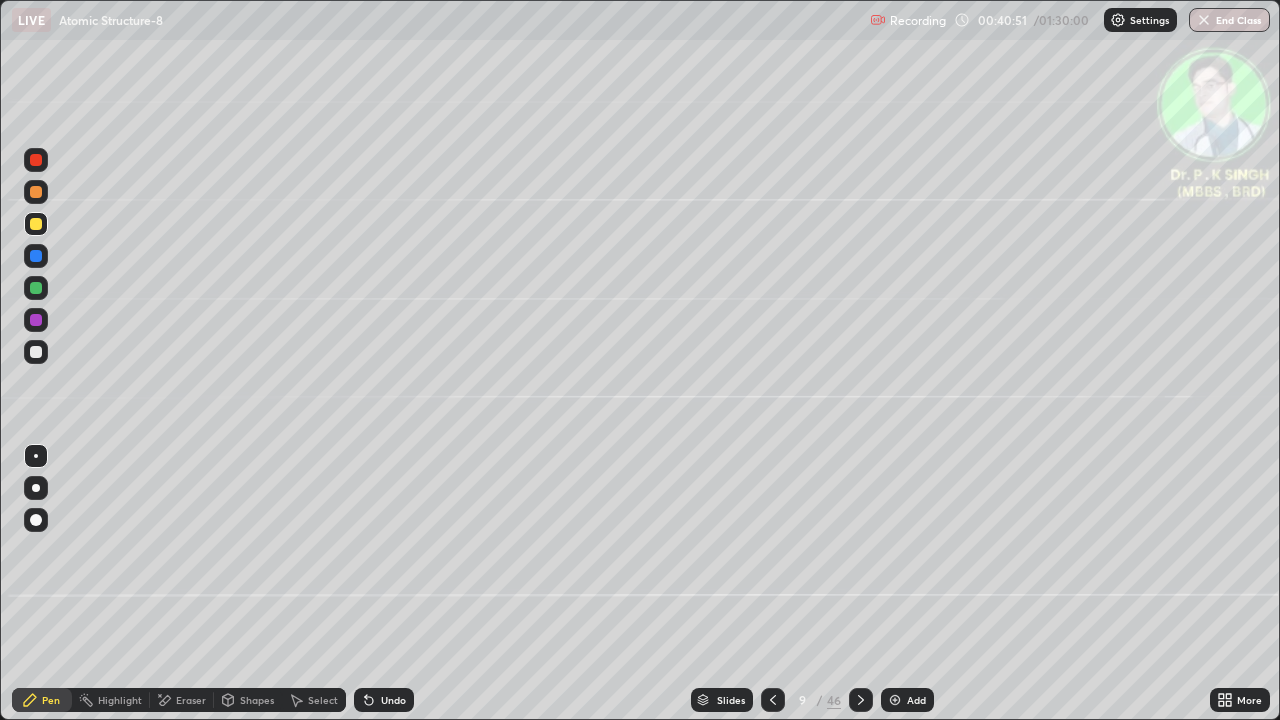 click 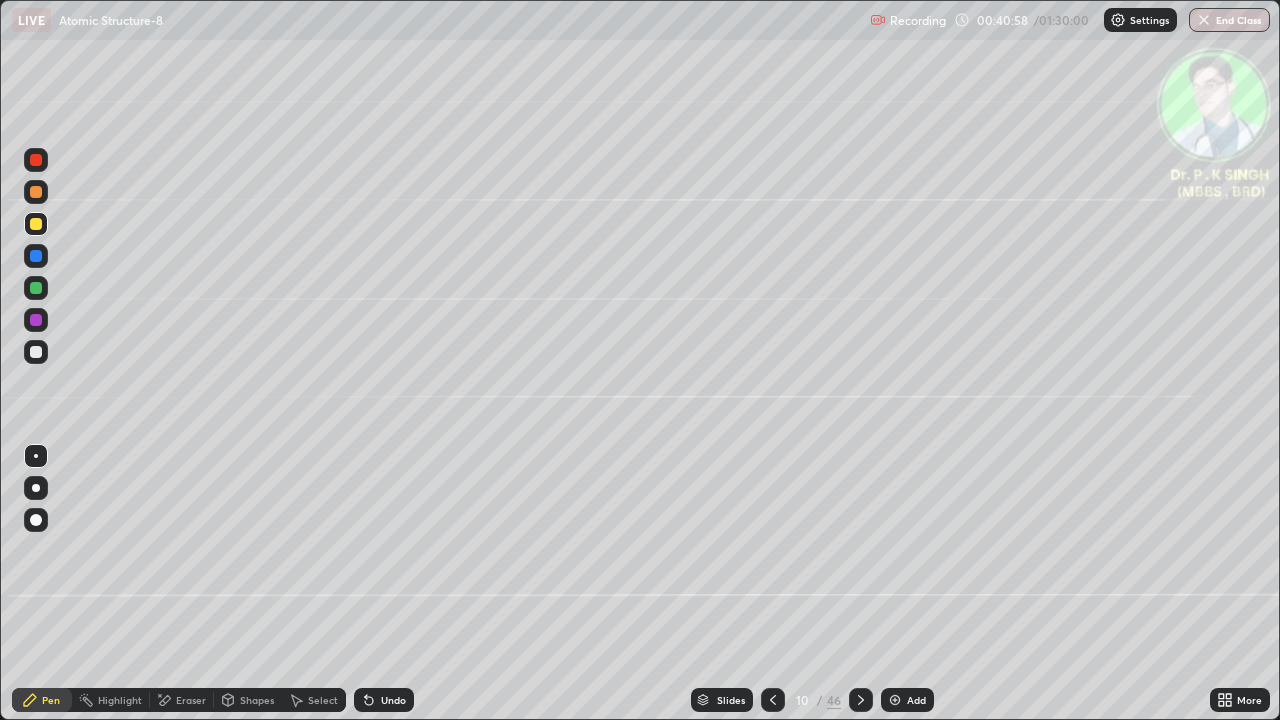 click at bounding box center (36, 224) 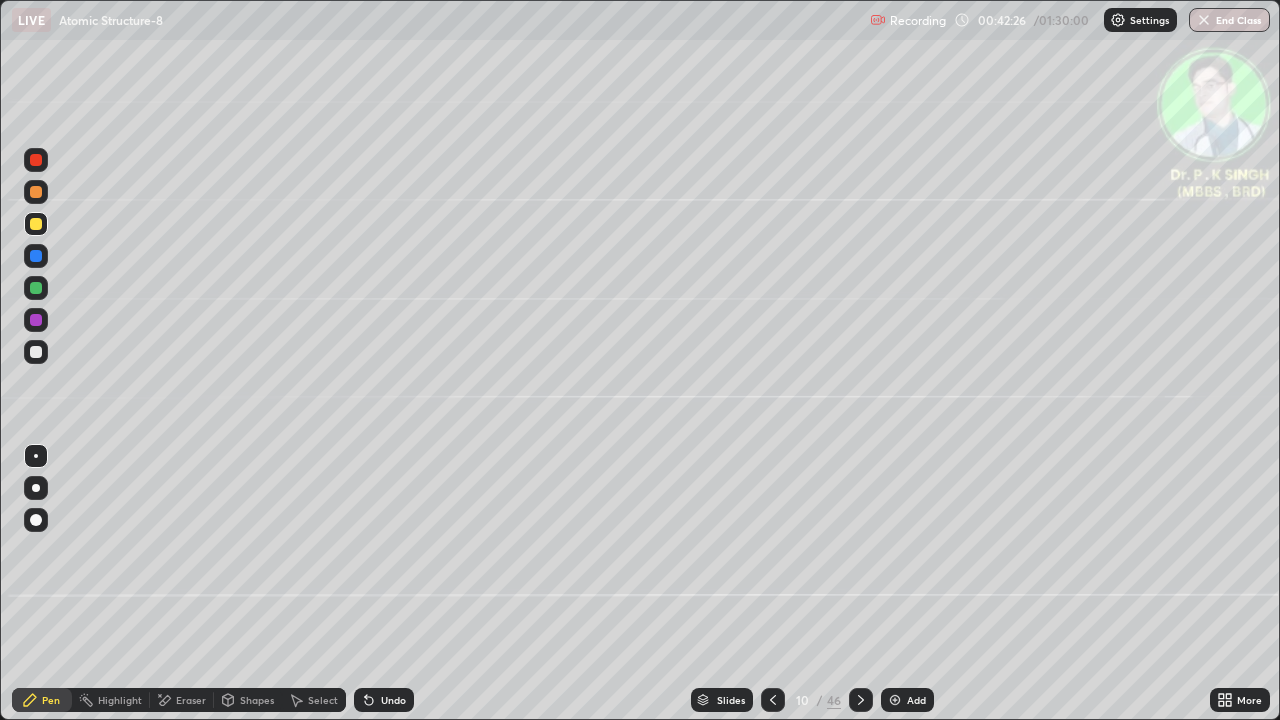 click 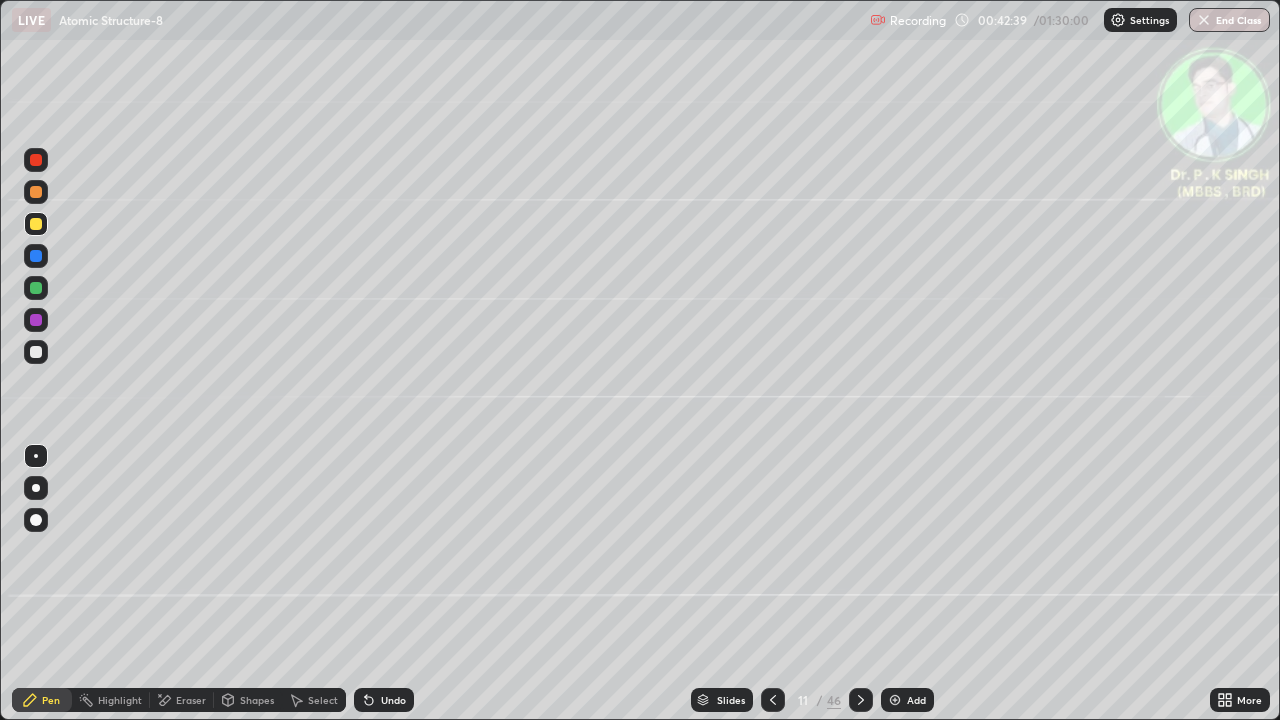 click at bounding box center (773, 700) 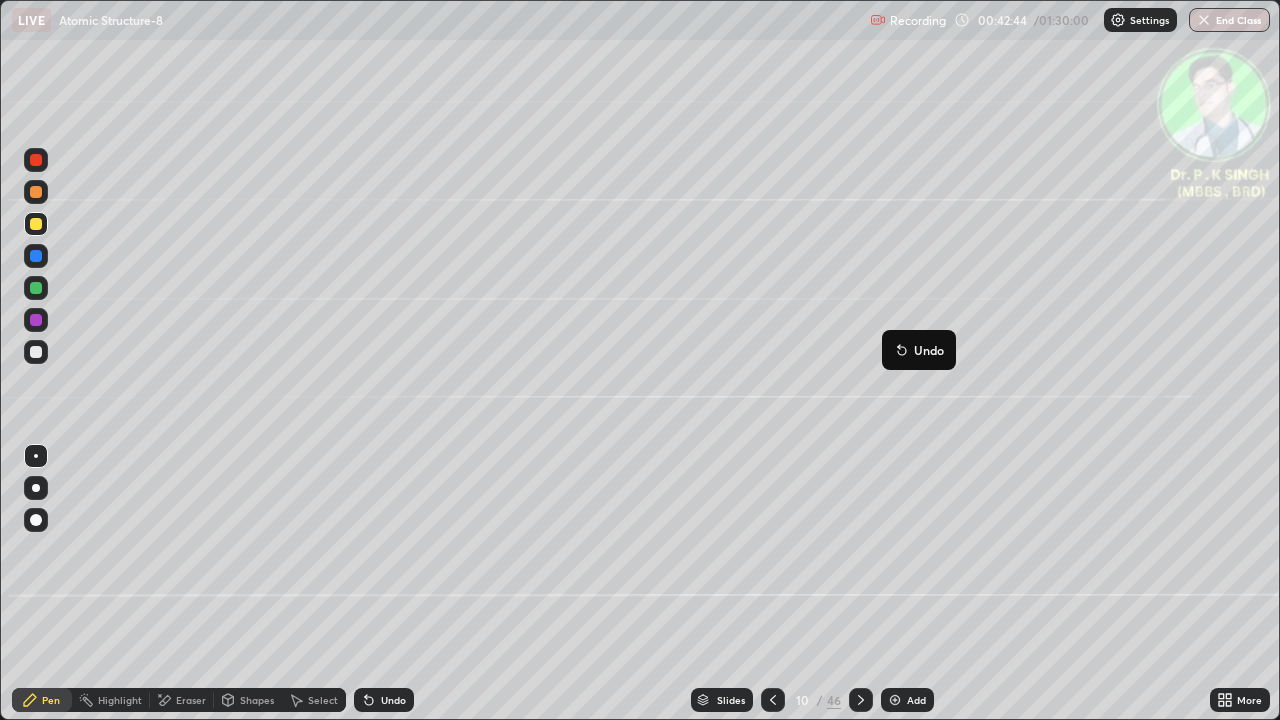 click 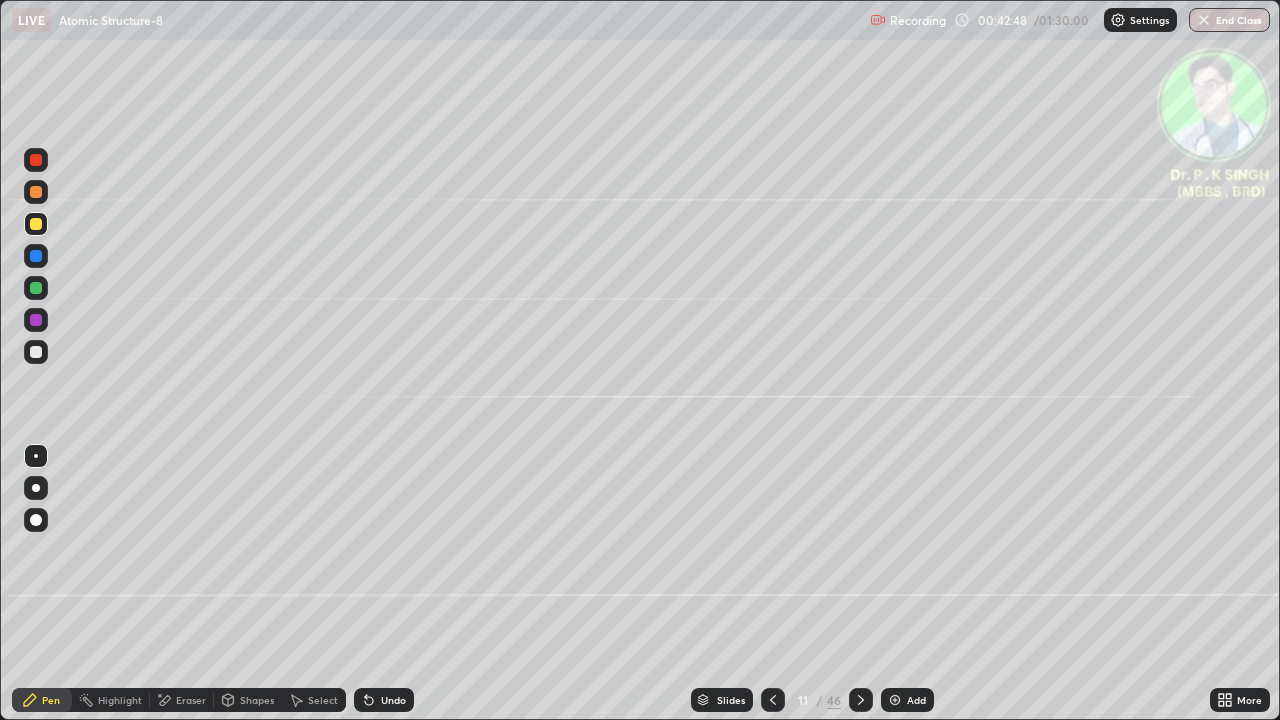 click at bounding box center (773, 700) 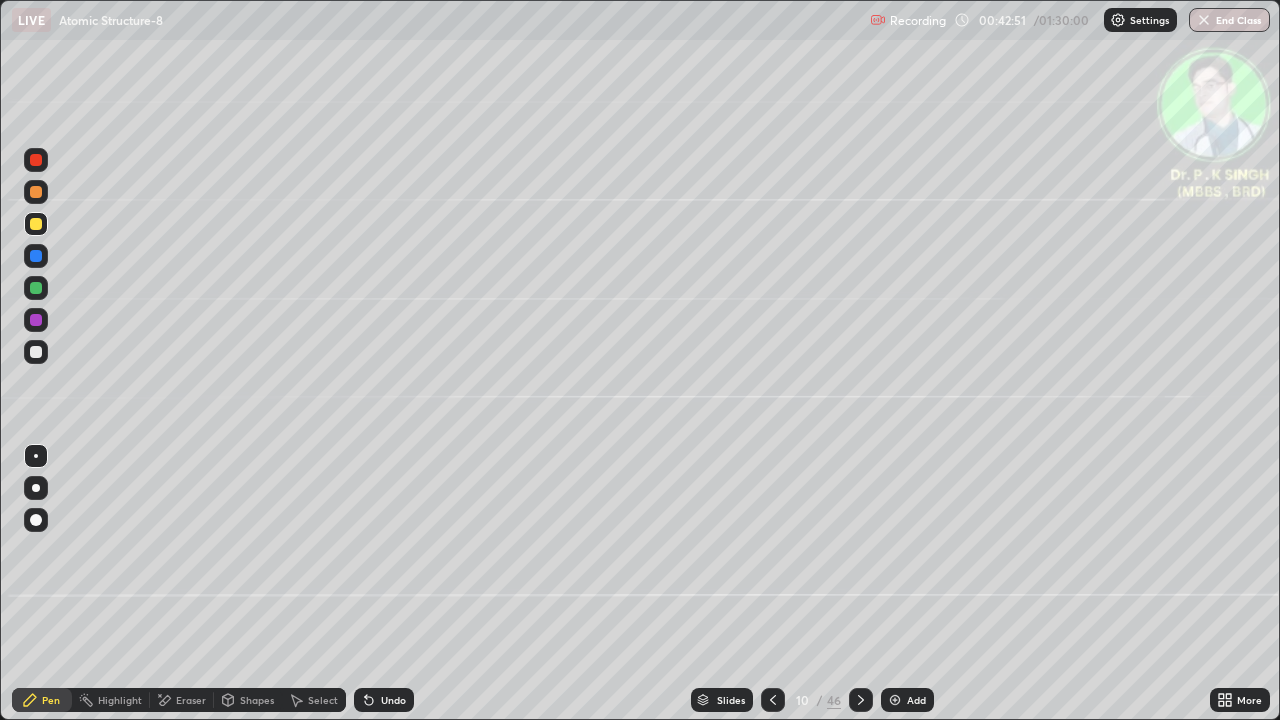 click 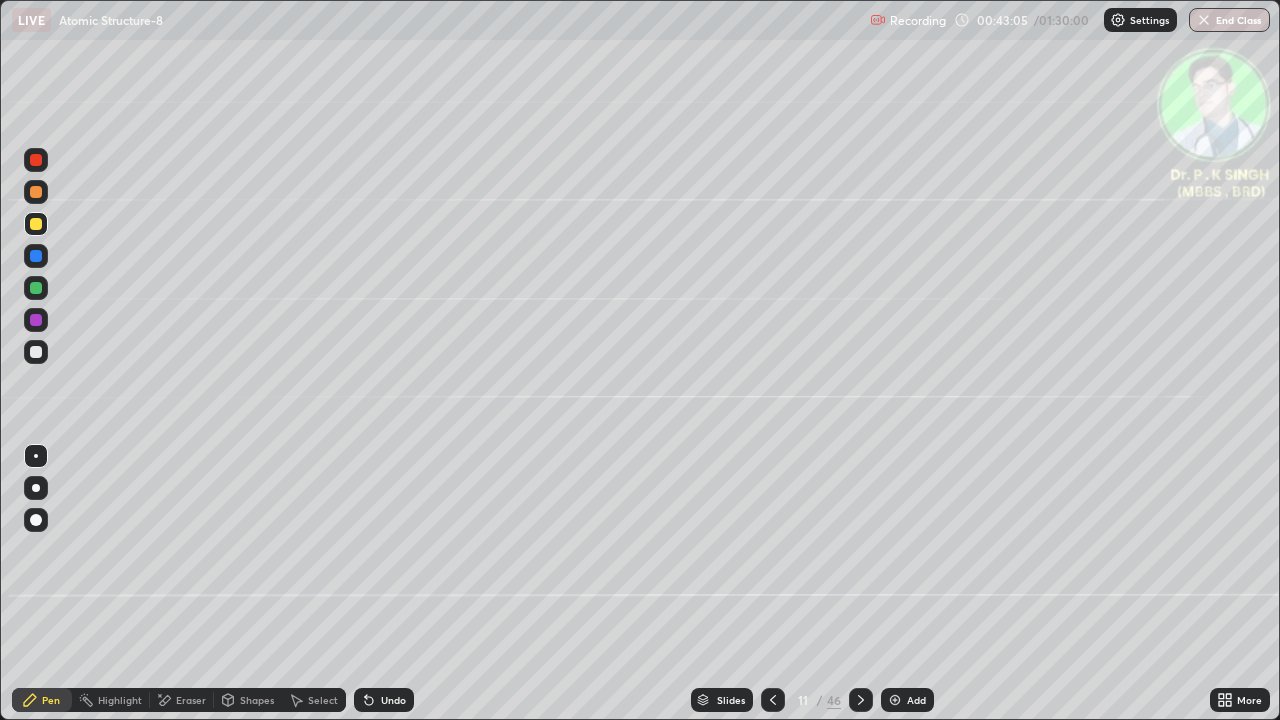 click at bounding box center (36, 160) 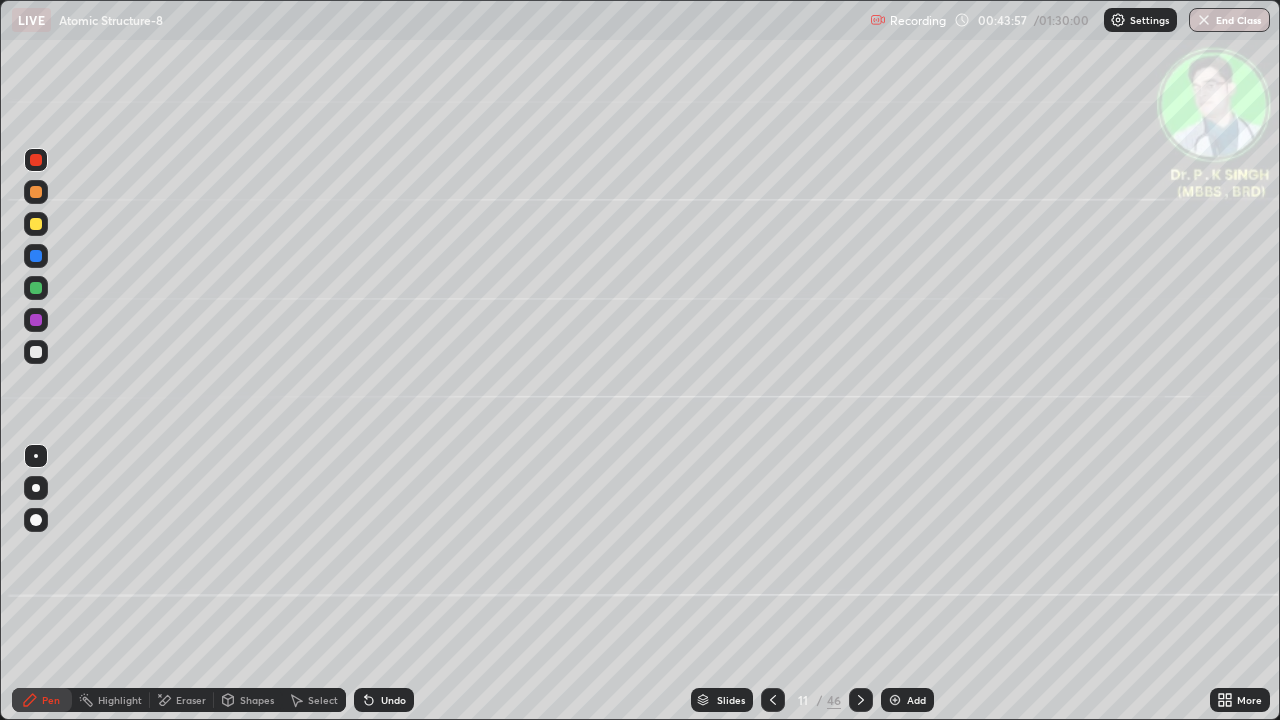 click 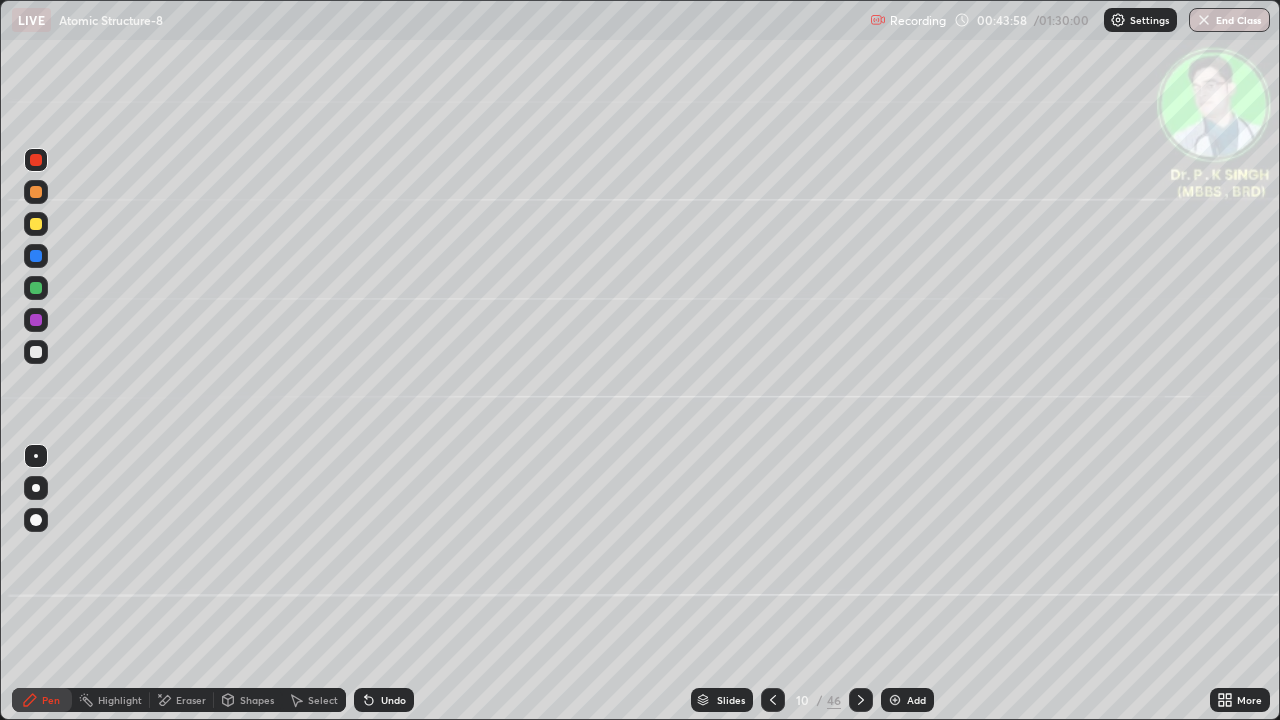 click at bounding box center (773, 700) 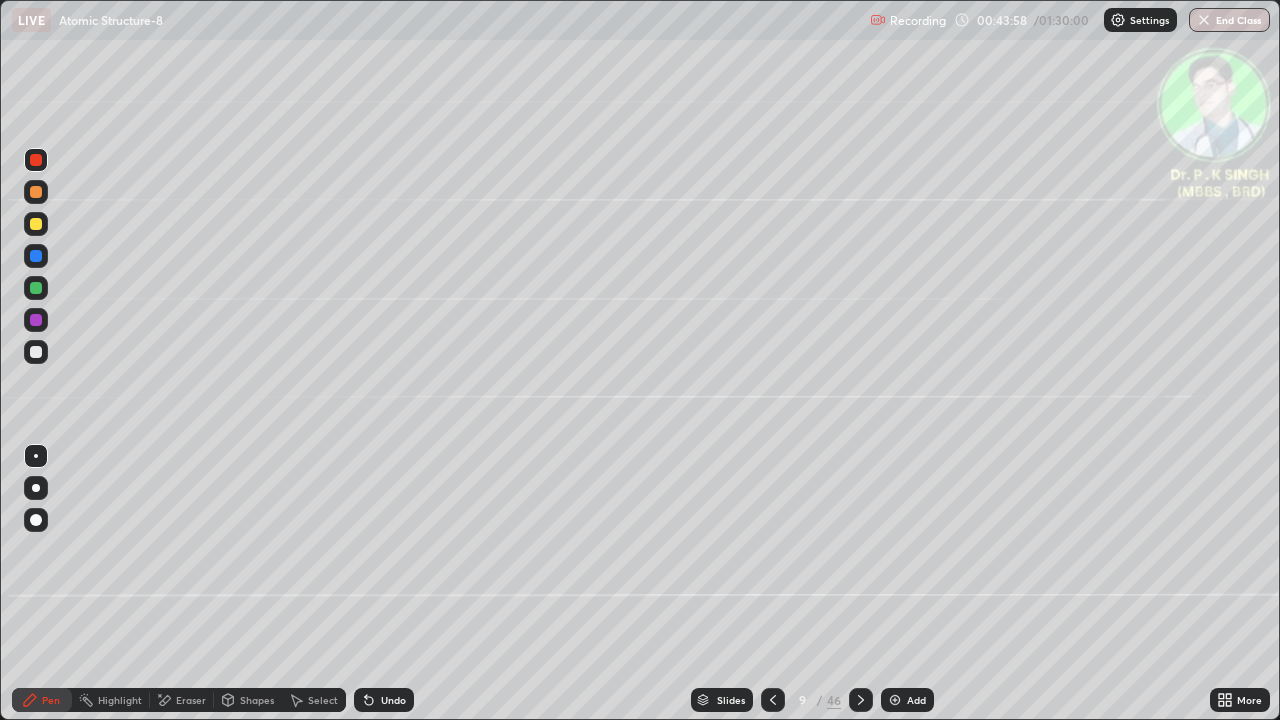 click at bounding box center [773, 700] 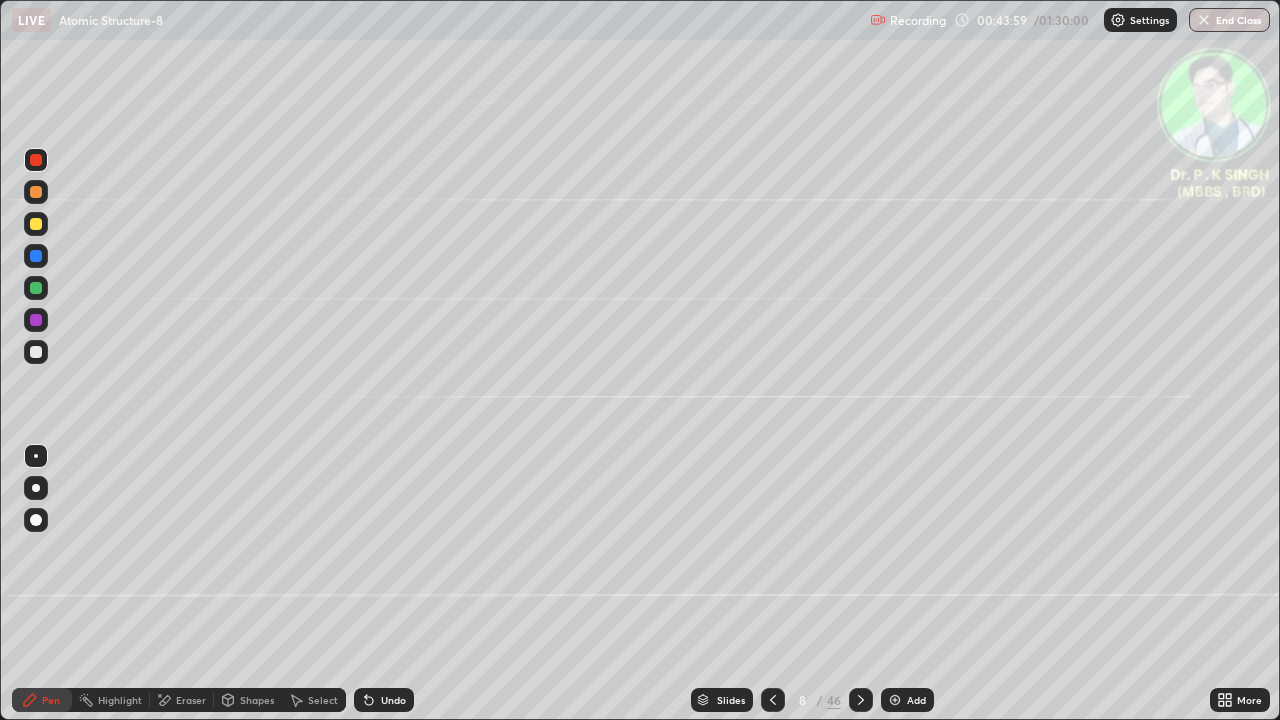 click 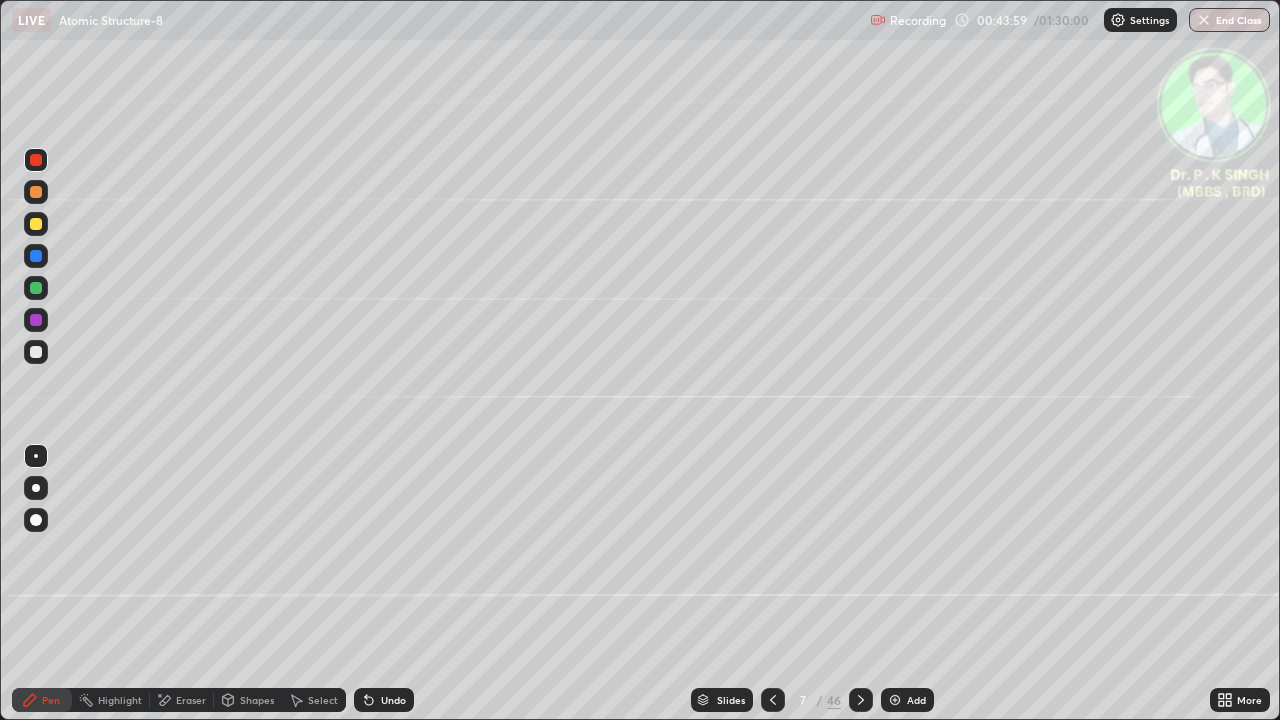 click 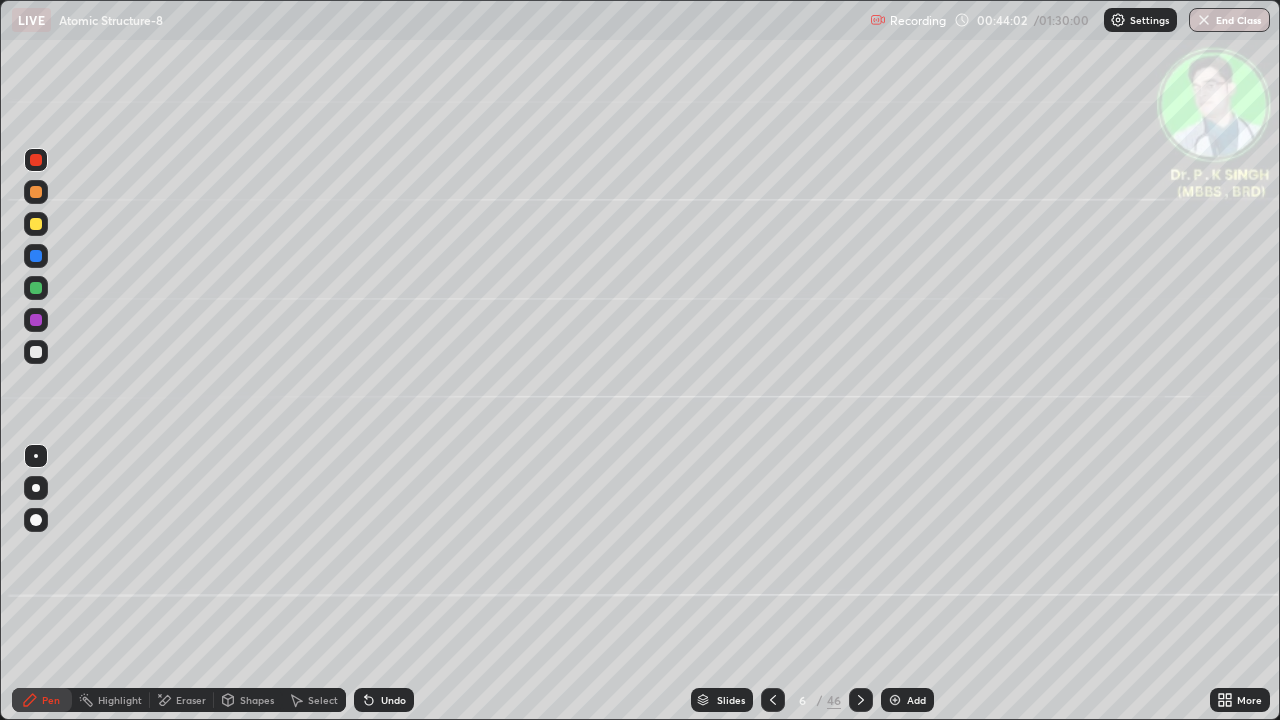 click 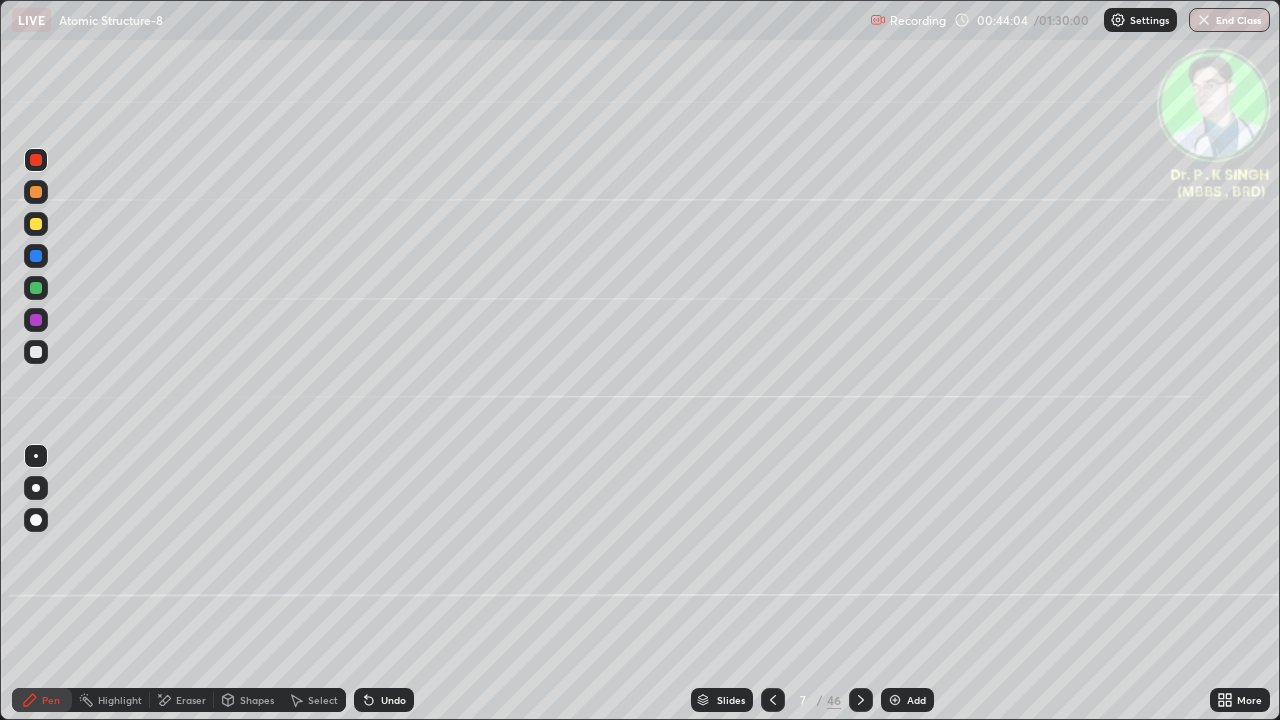click 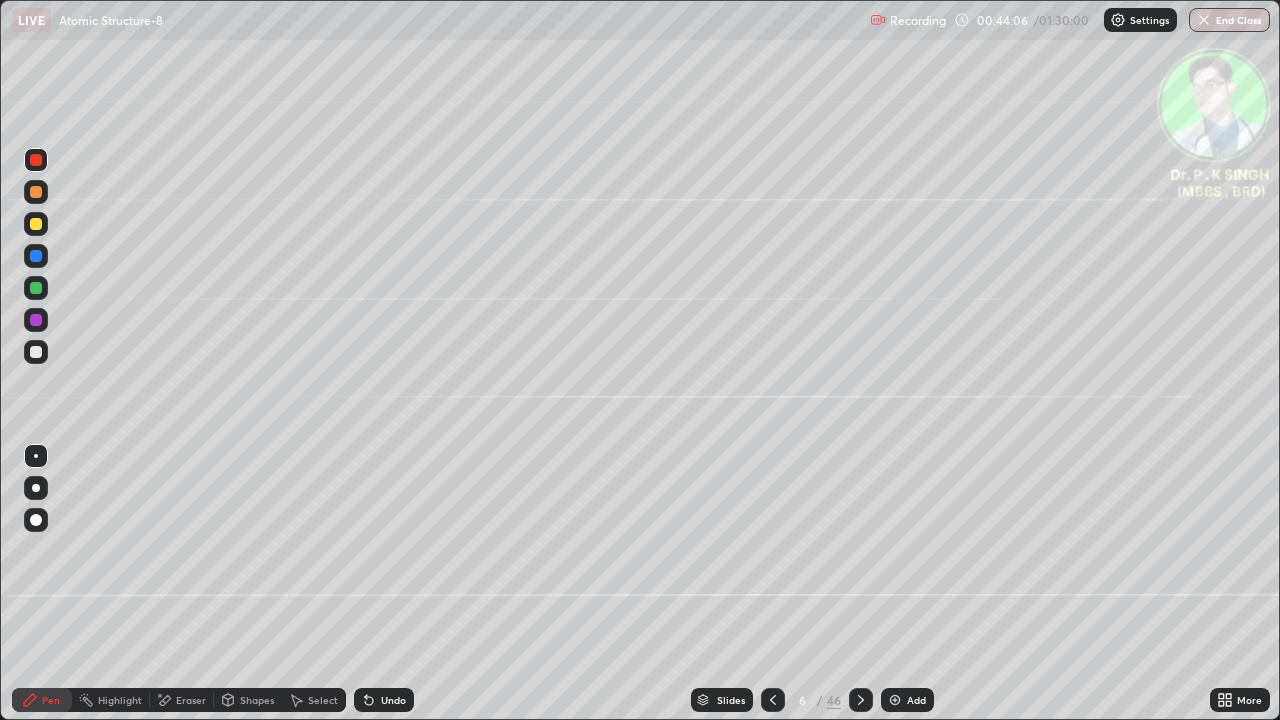 click at bounding box center [861, 700] 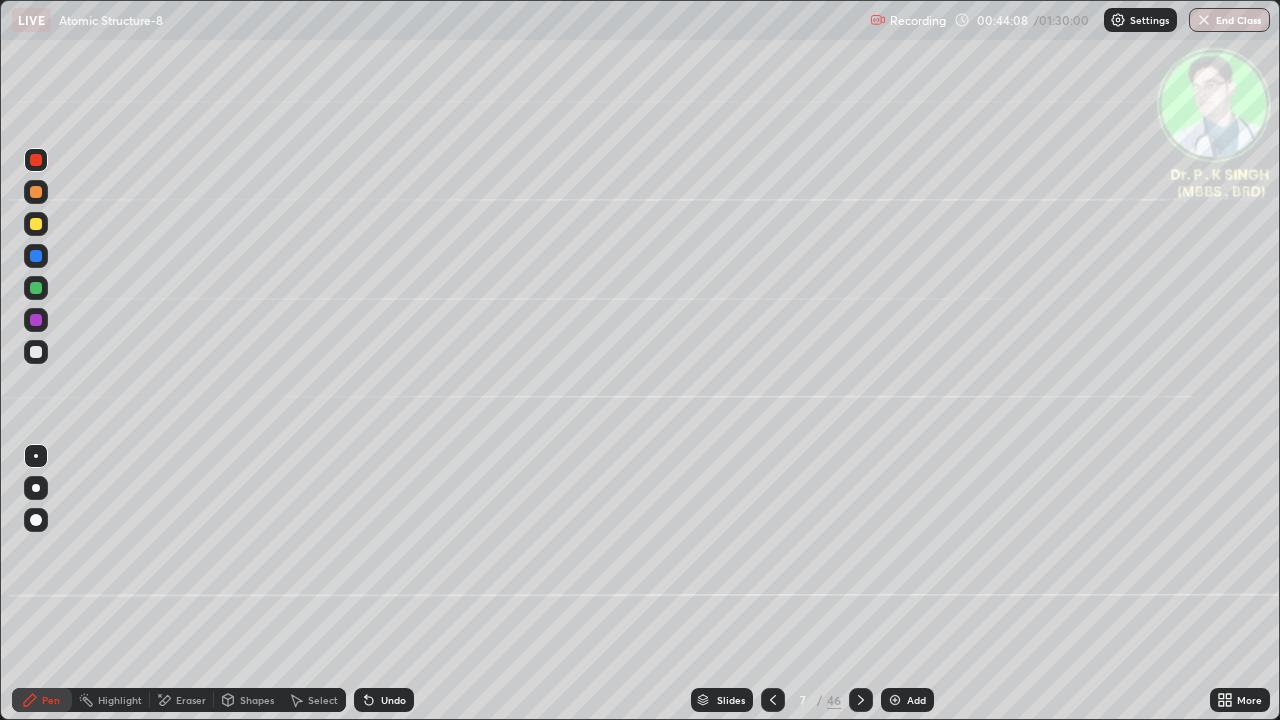 click at bounding box center [36, 224] 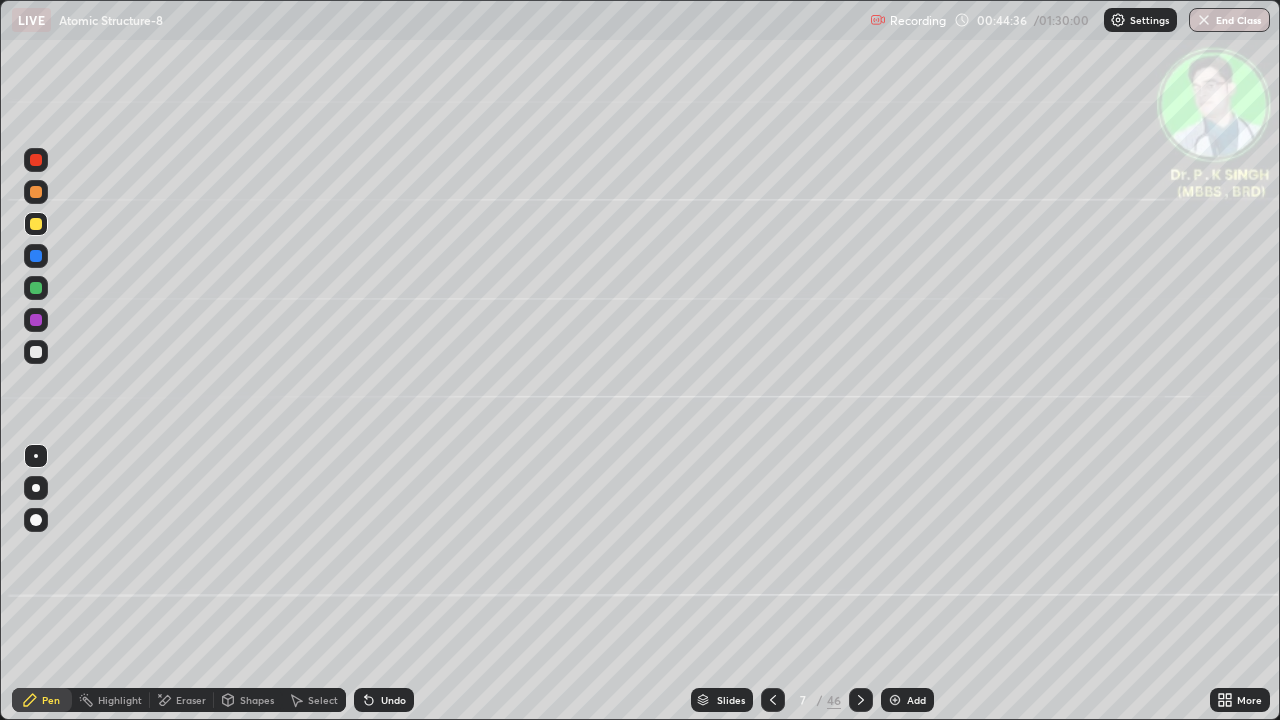 click on "Eraser" at bounding box center (182, 700) 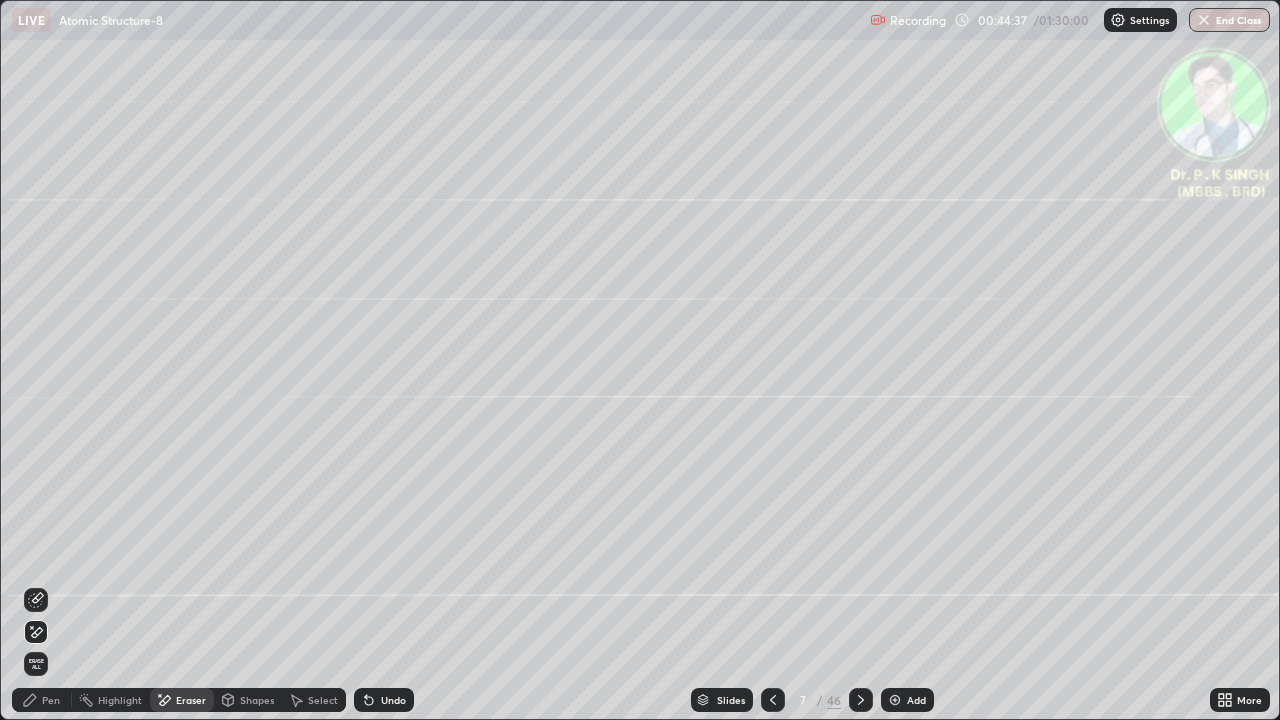 click at bounding box center [36, 600] 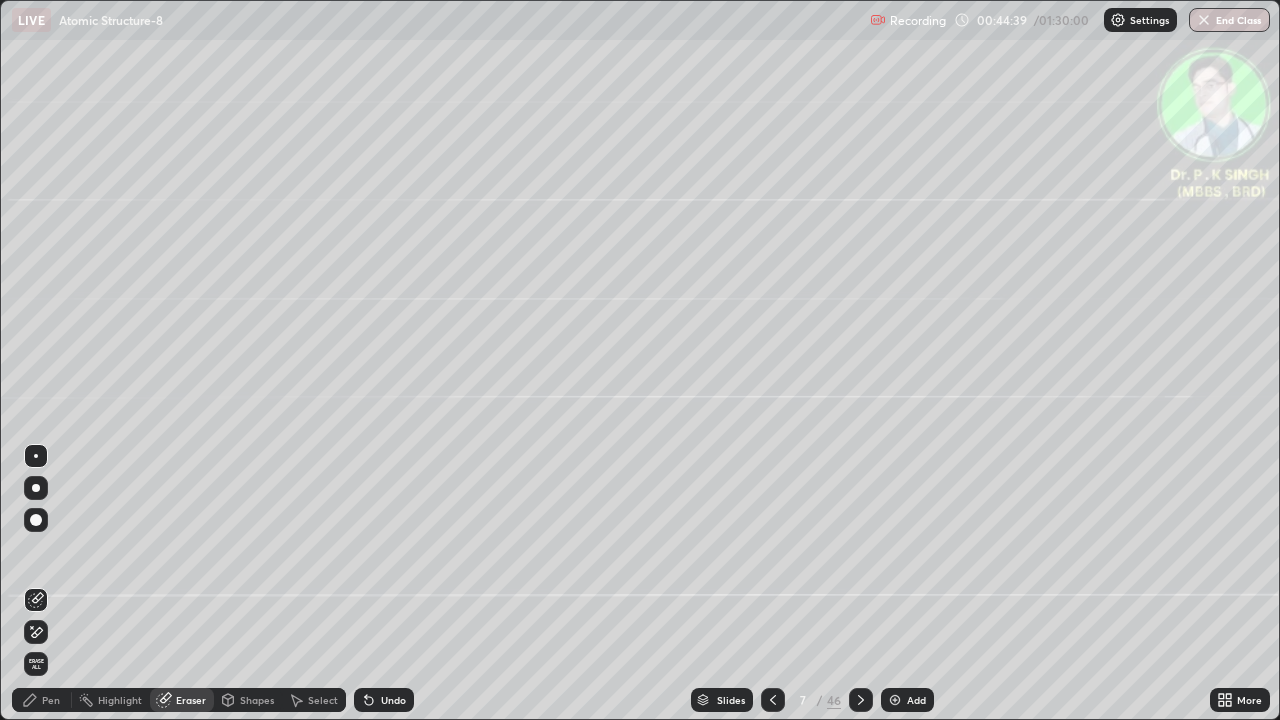 click 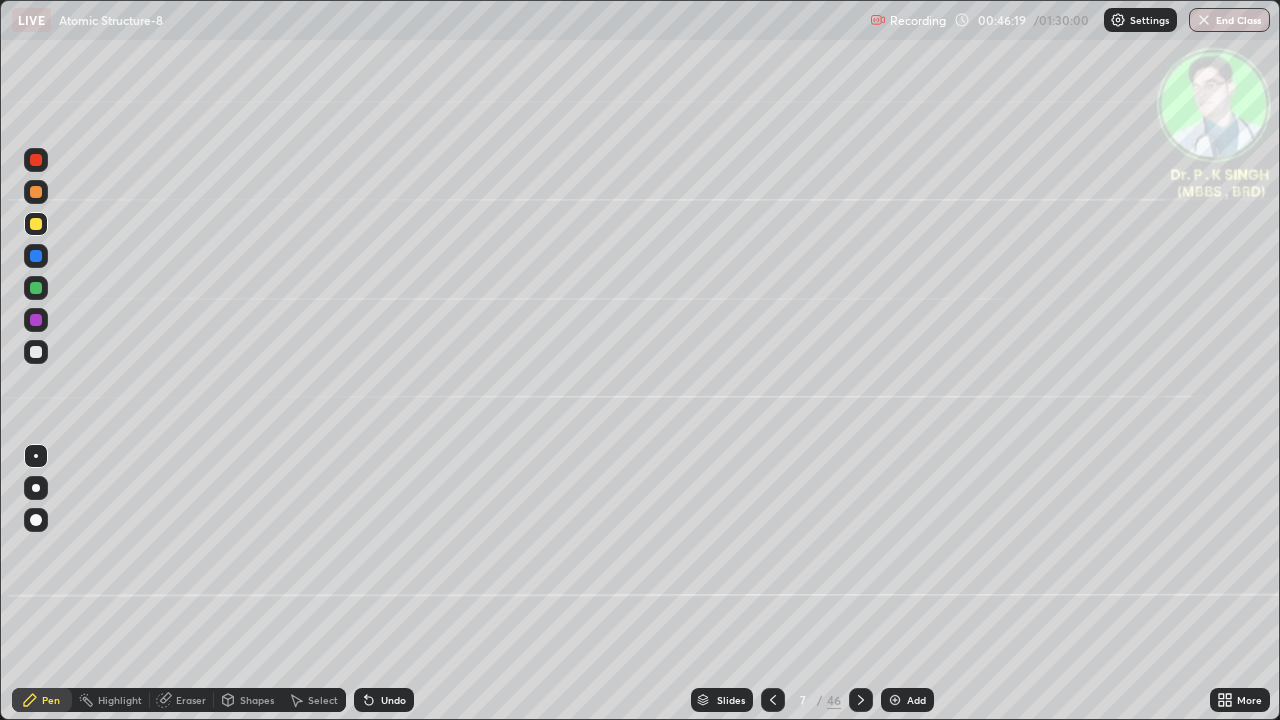 click 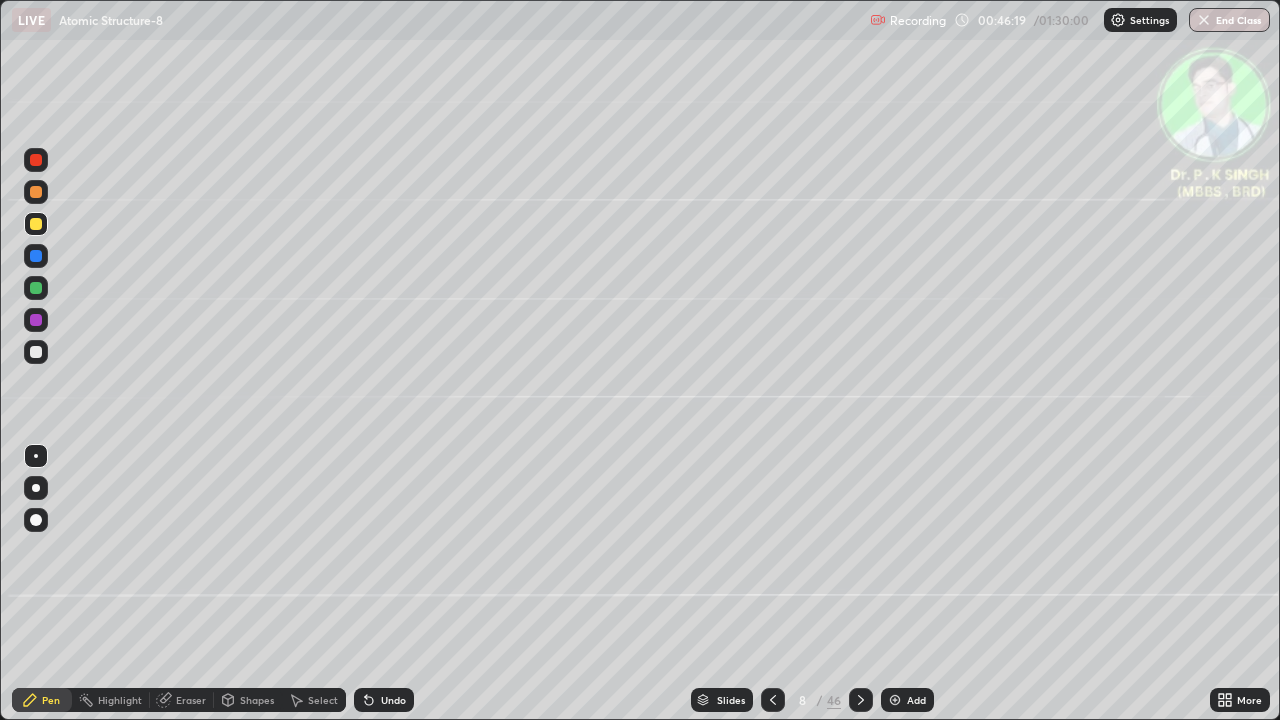 click 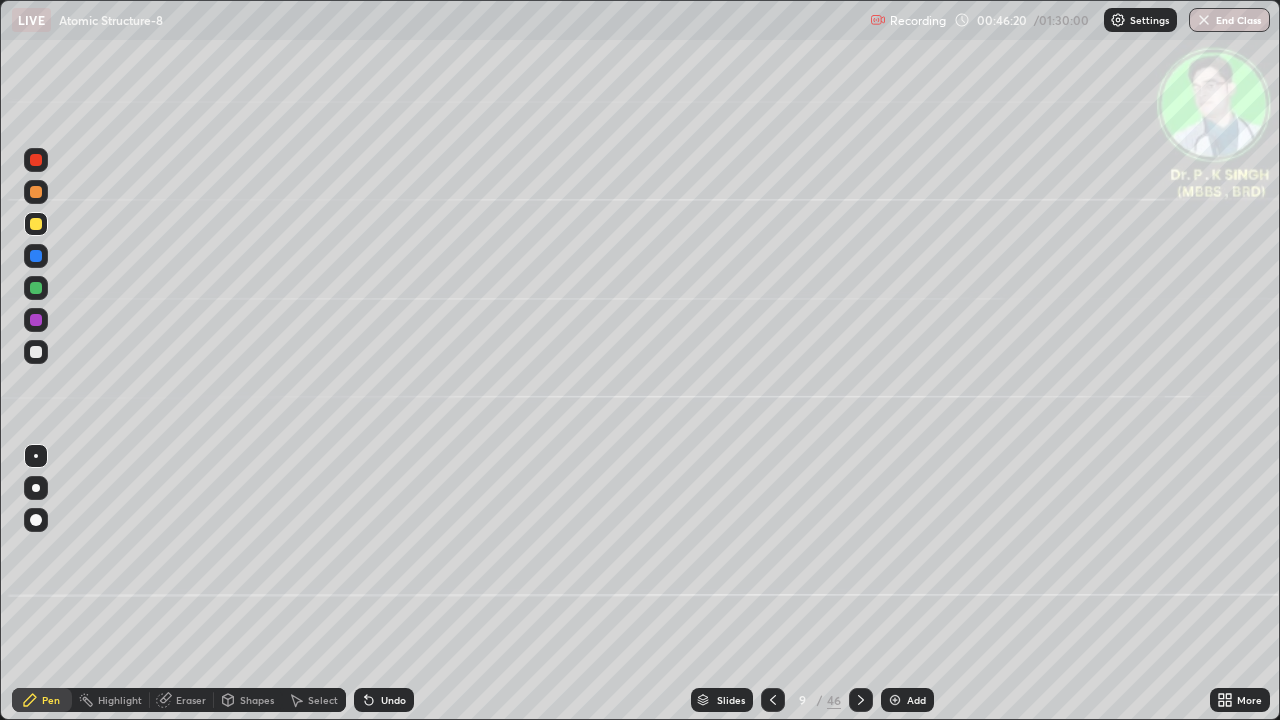 click 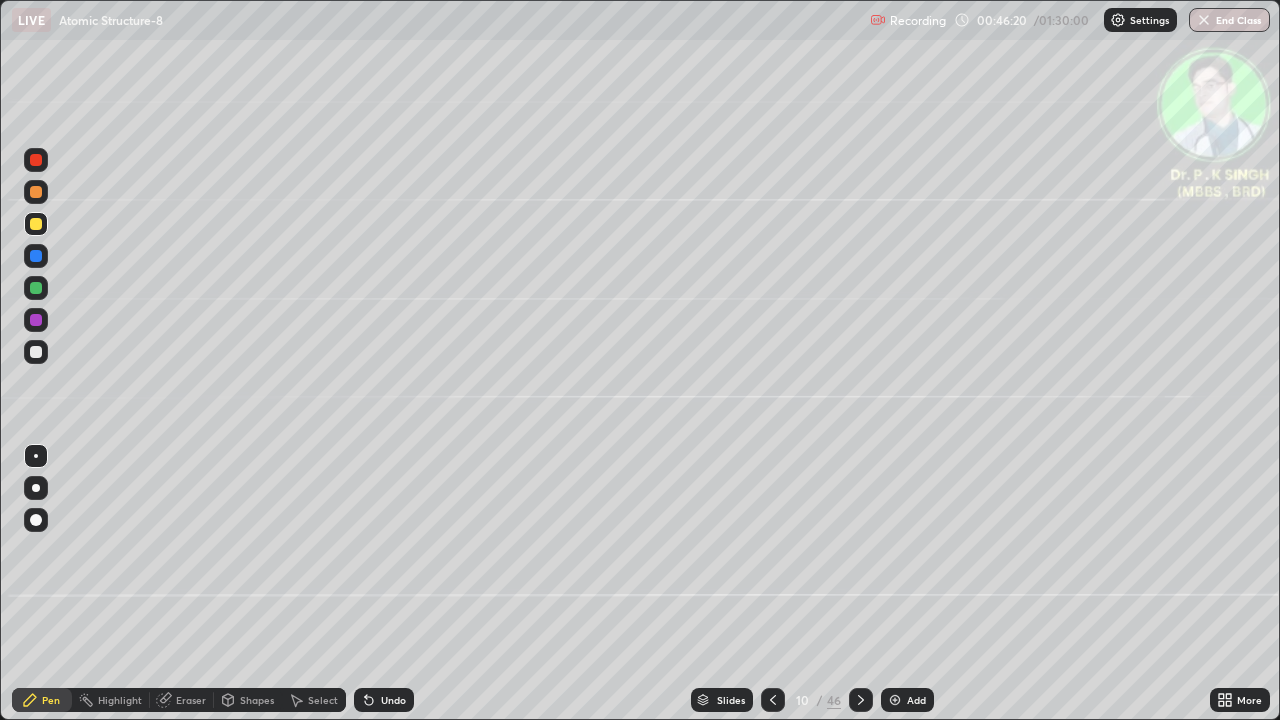 click at bounding box center (861, 700) 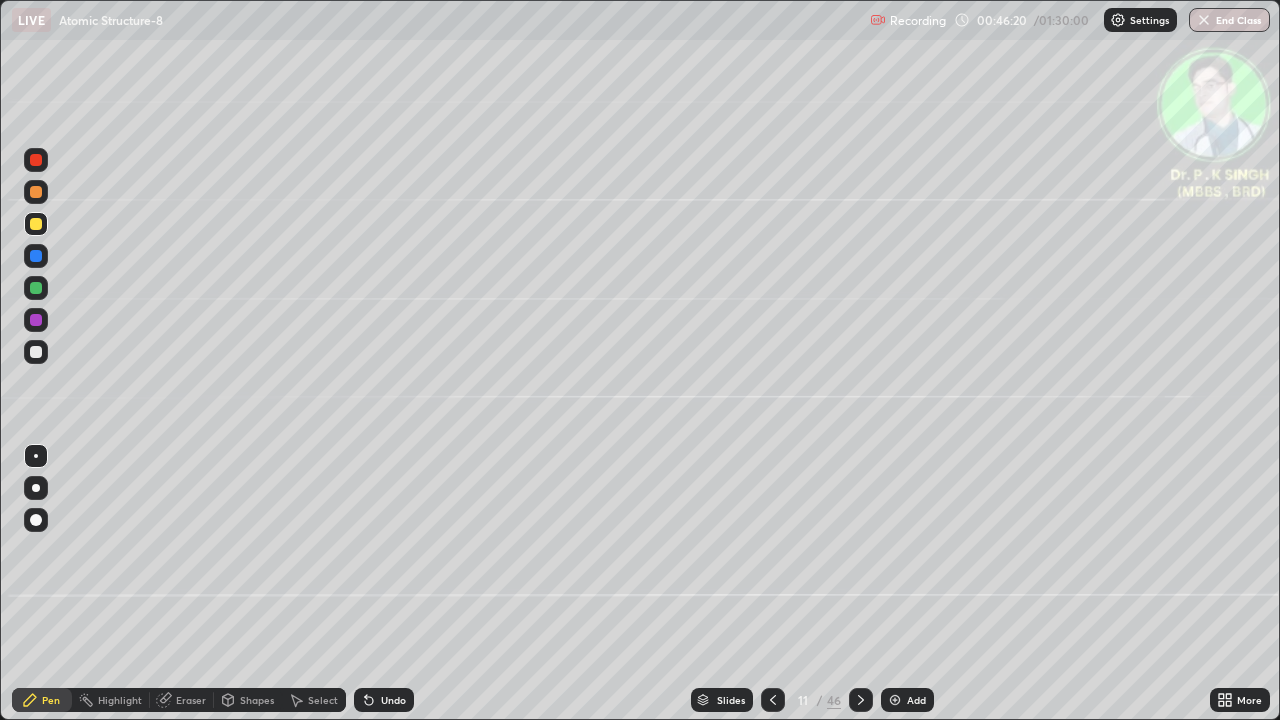 click at bounding box center [861, 700] 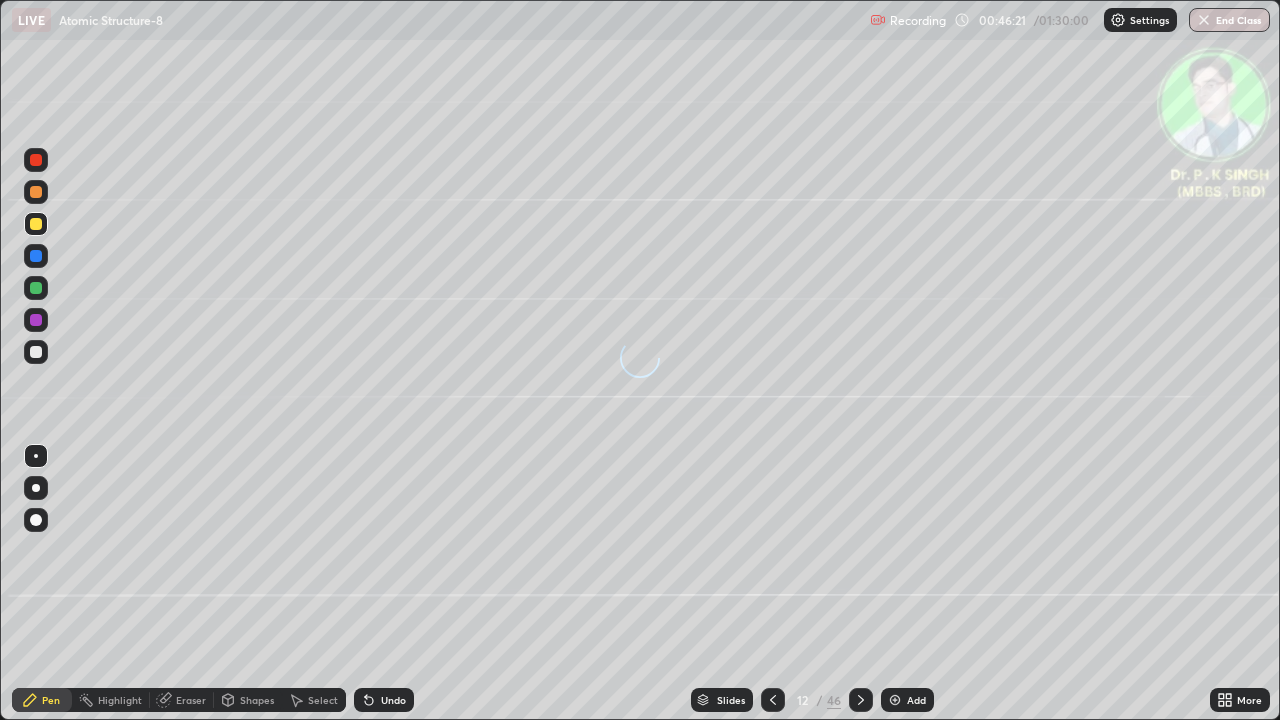 click 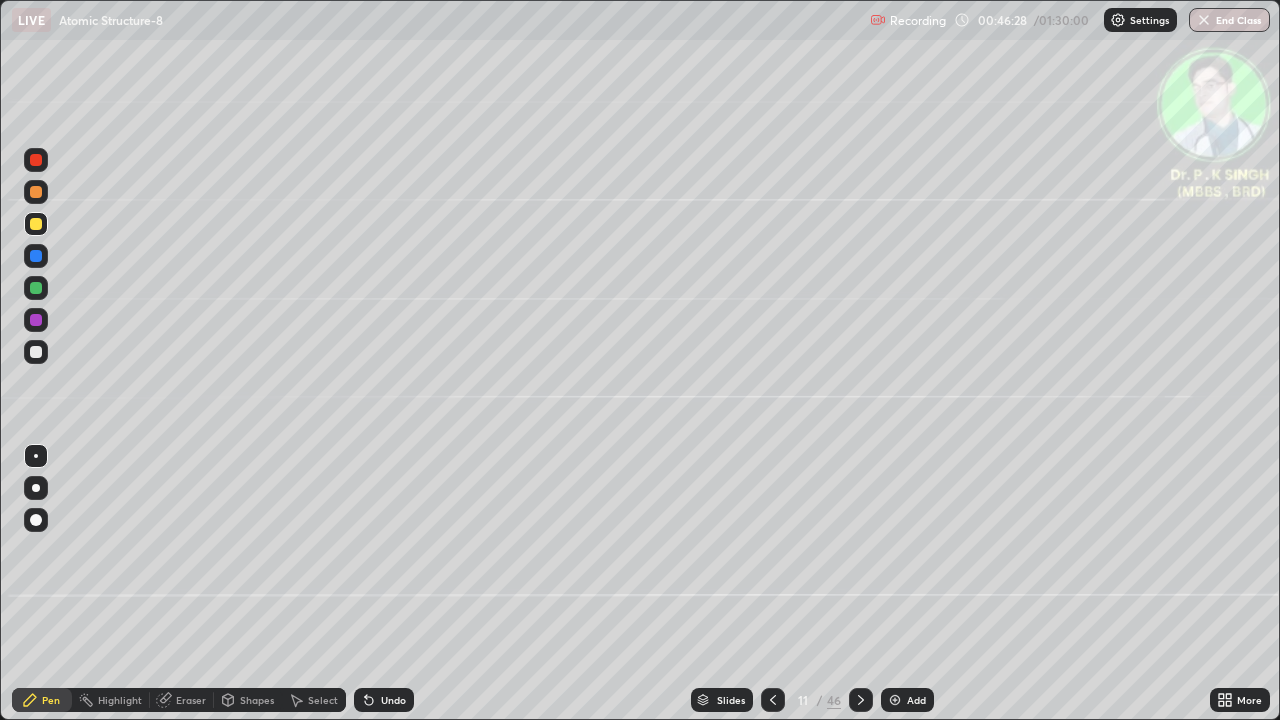 click 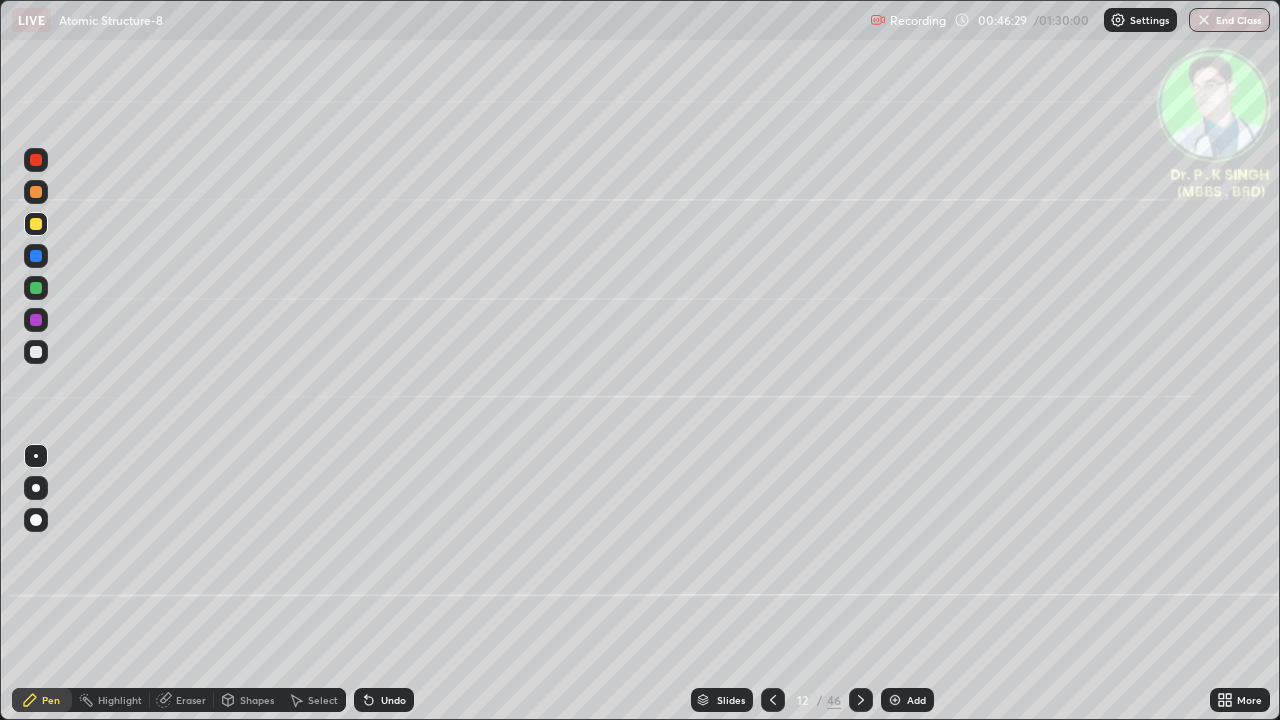 click 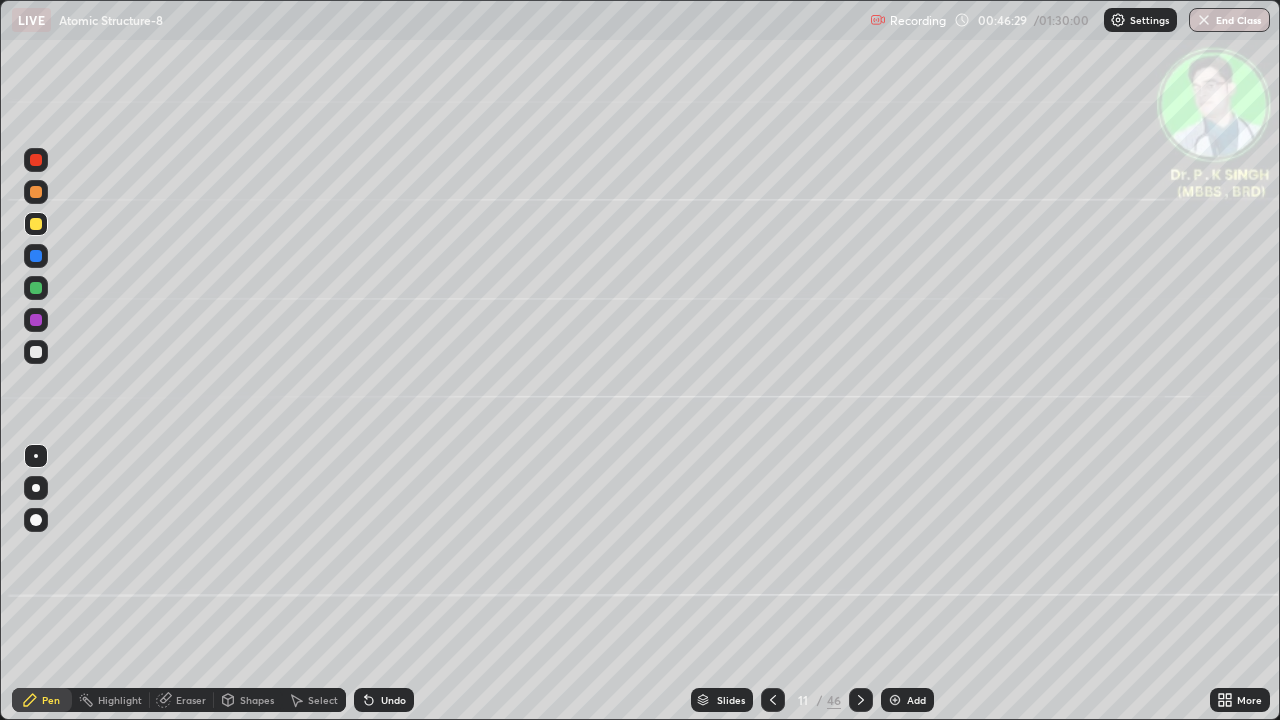 click 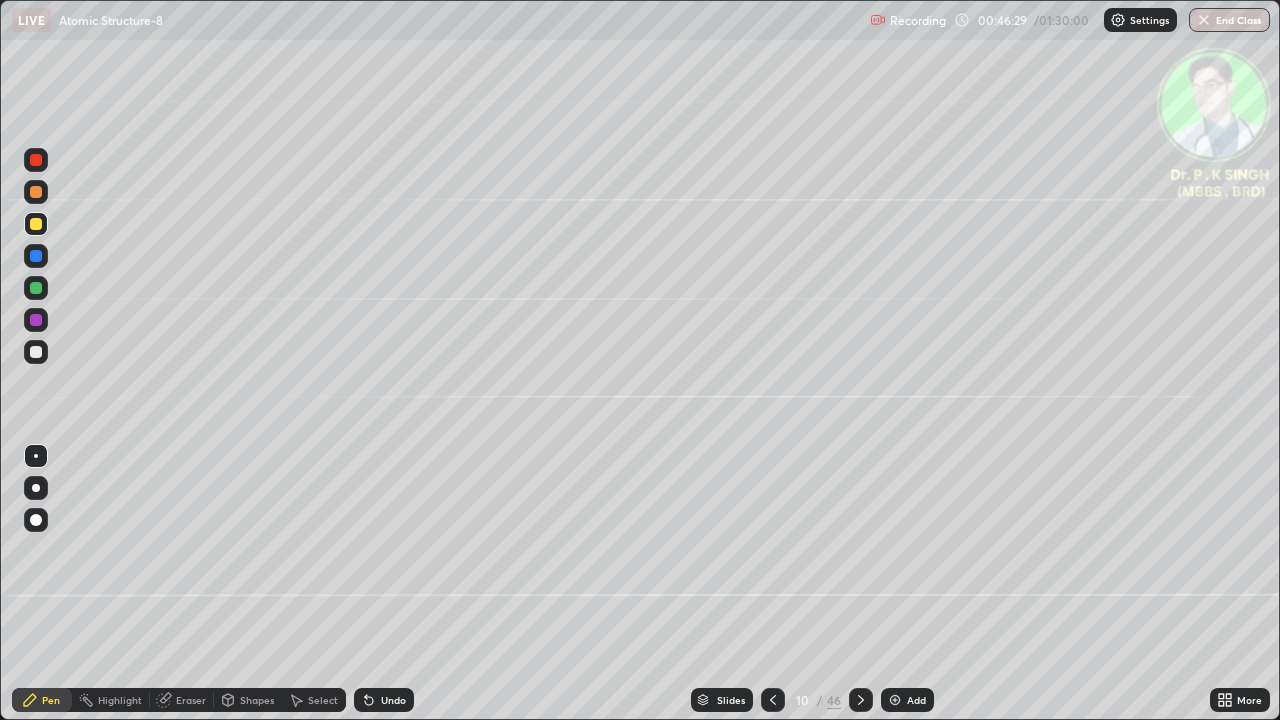 click 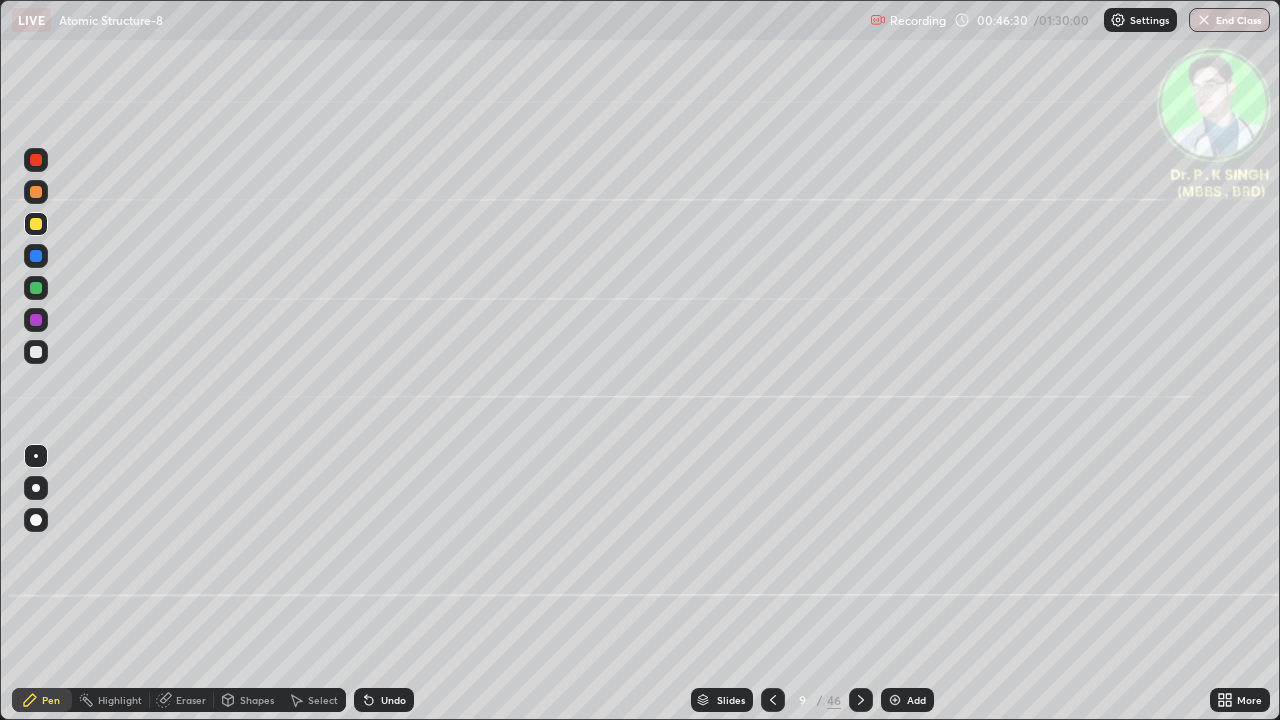 click 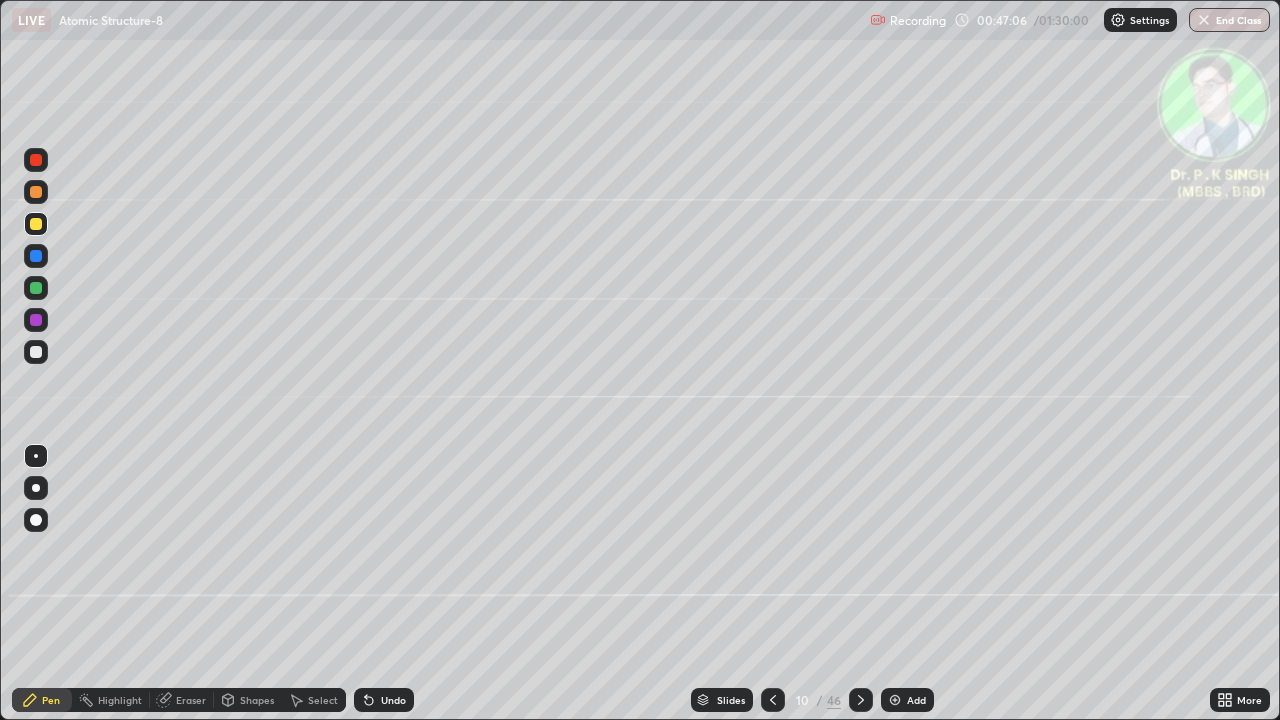 click 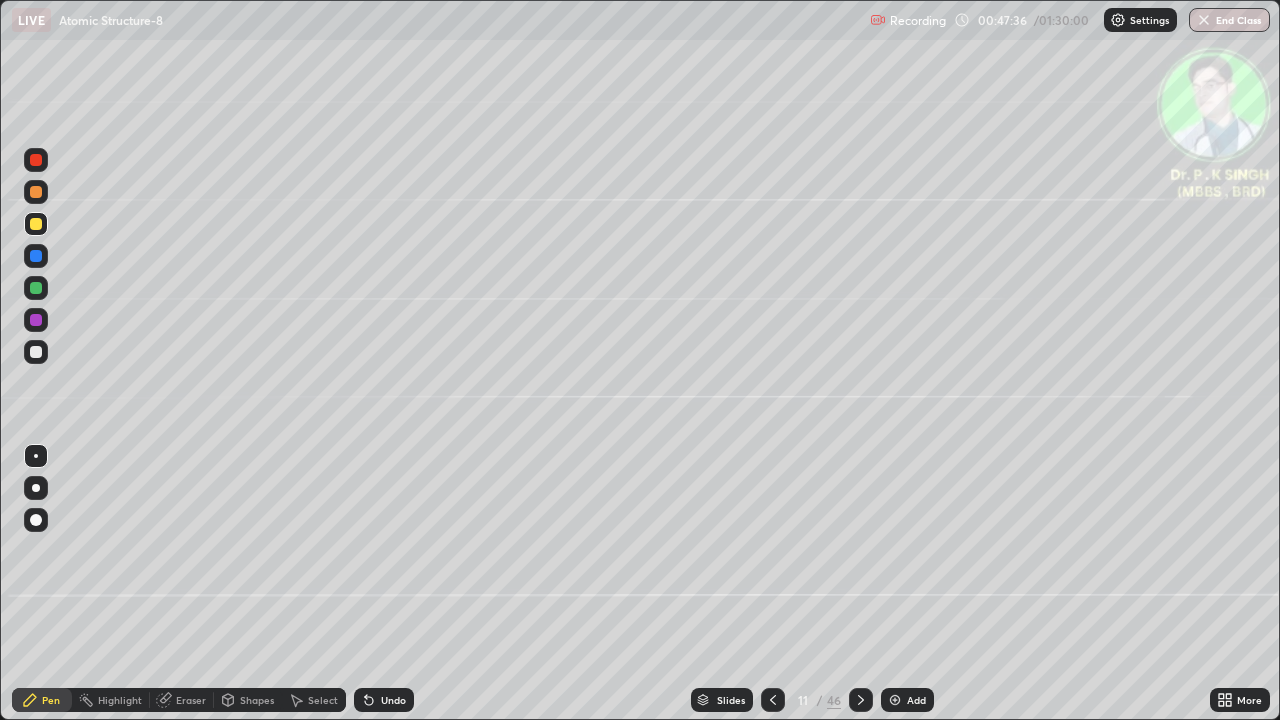 click 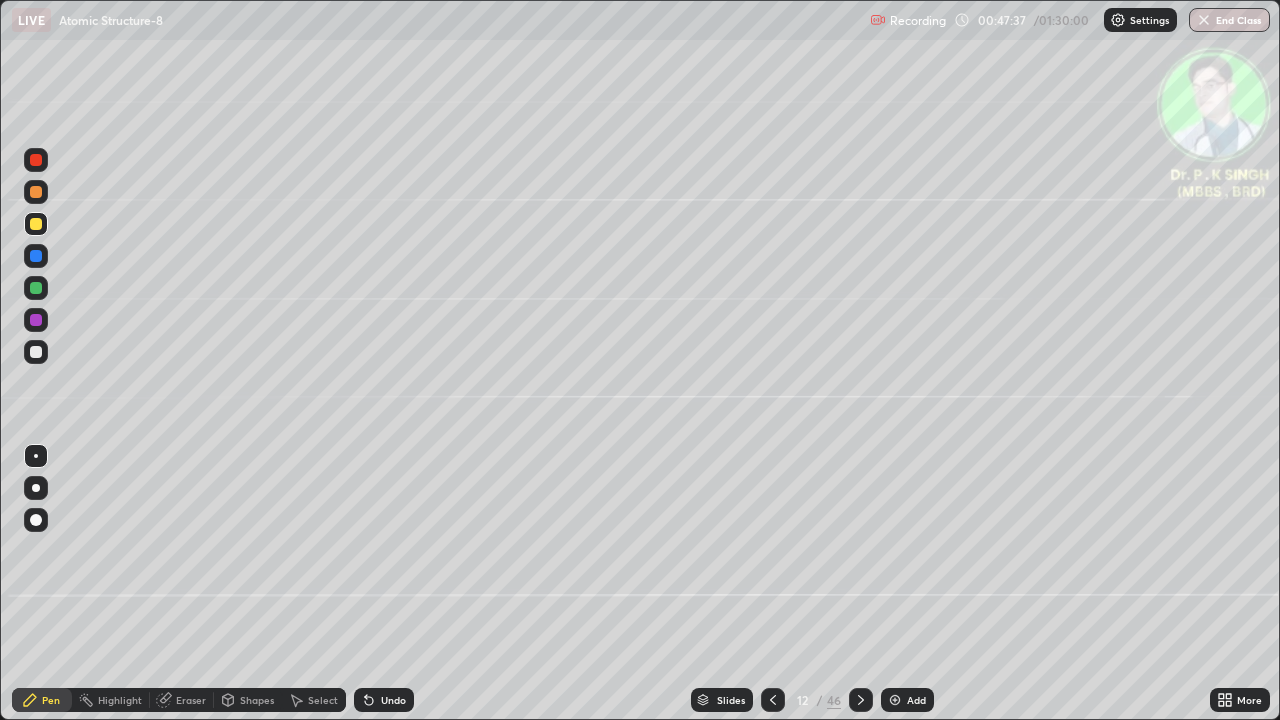 click 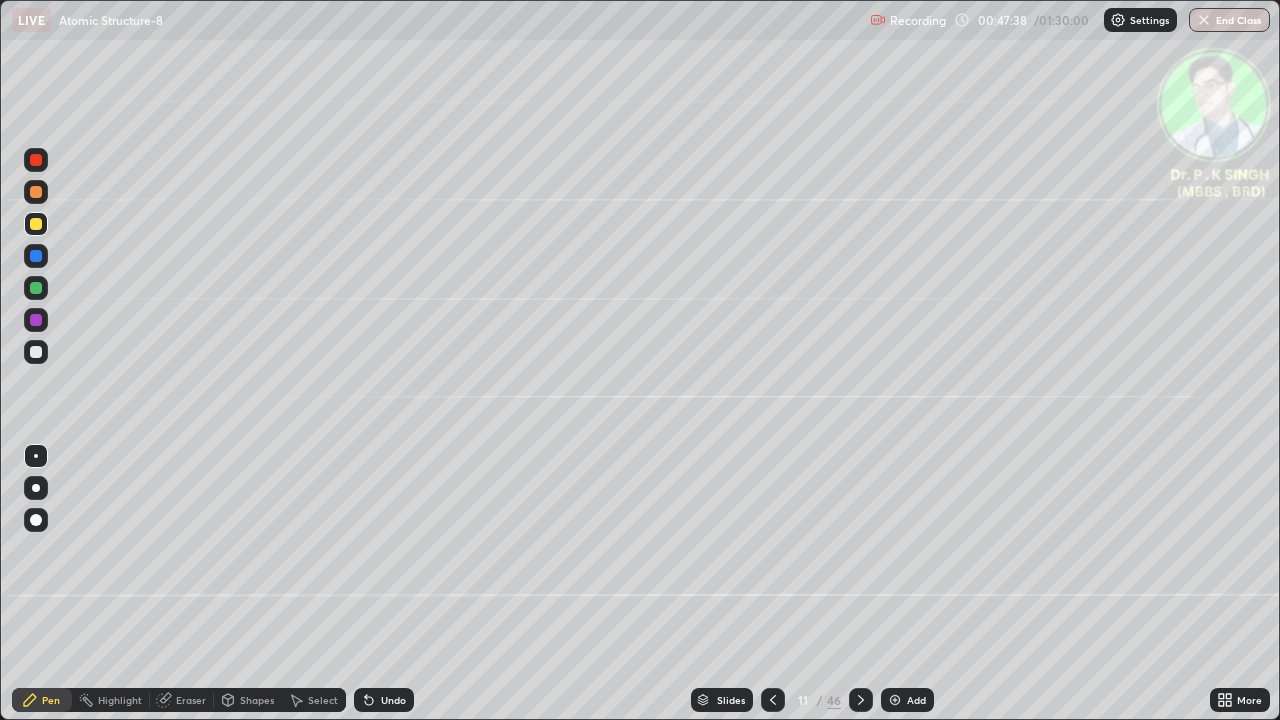 click at bounding box center [773, 700] 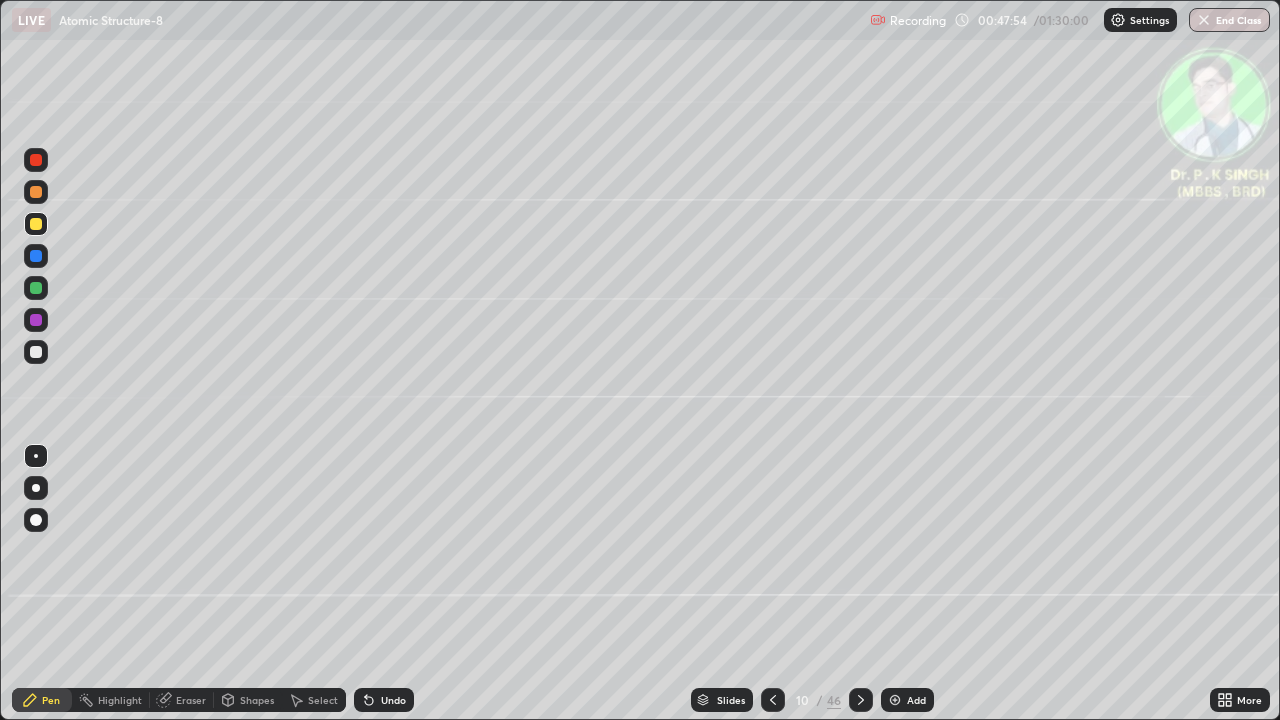 click 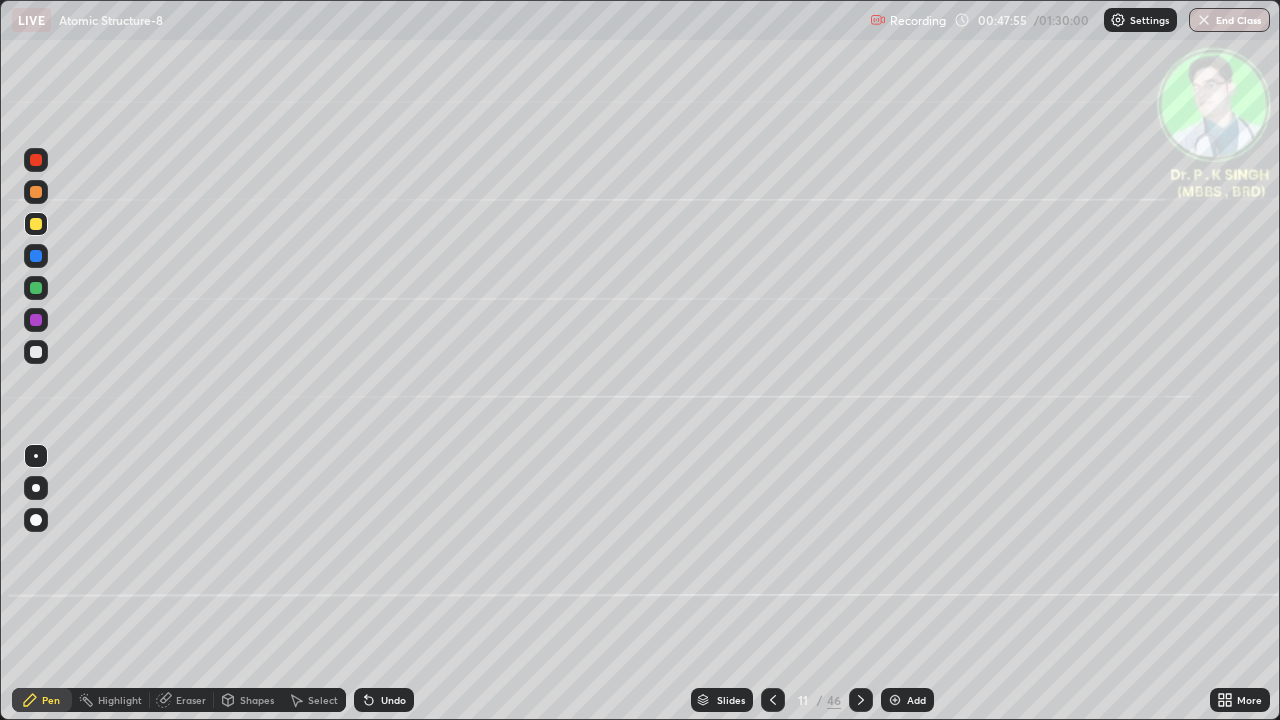 click 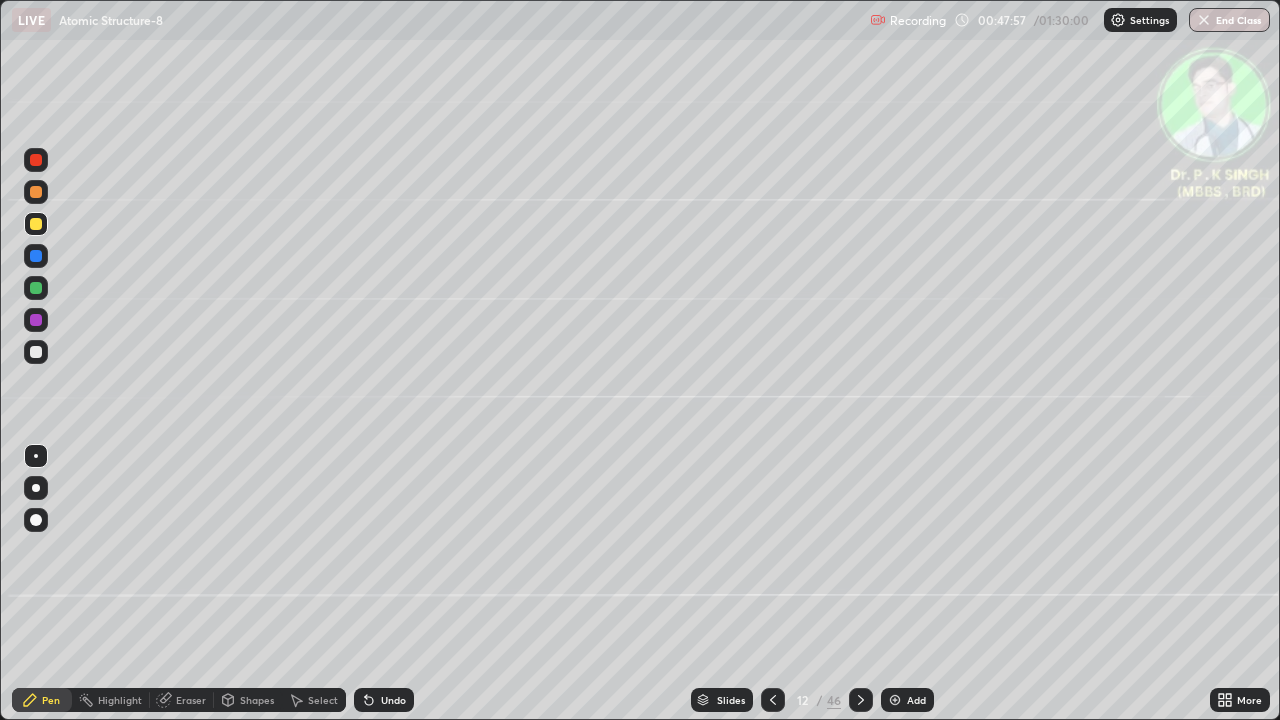 click at bounding box center (36, 256) 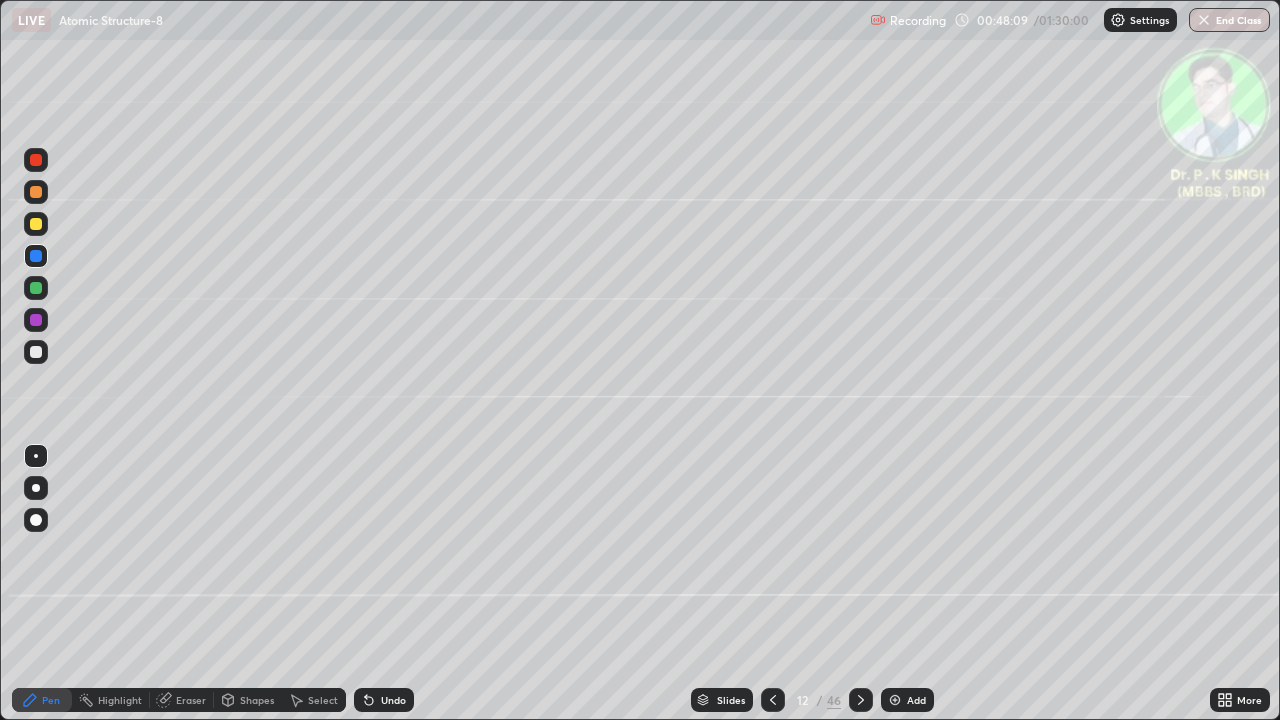 click at bounding box center (36, 224) 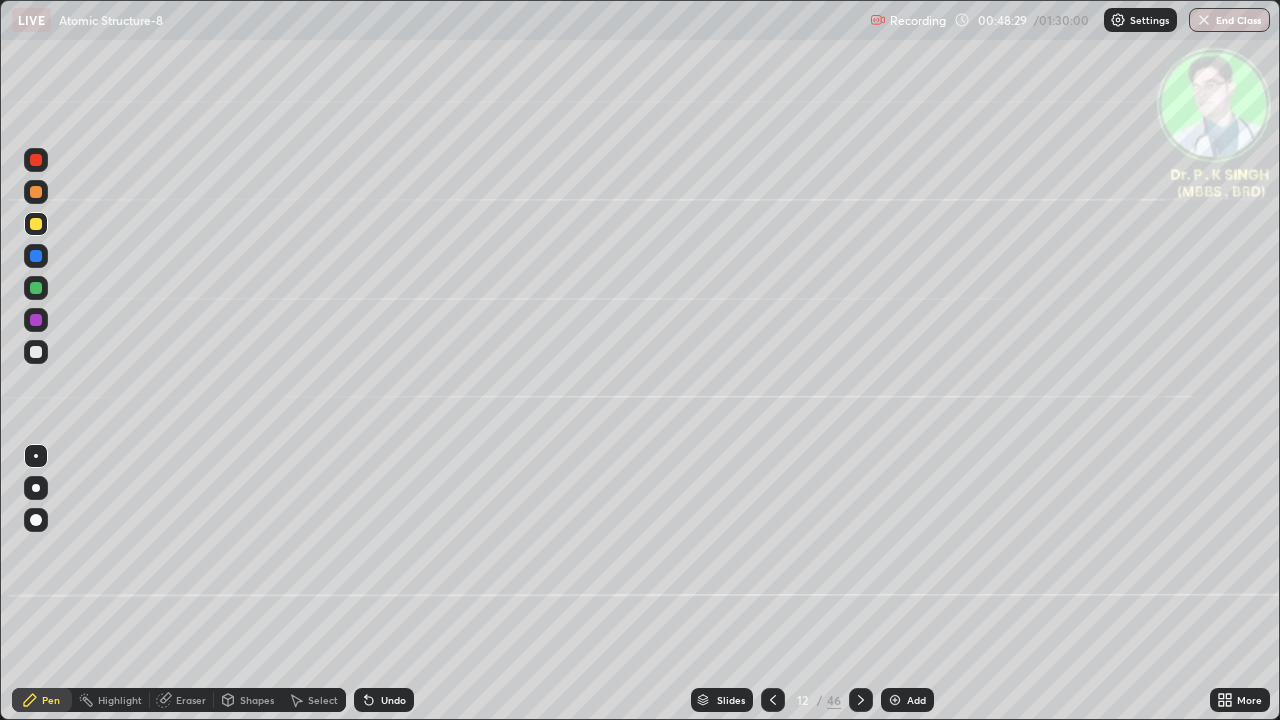 click at bounding box center [36, 224] 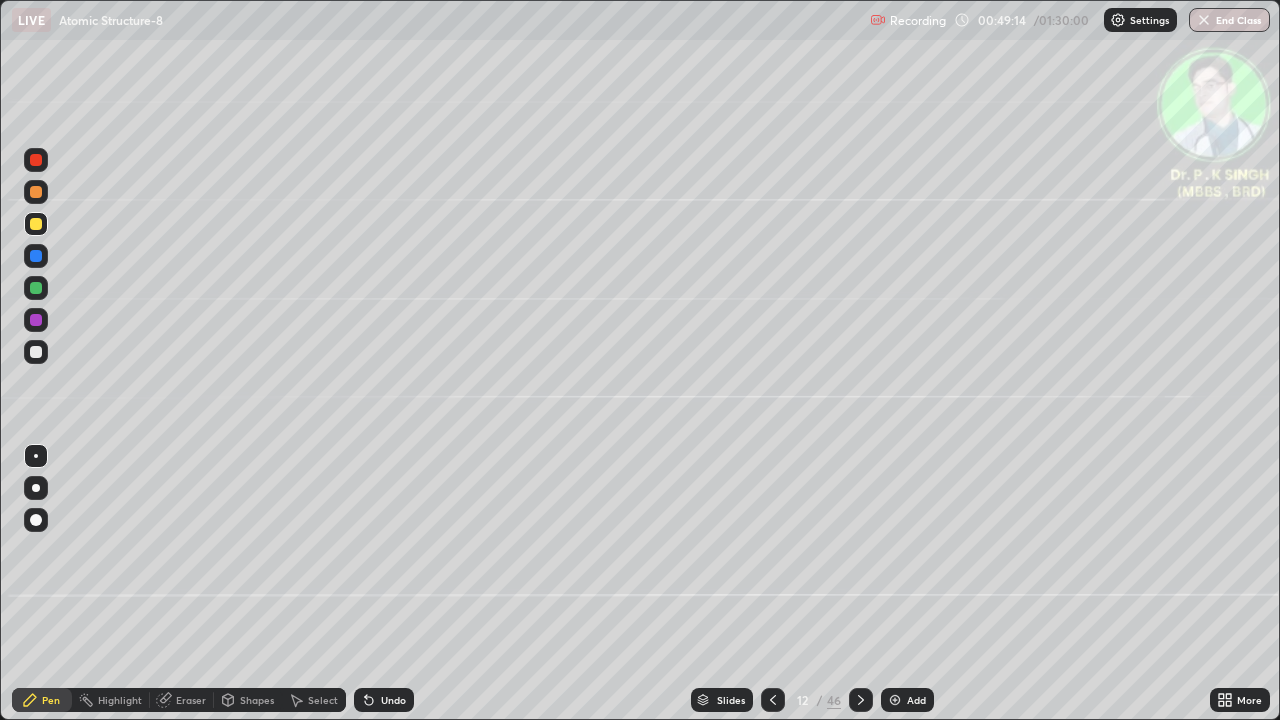 click 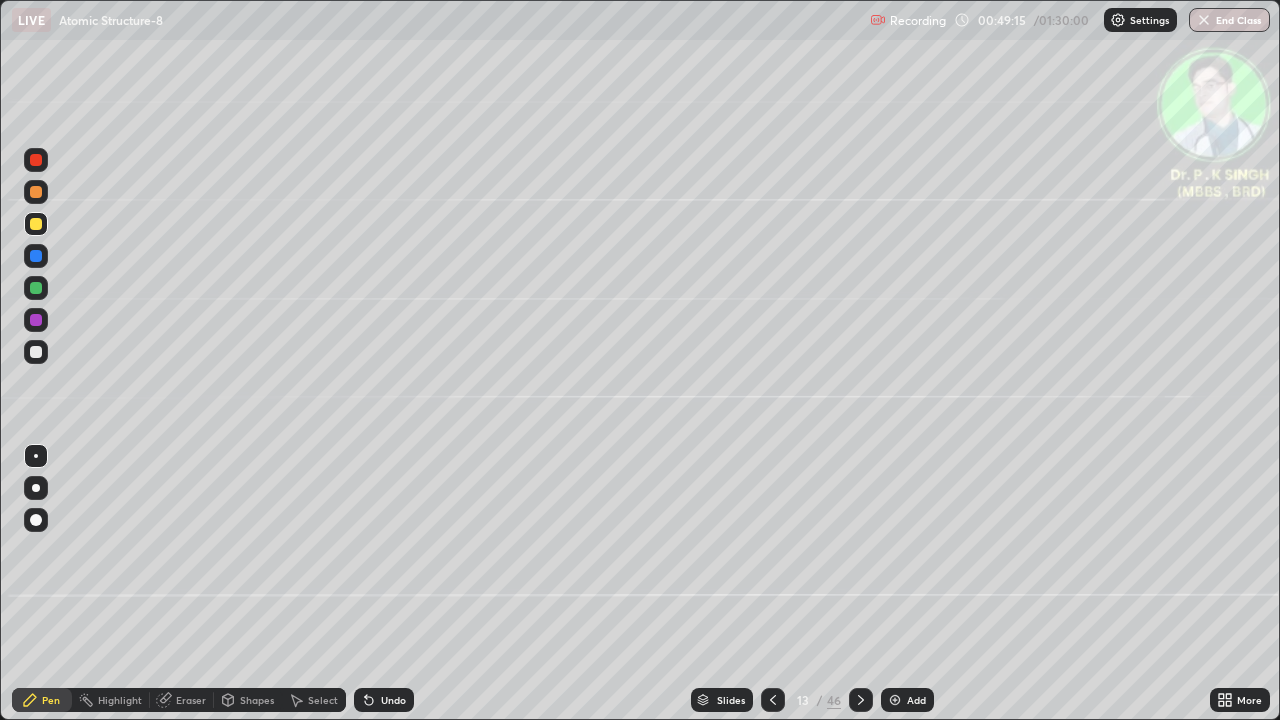 click at bounding box center [36, 256] 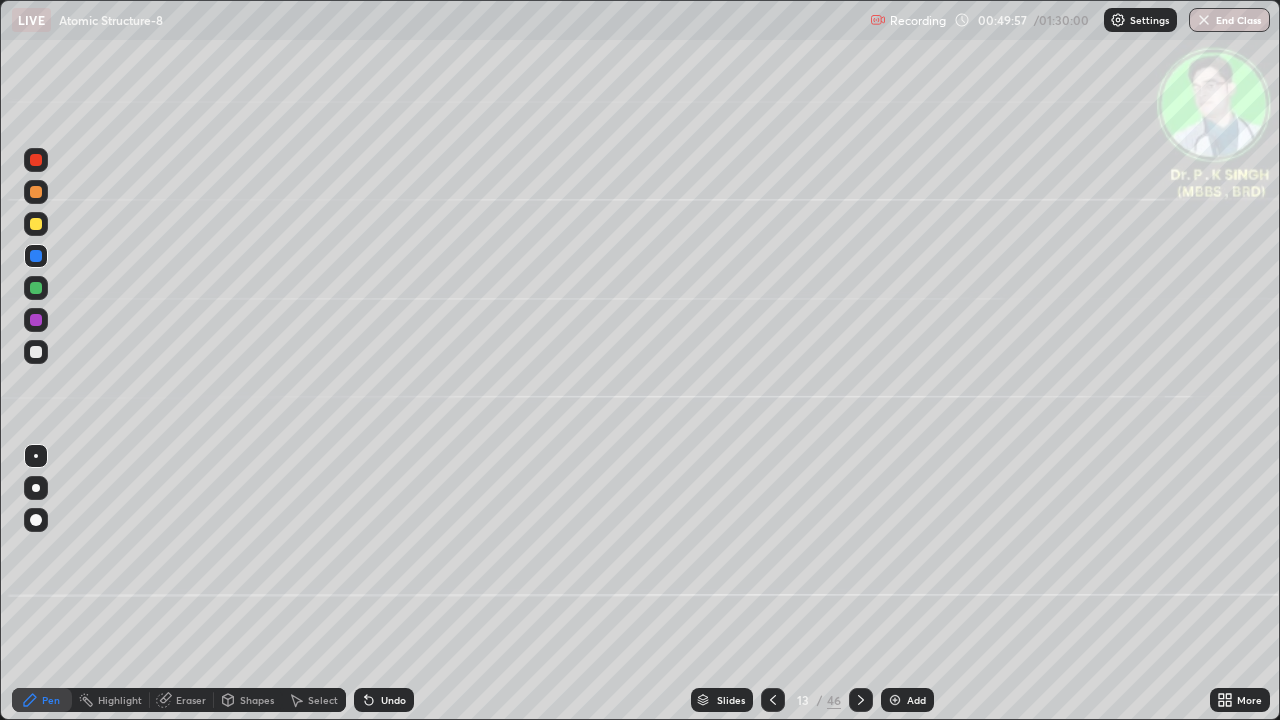 click at bounding box center (36, 224) 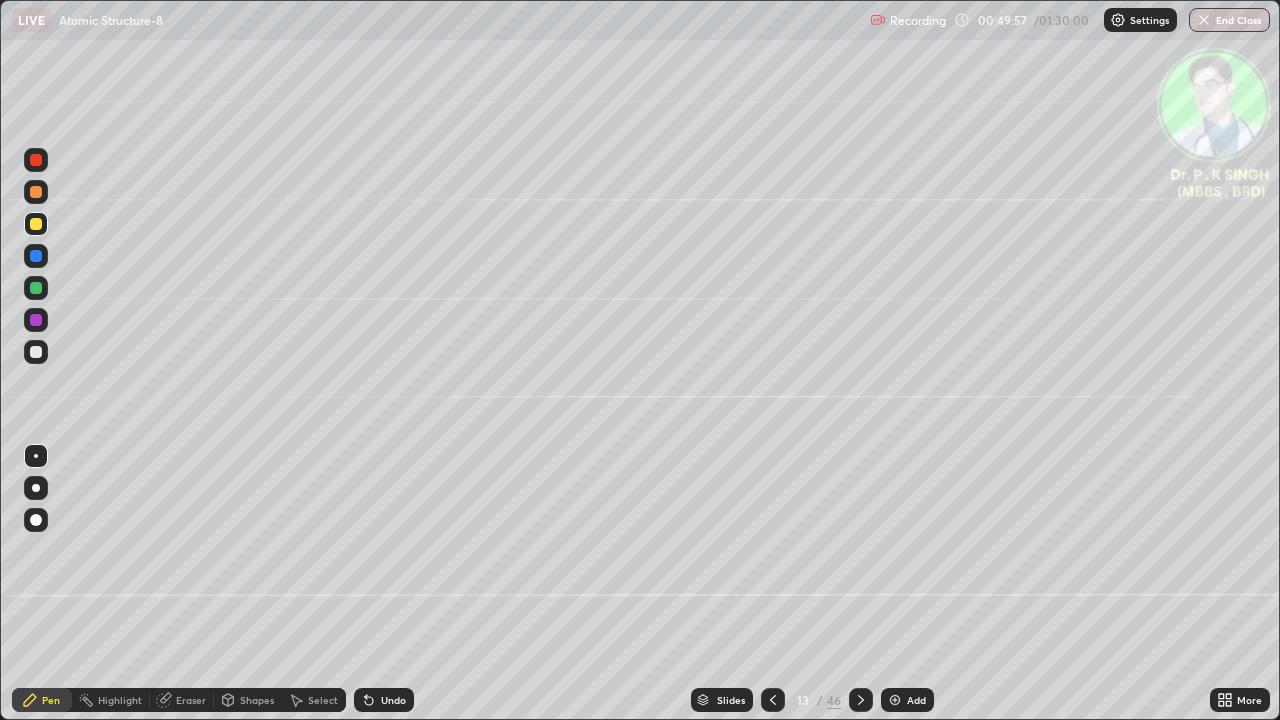 click at bounding box center [36, 224] 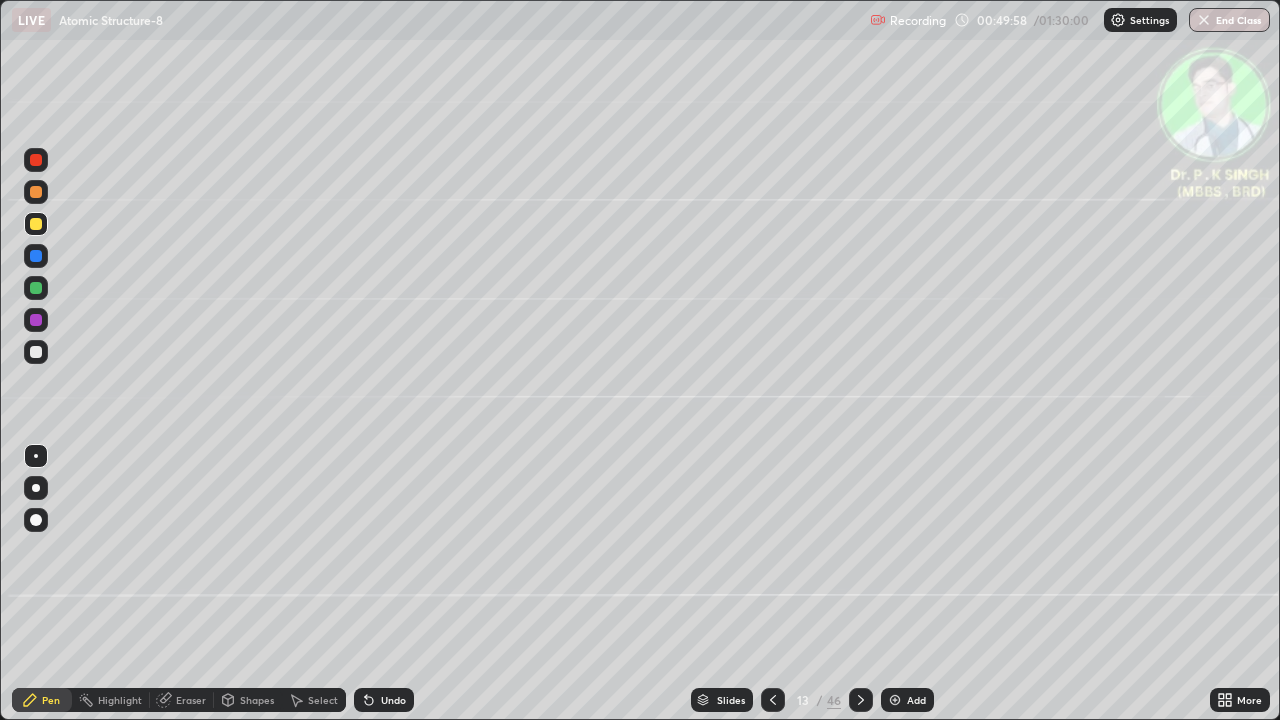 click at bounding box center (36, 256) 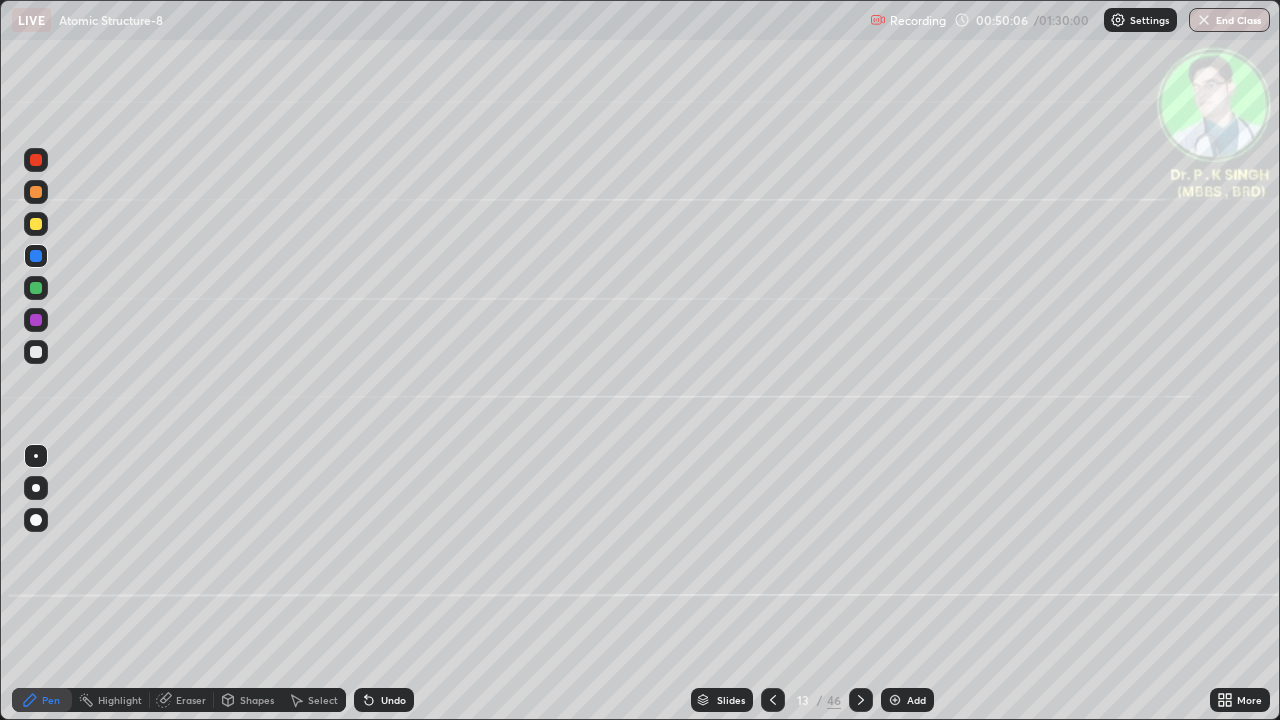 click at bounding box center [773, 700] 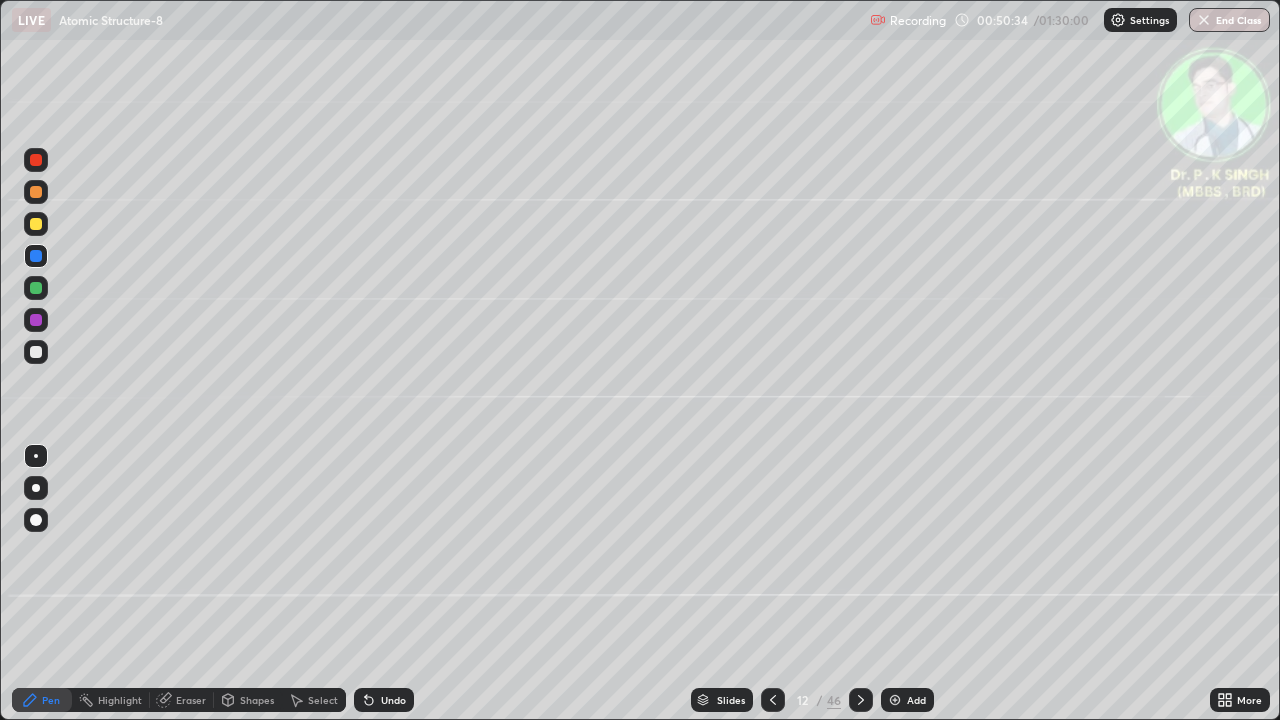click 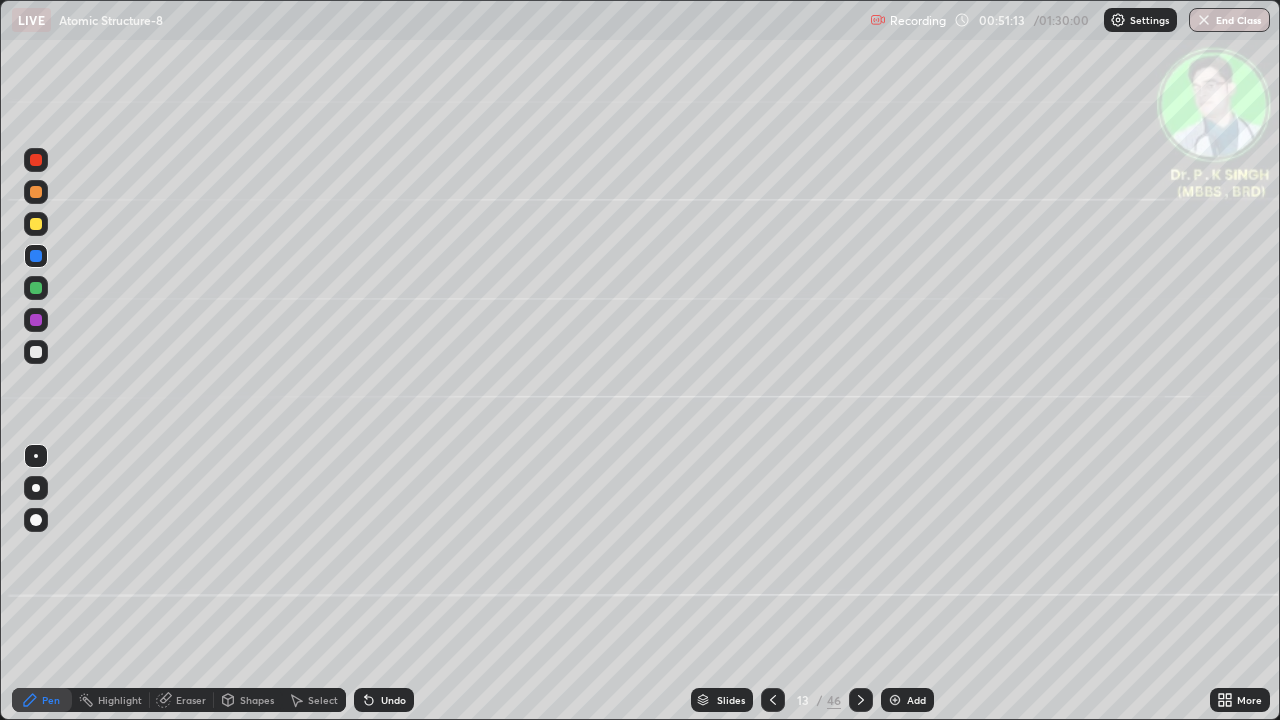 click at bounding box center (36, 256) 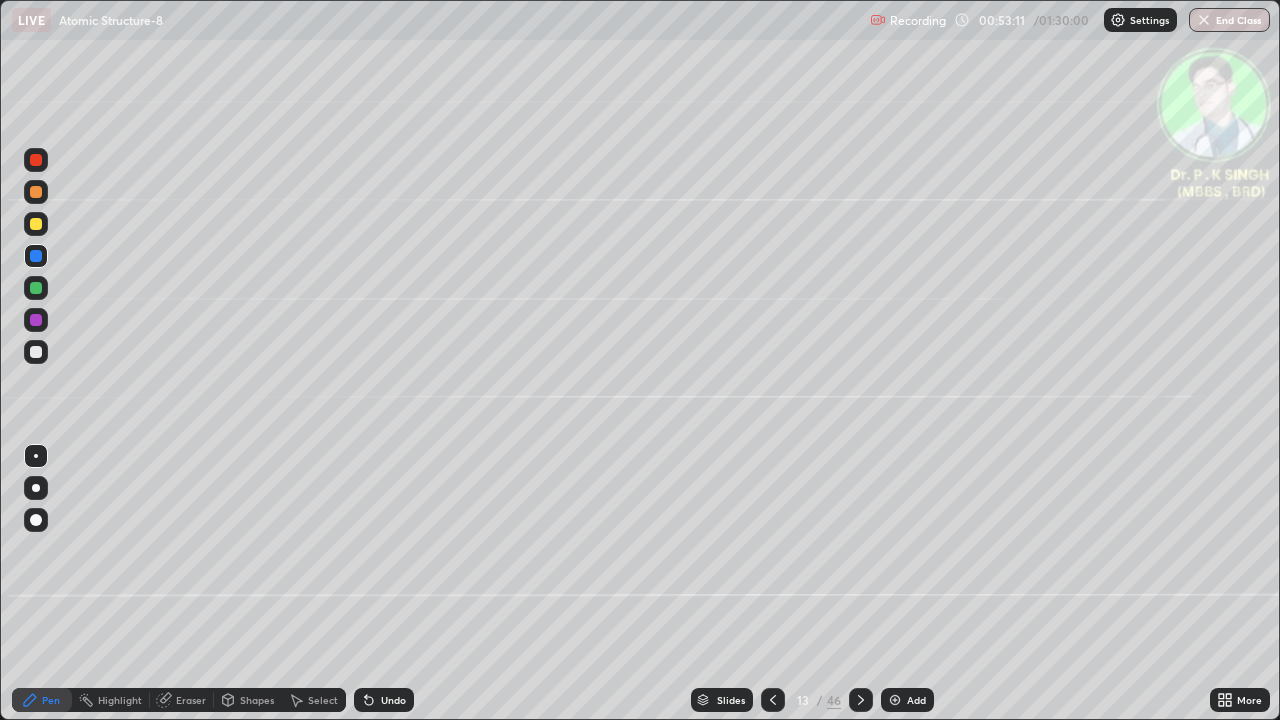 click 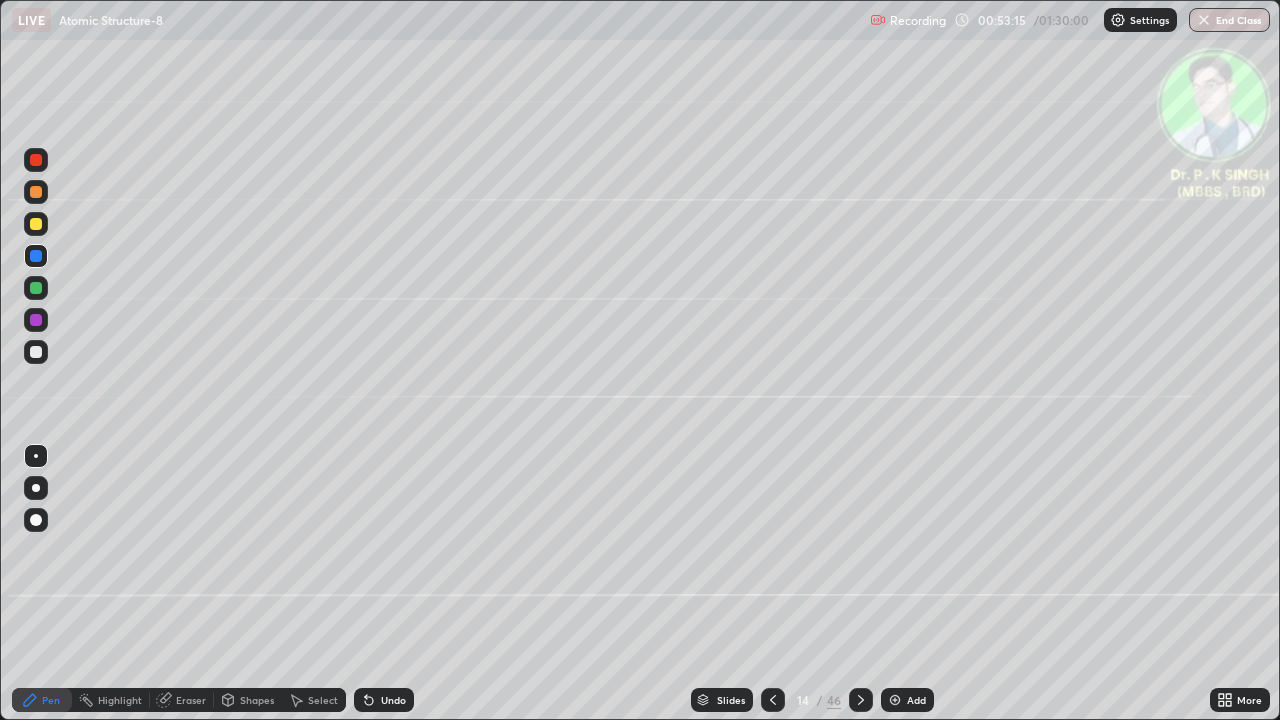 click at bounding box center (36, 224) 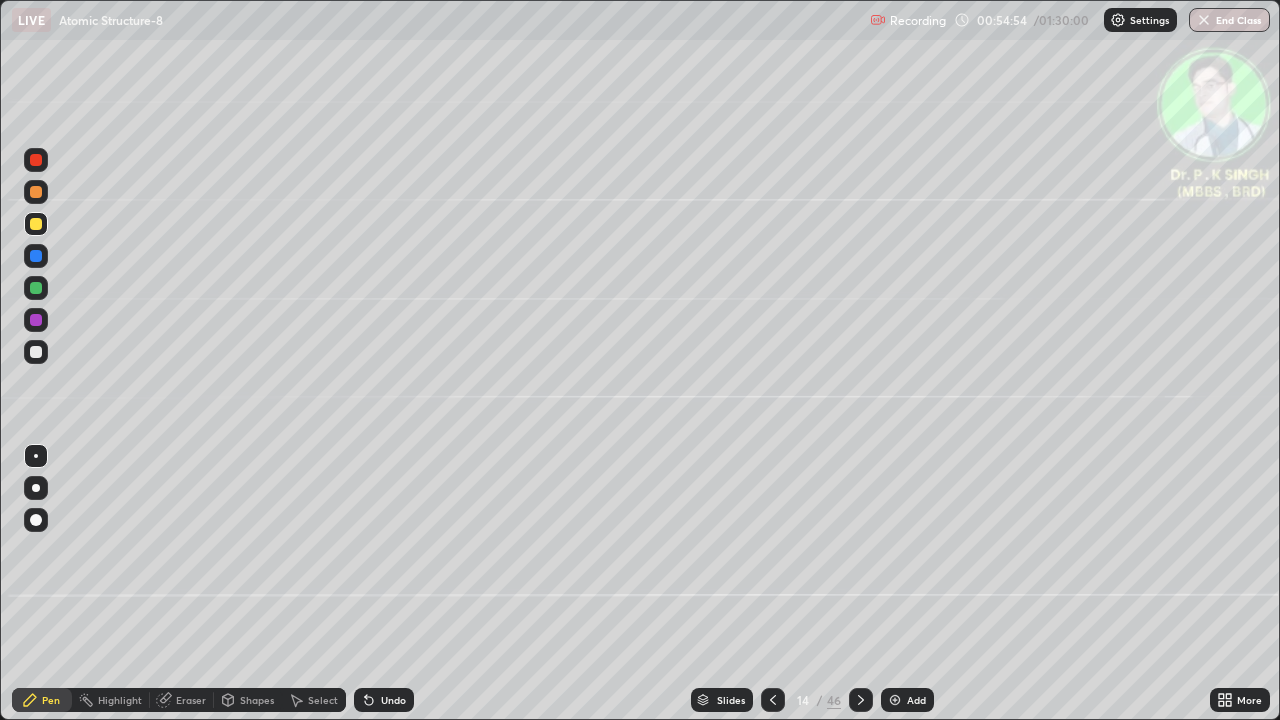 click 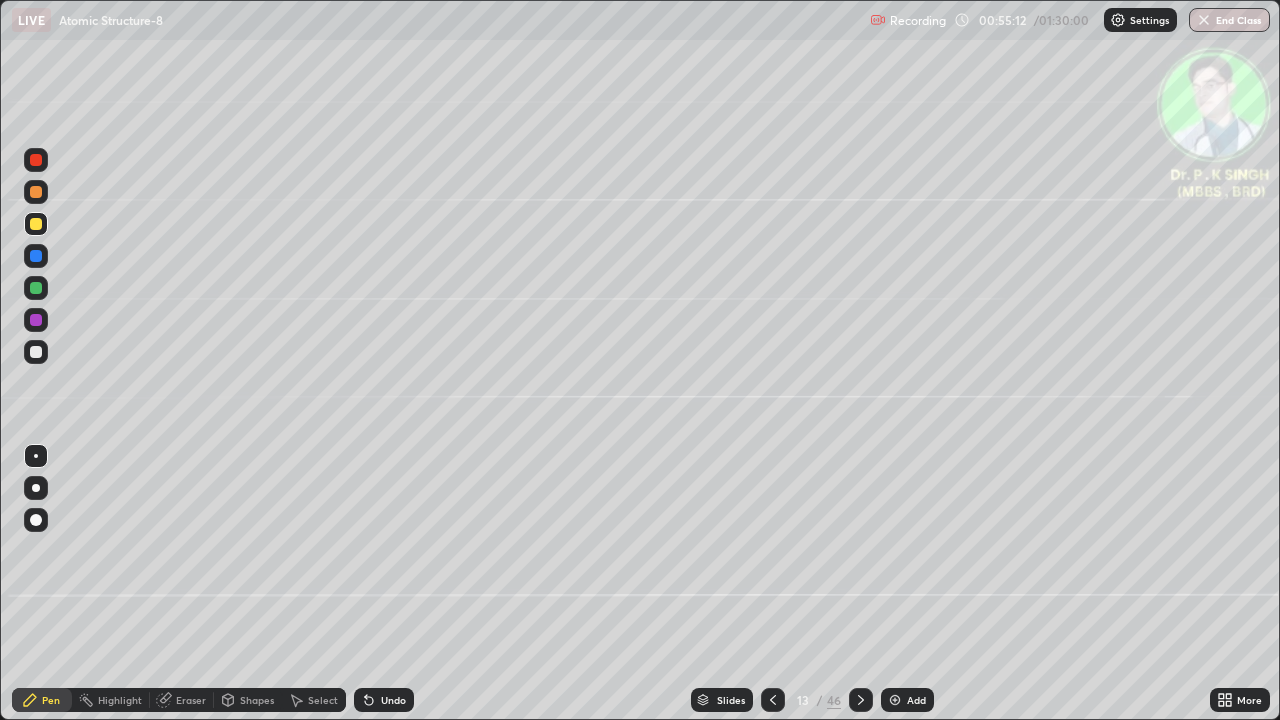 click 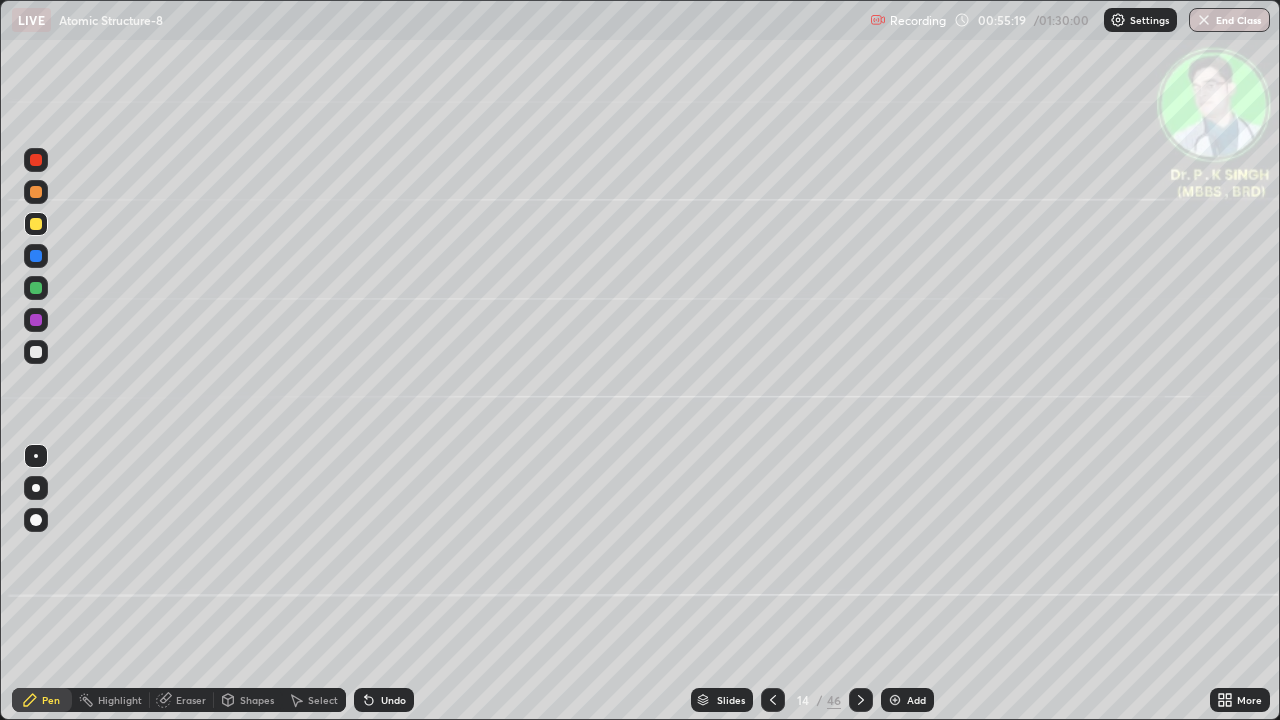 click 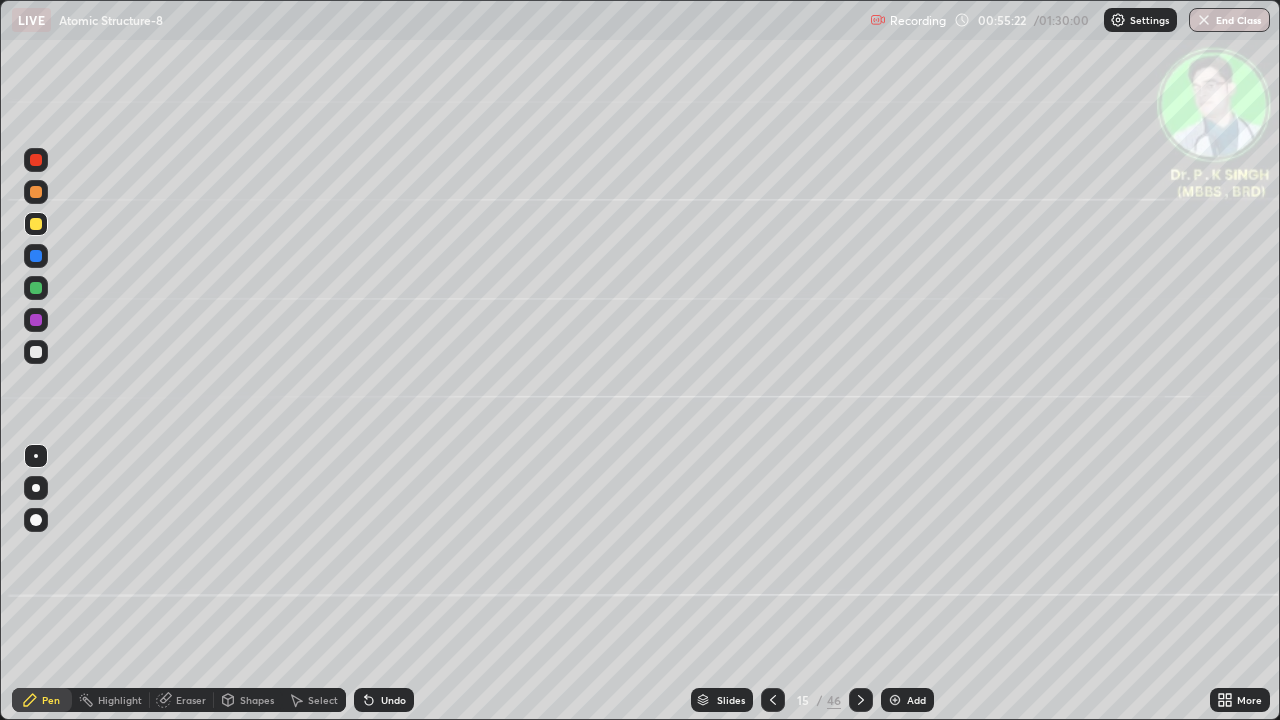 click at bounding box center (36, 256) 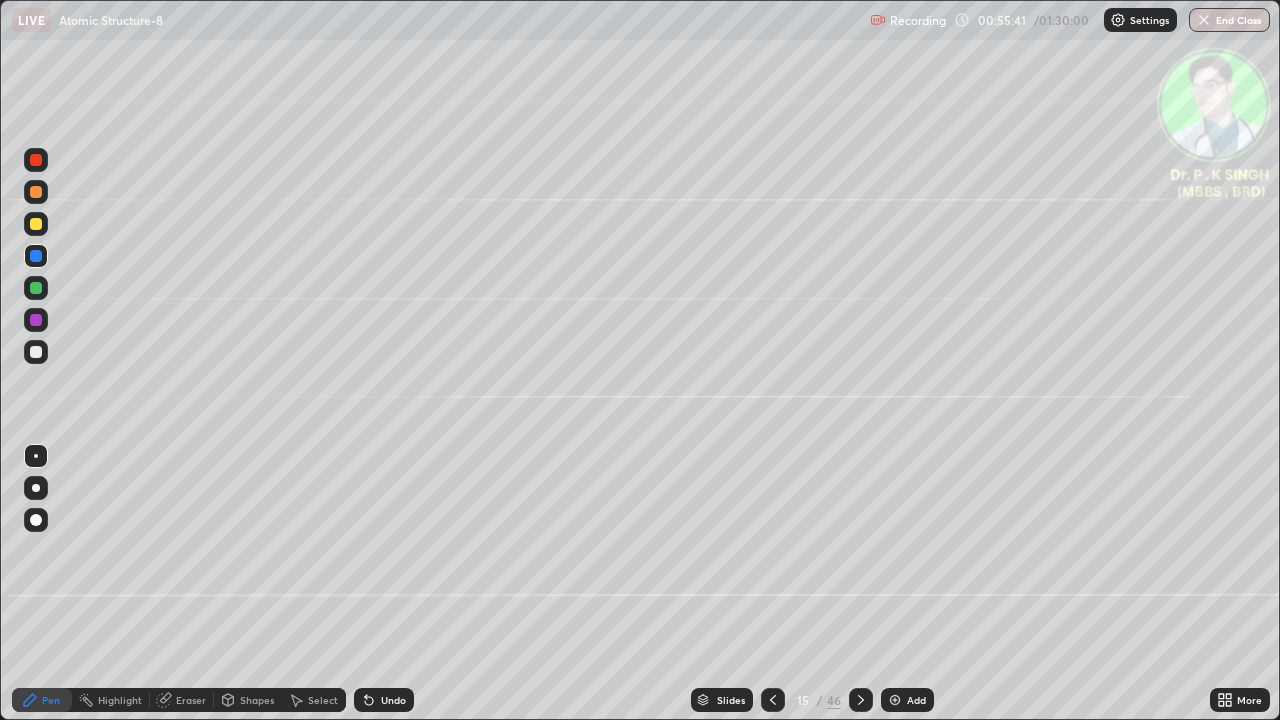 click at bounding box center (36, 224) 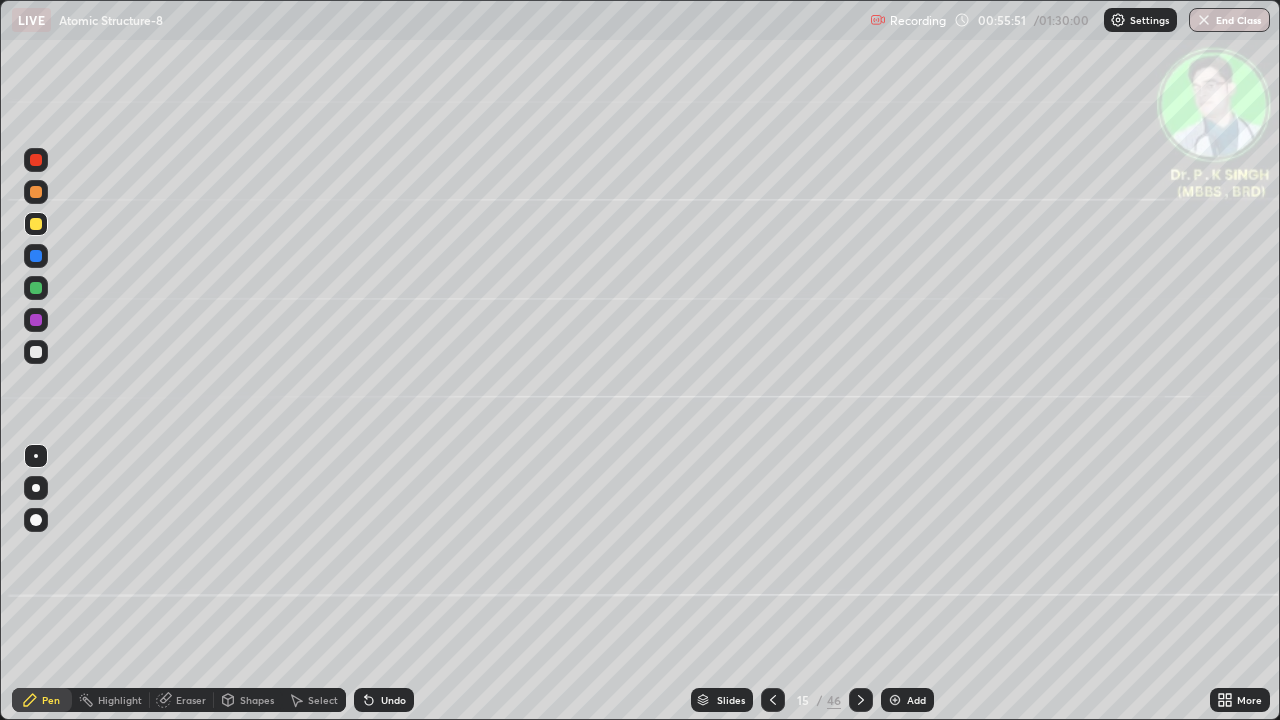 click at bounding box center (36, 224) 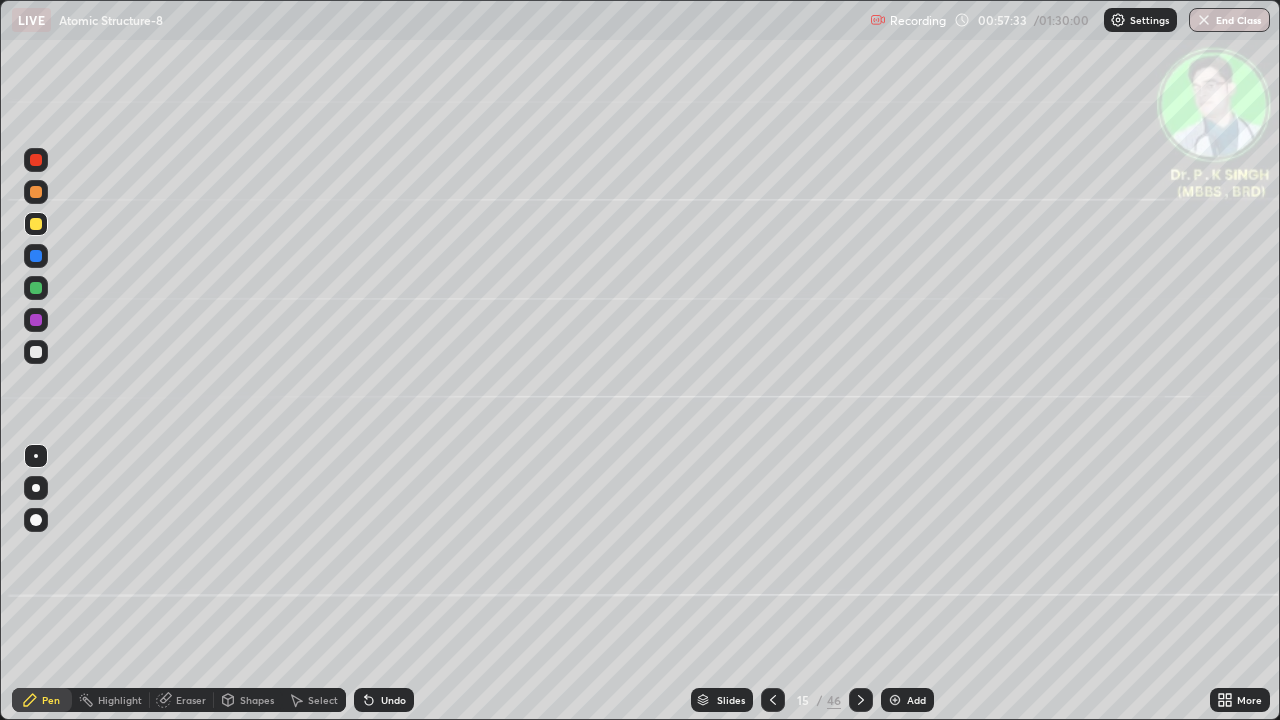 click 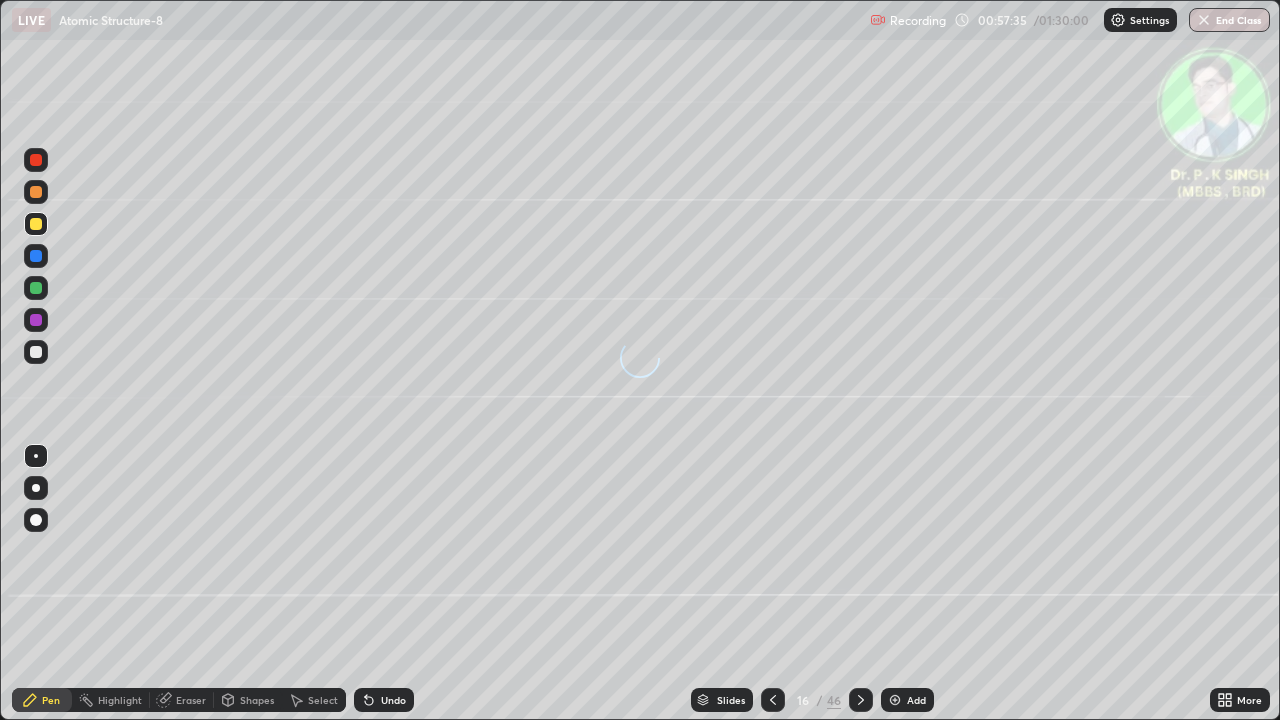 click at bounding box center [36, 256] 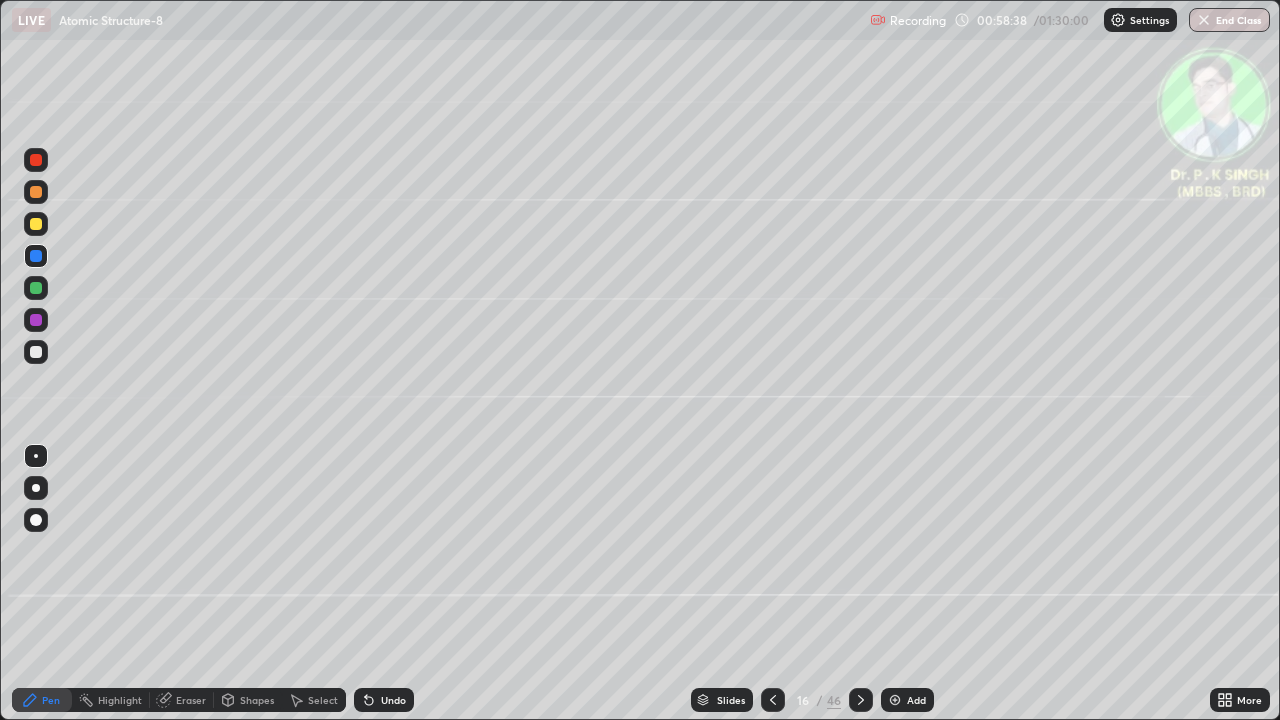 click at bounding box center [36, 224] 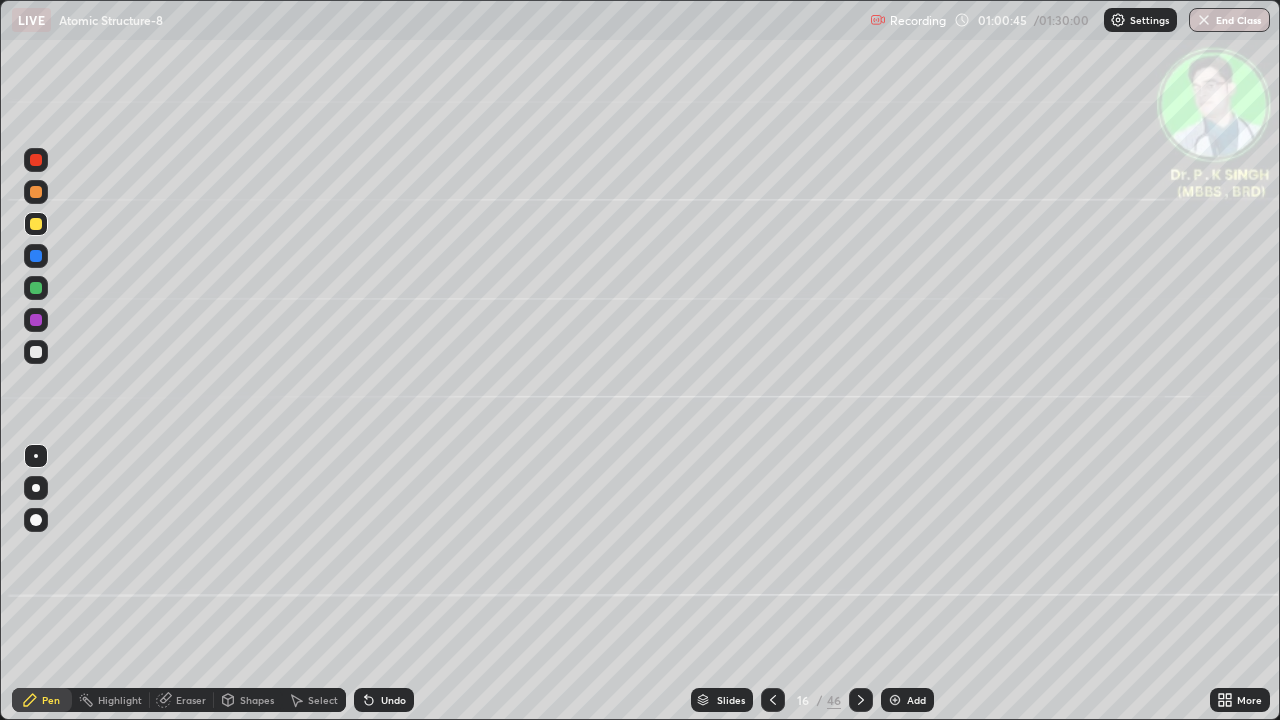 click 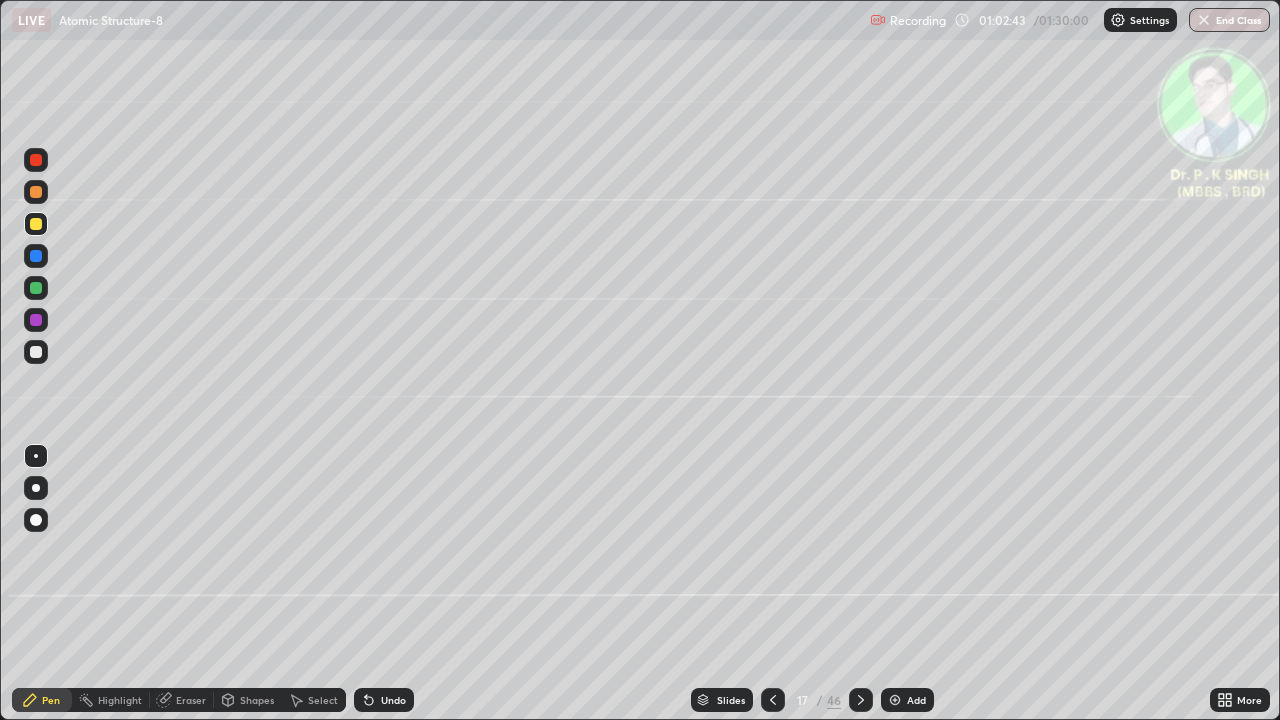 click on "Eraser" at bounding box center [182, 700] 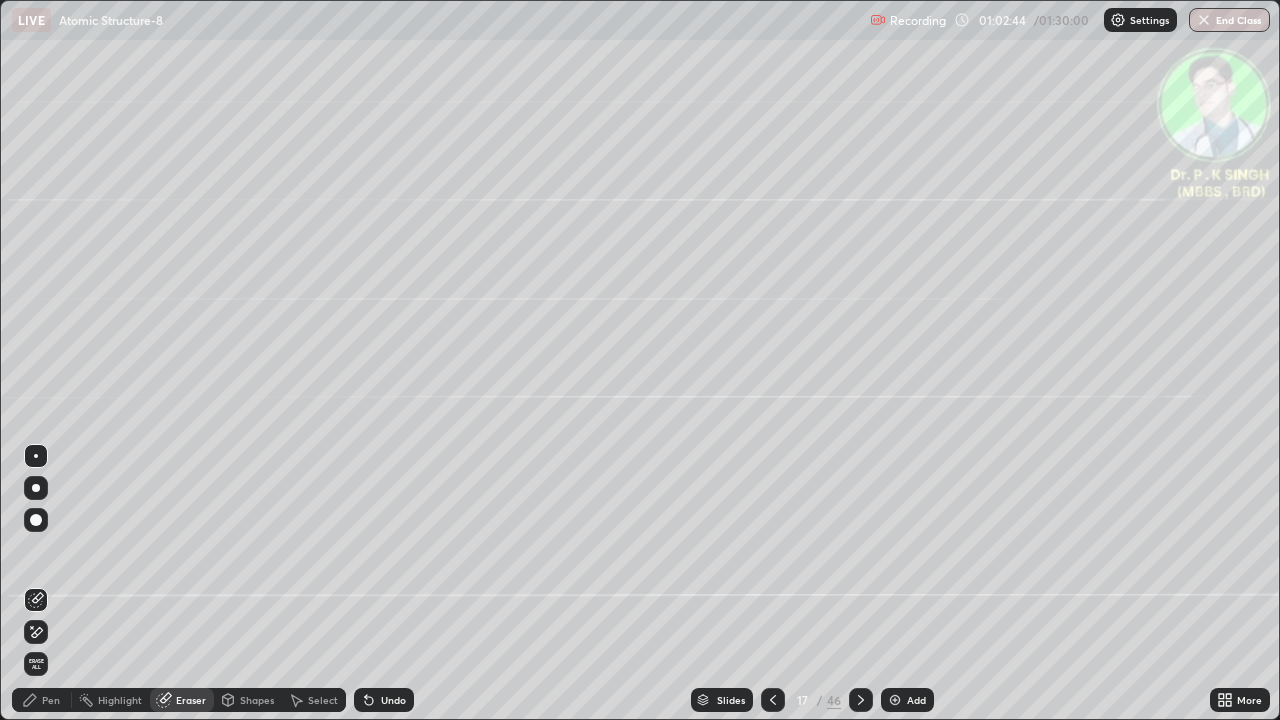 click 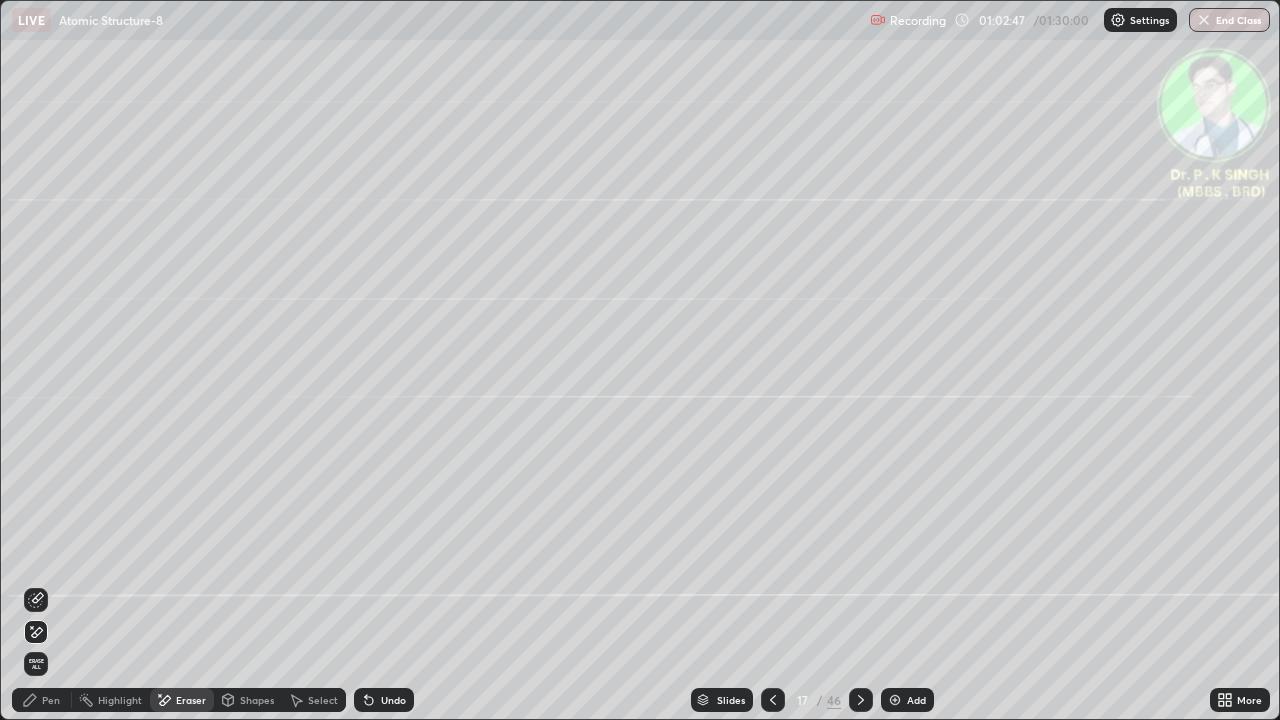 click on "Pen" at bounding box center [42, 700] 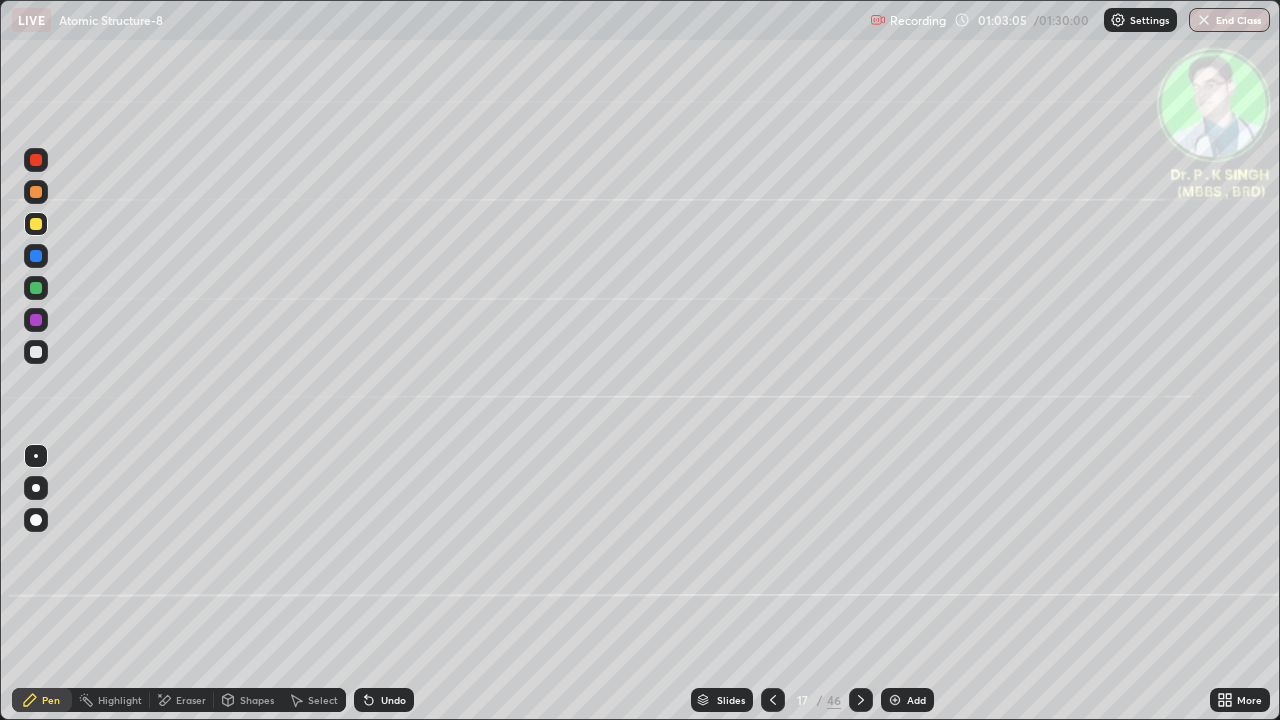 click 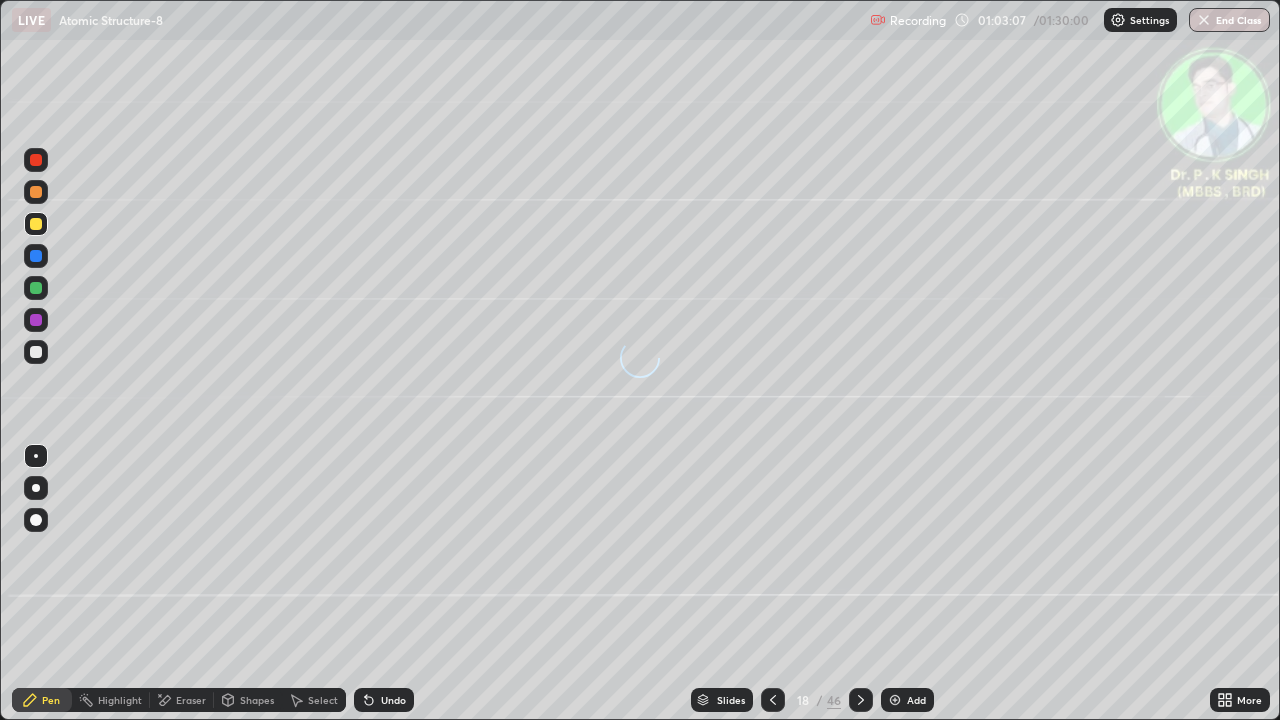 click at bounding box center (36, 256) 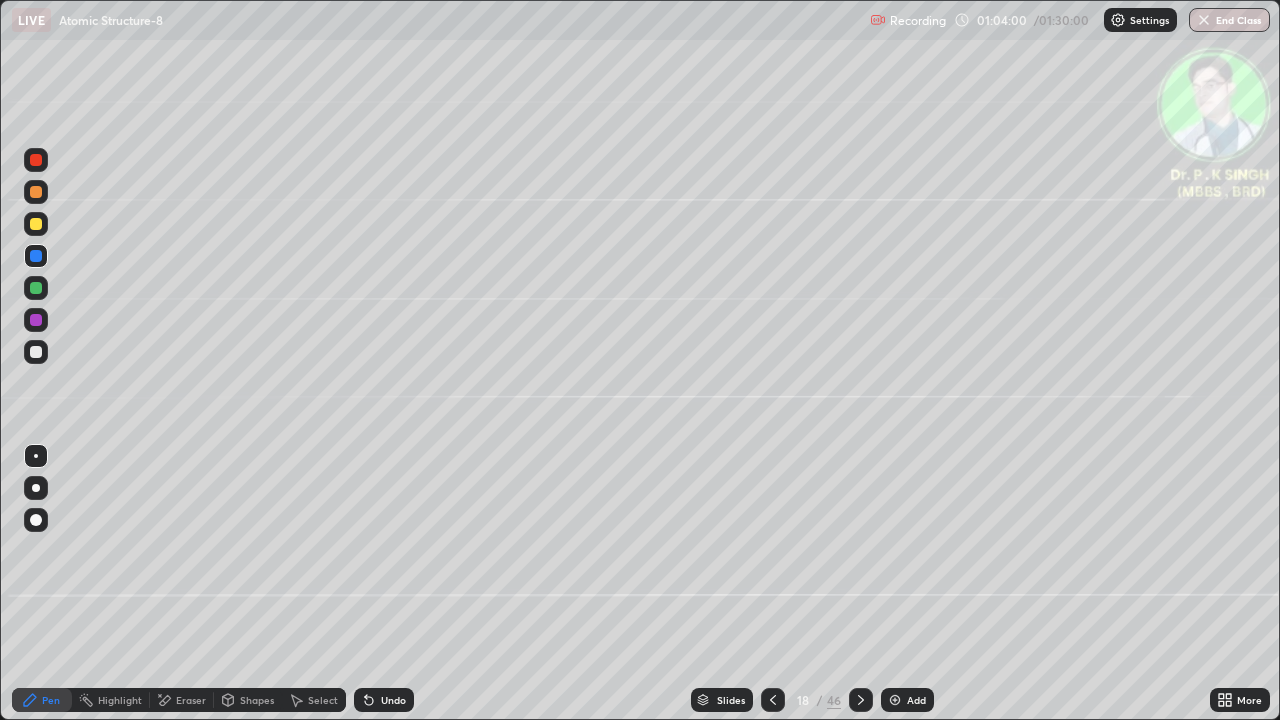 click 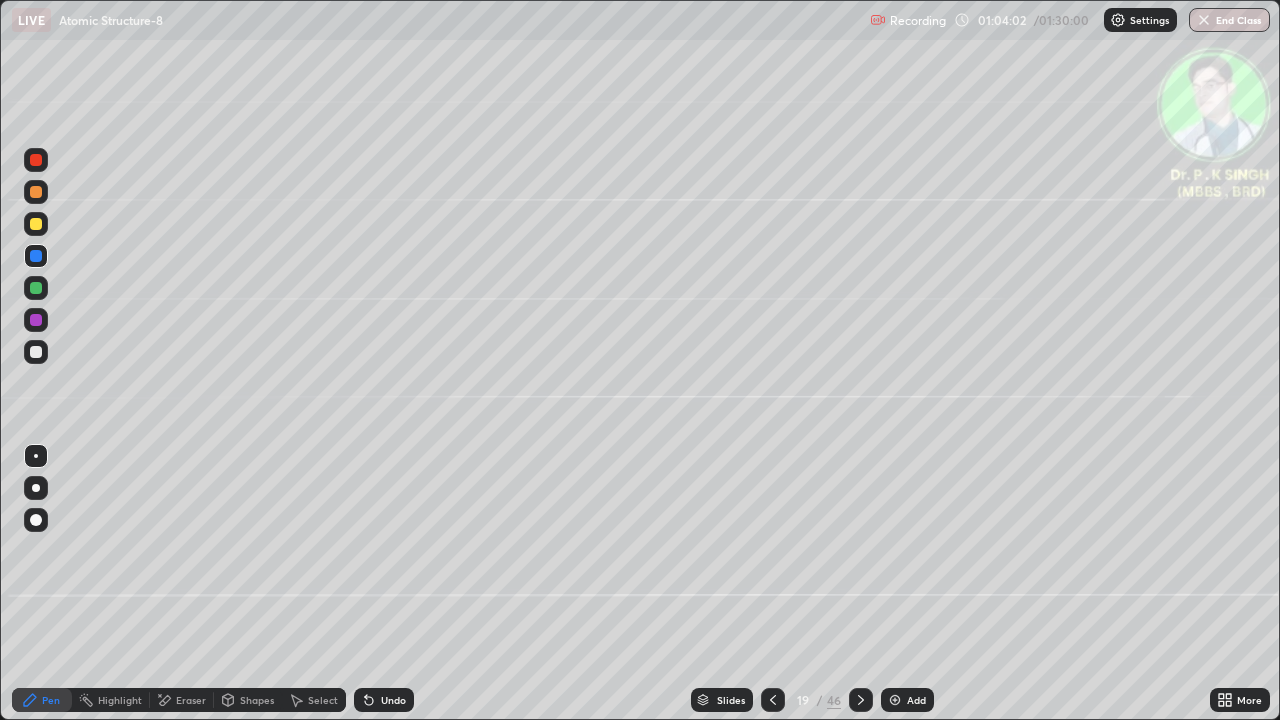 click at bounding box center [36, 224] 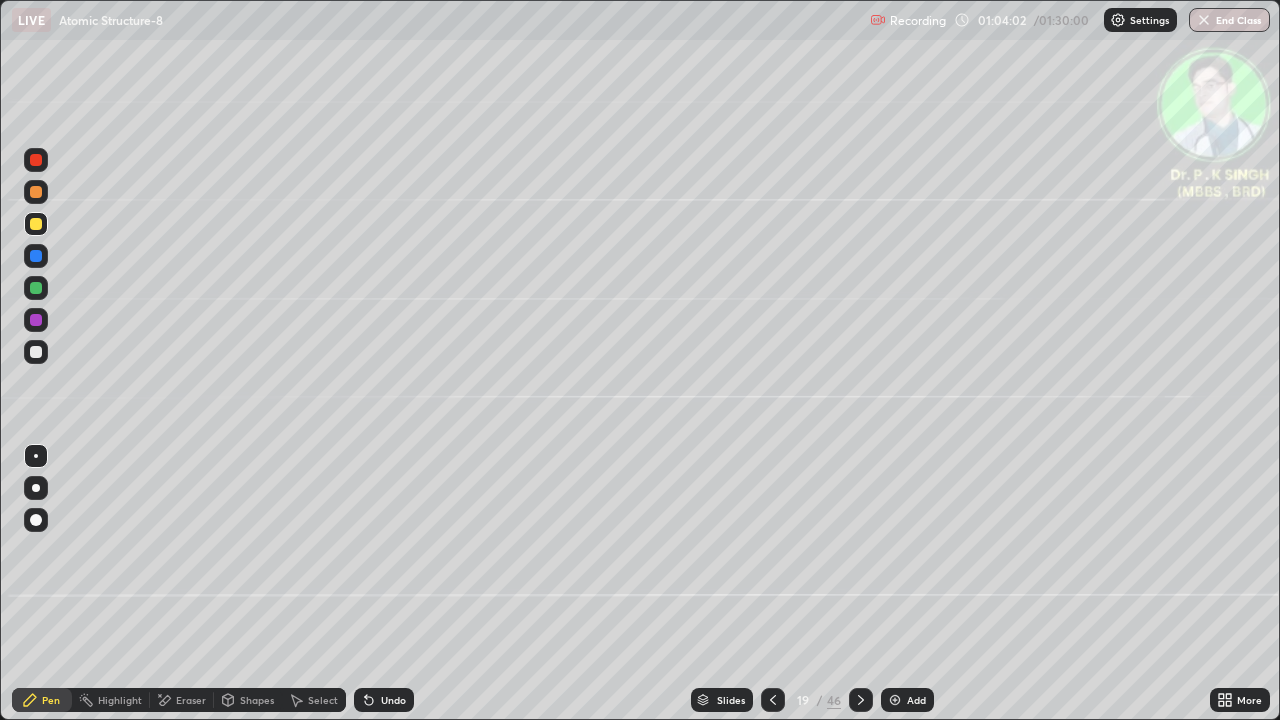 click at bounding box center (36, 256) 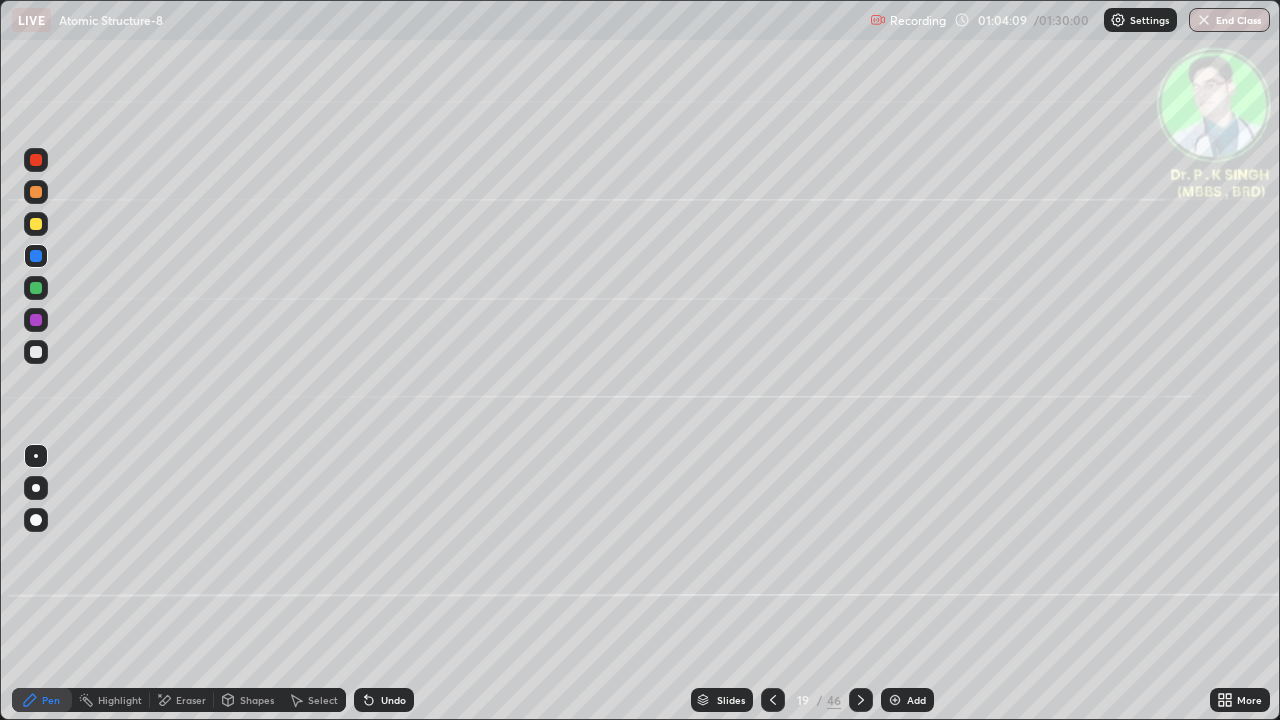 click at bounding box center (36, 224) 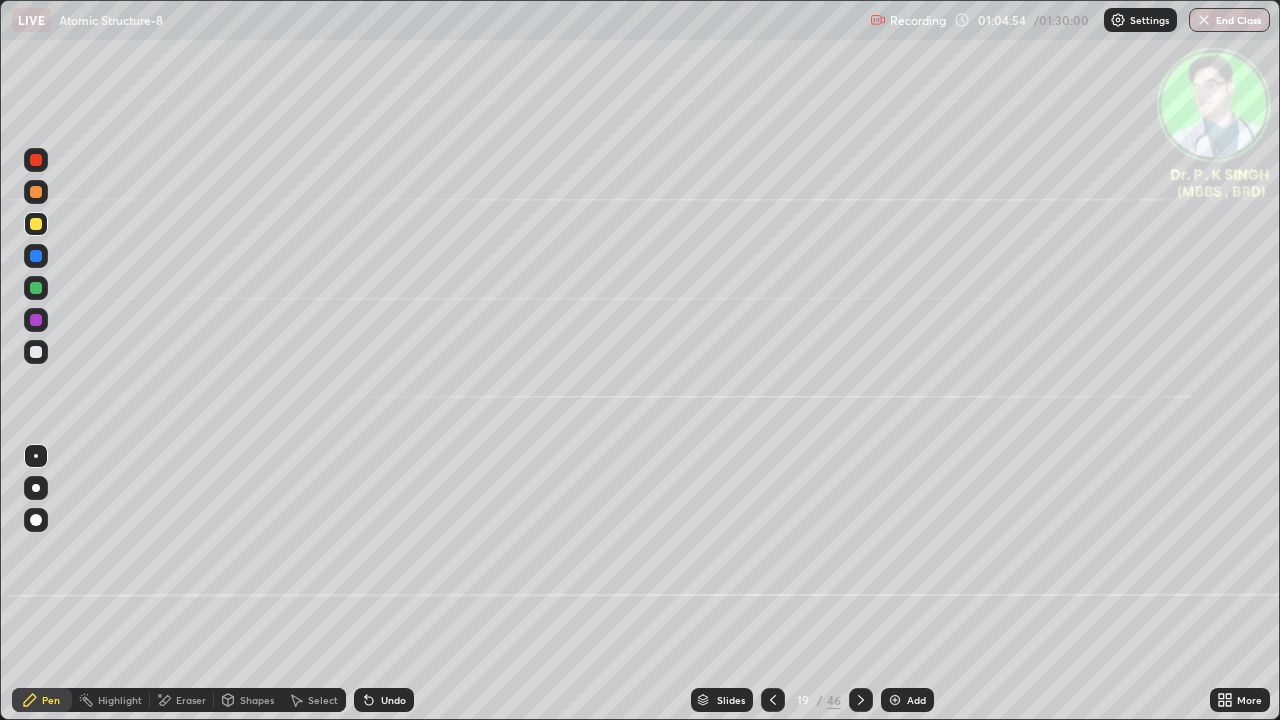 click 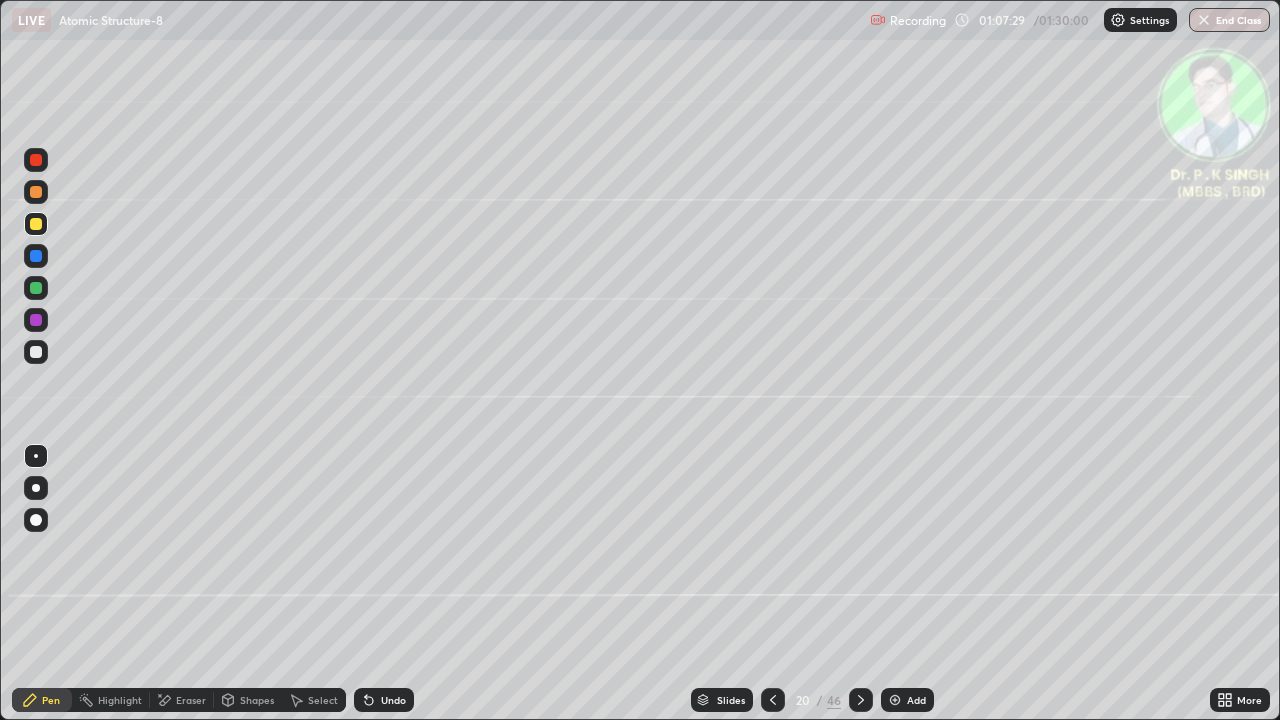 click on "20 / 46" at bounding box center (817, 700) 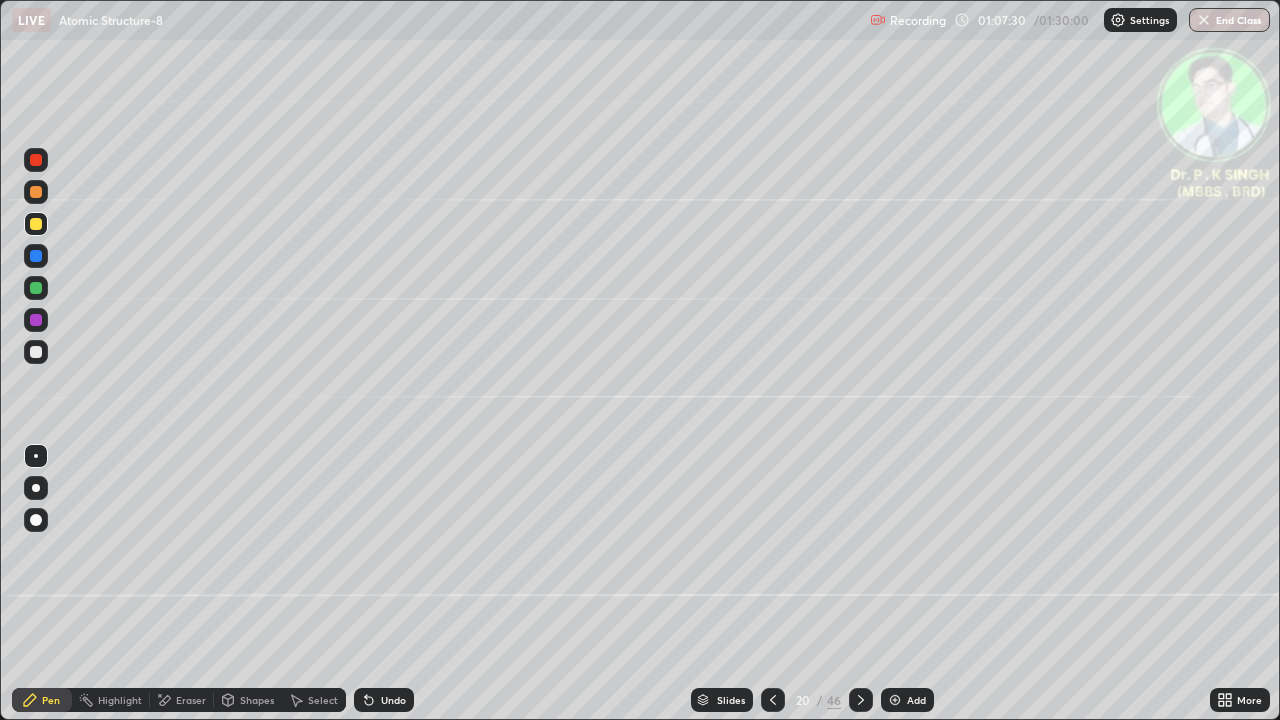 click 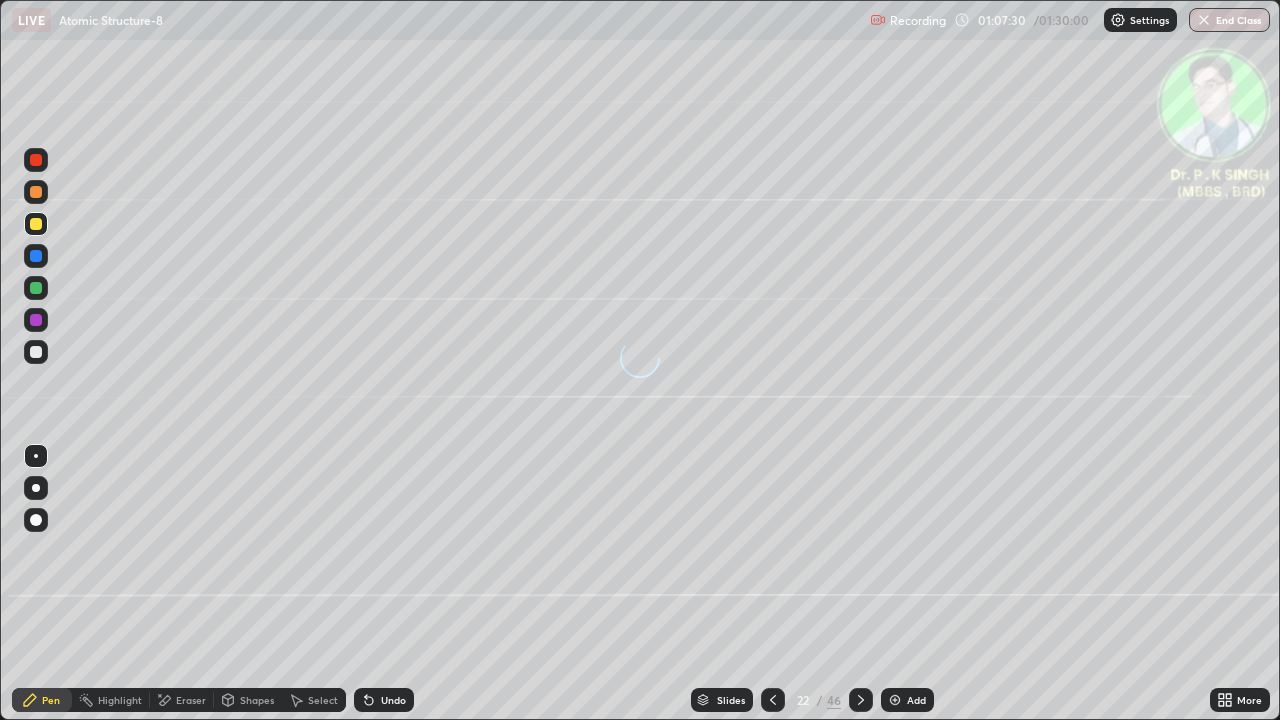 click on "Slides 22 / 46 Add" at bounding box center [812, 700] 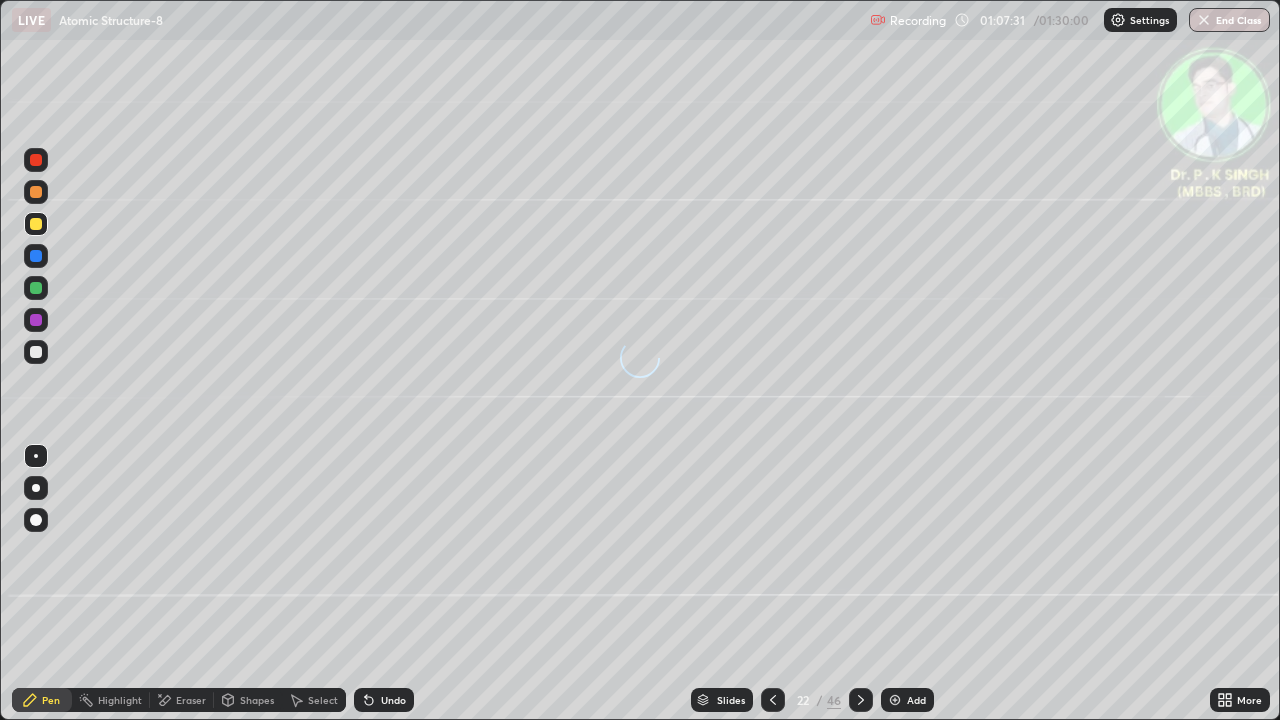 click 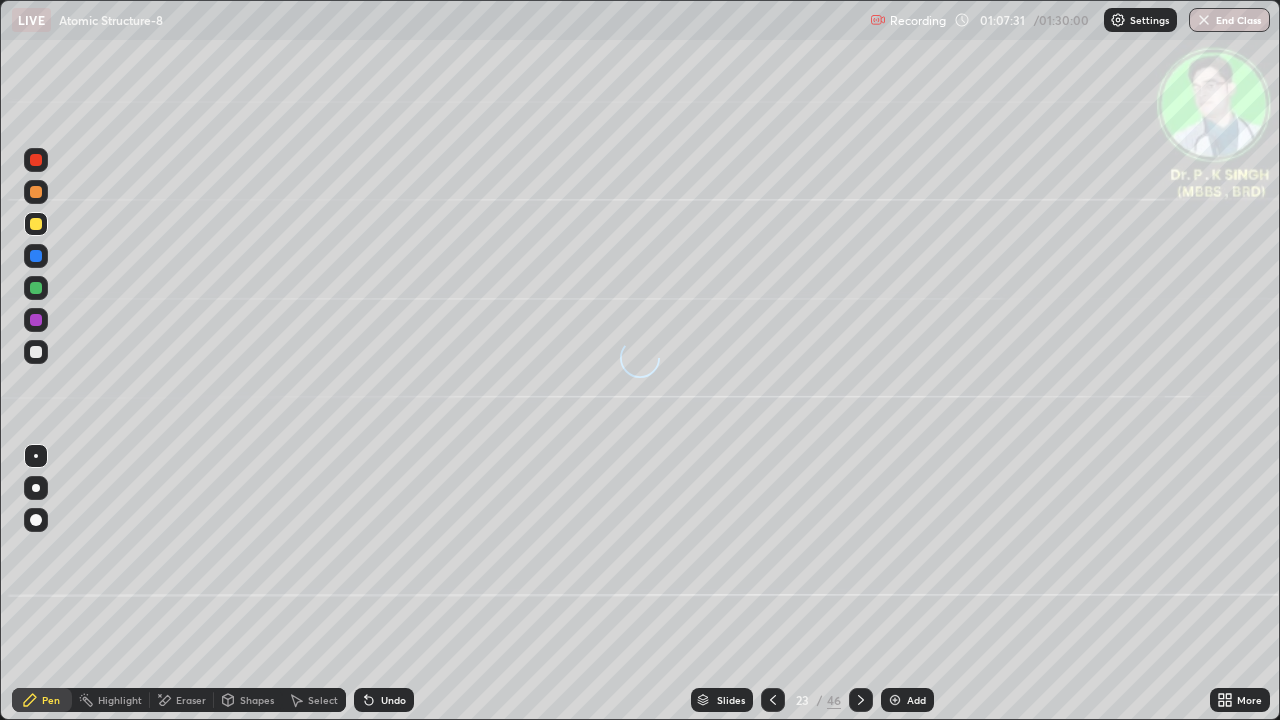 click 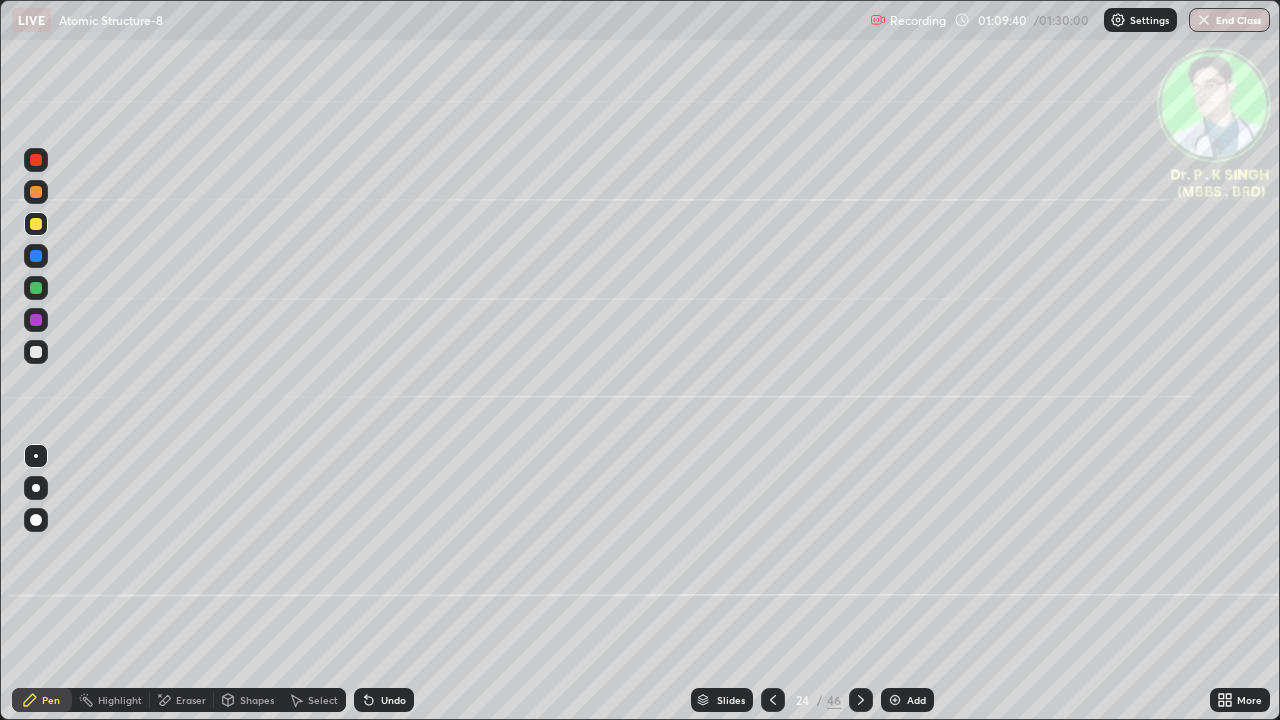 click 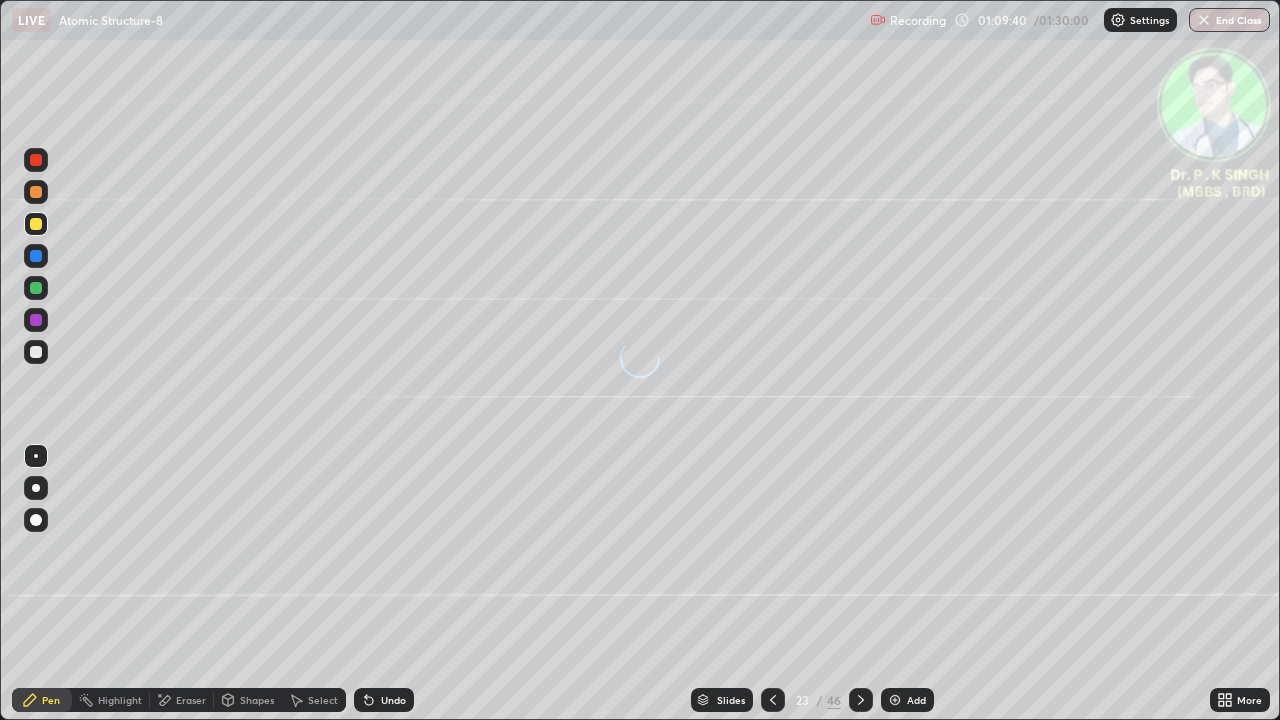 click at bounding box center (773, 700) 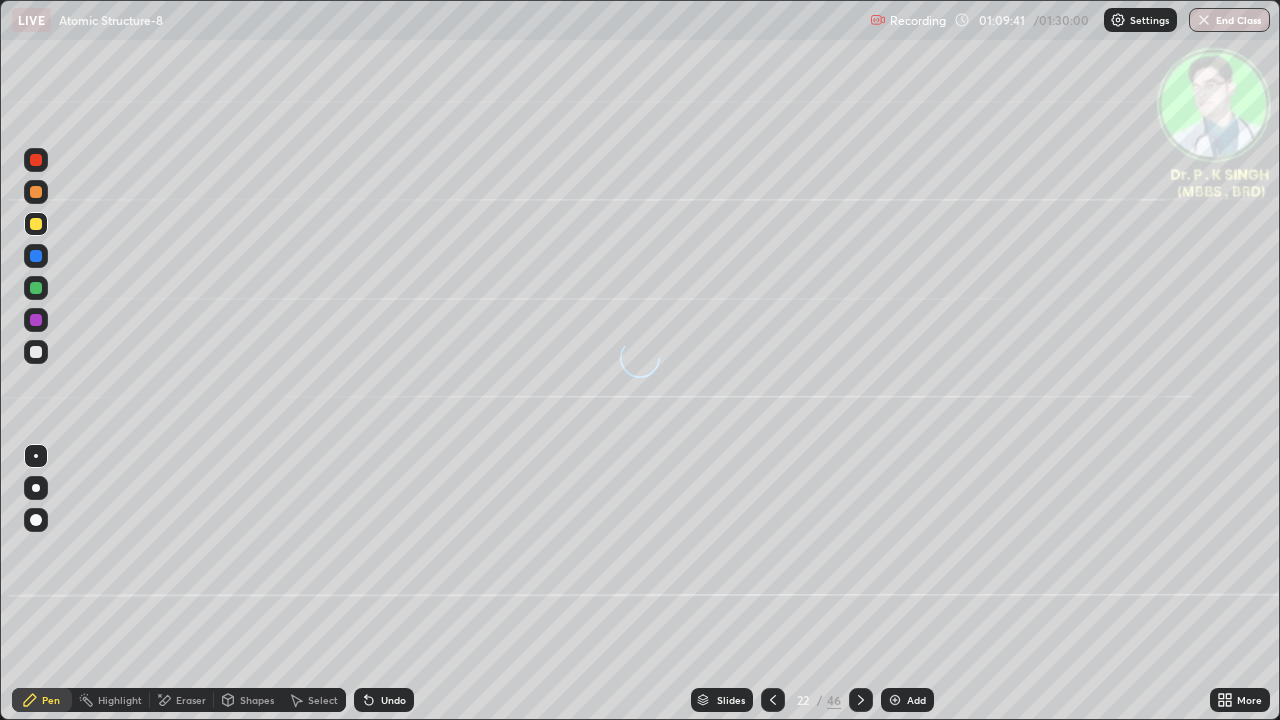 click 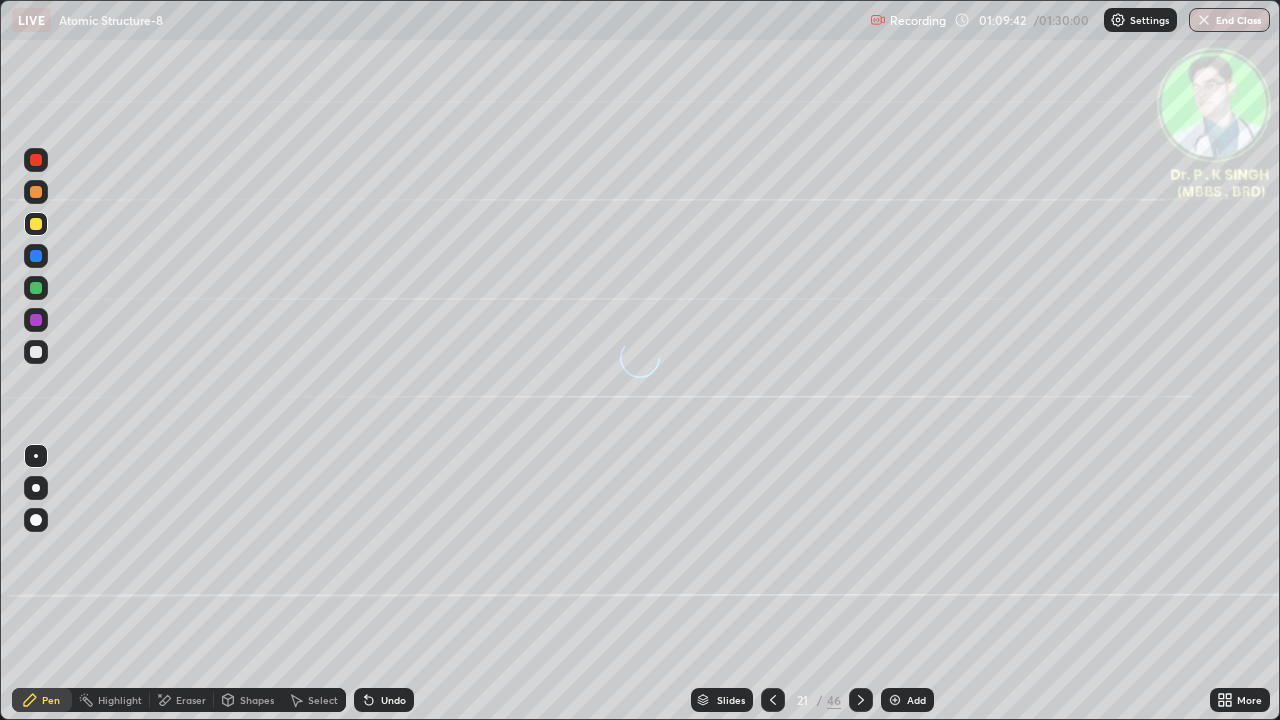 click 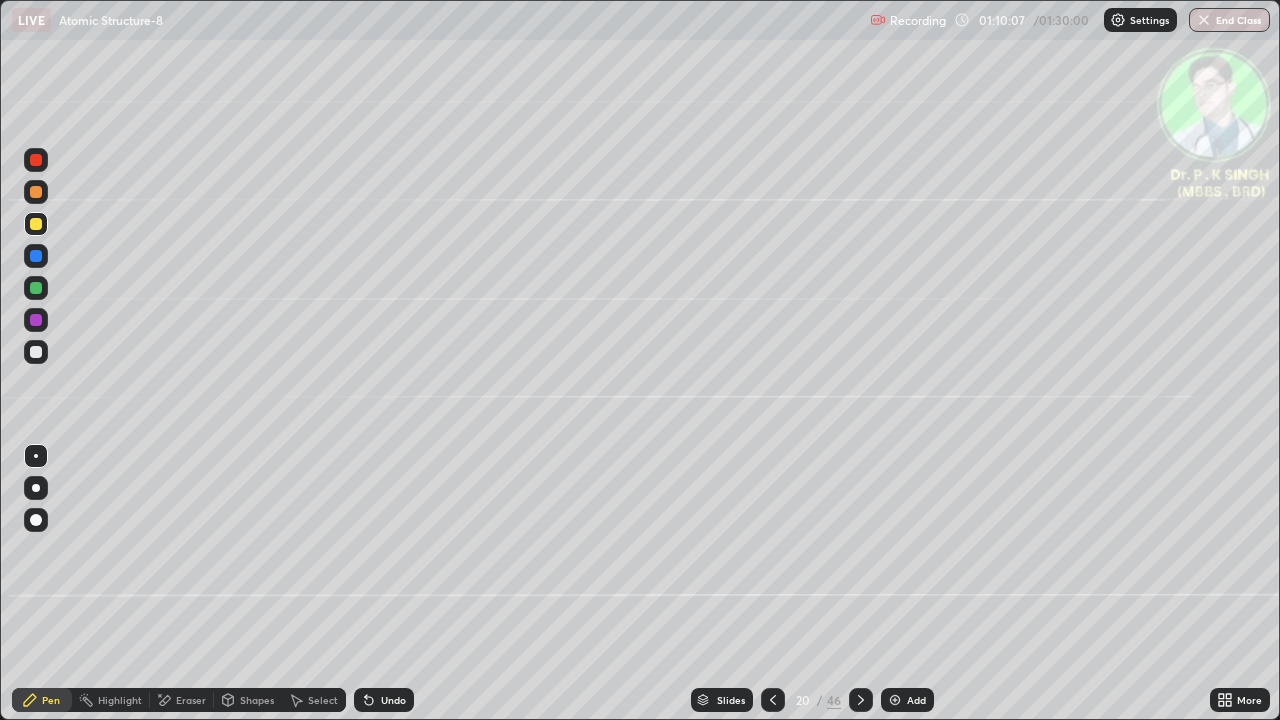 click 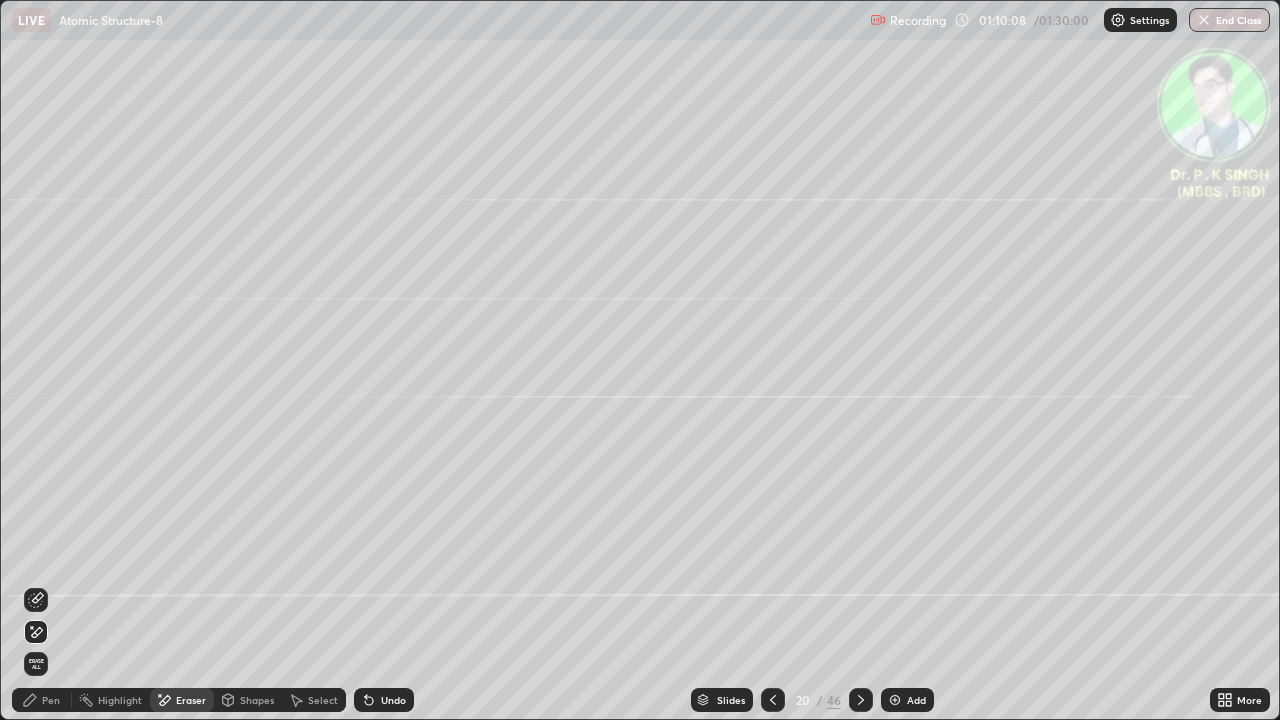click 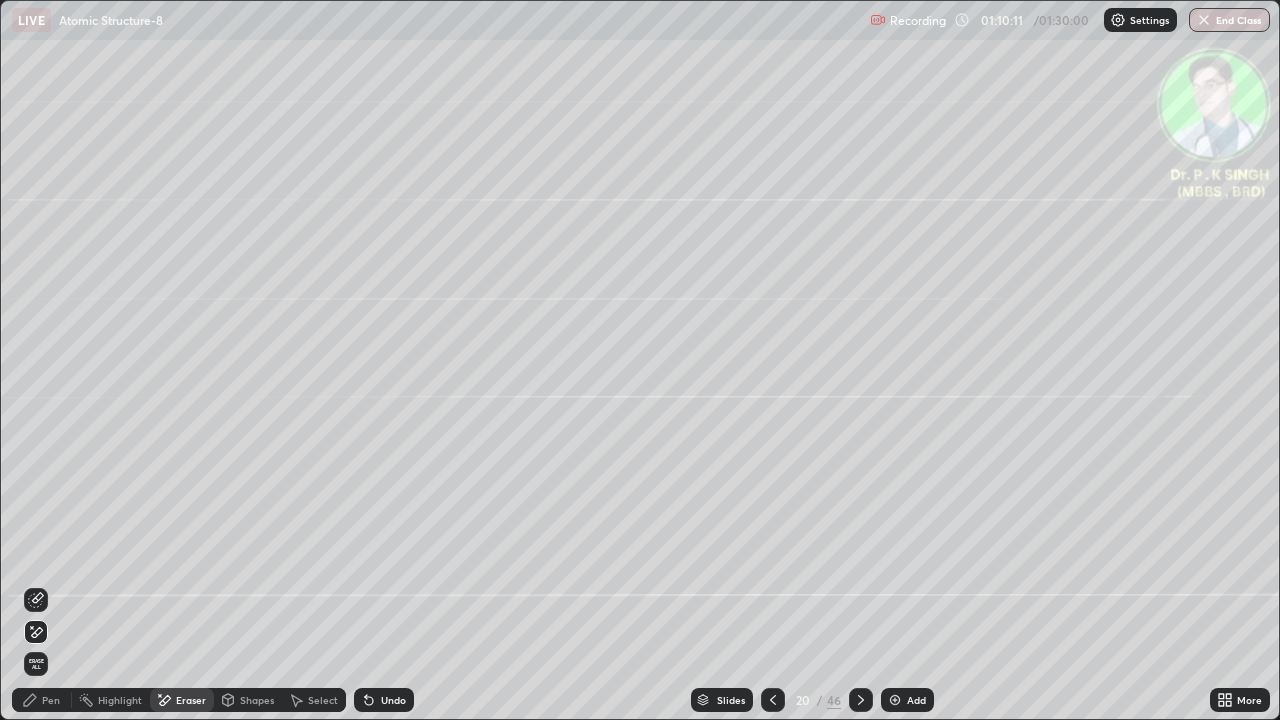 click 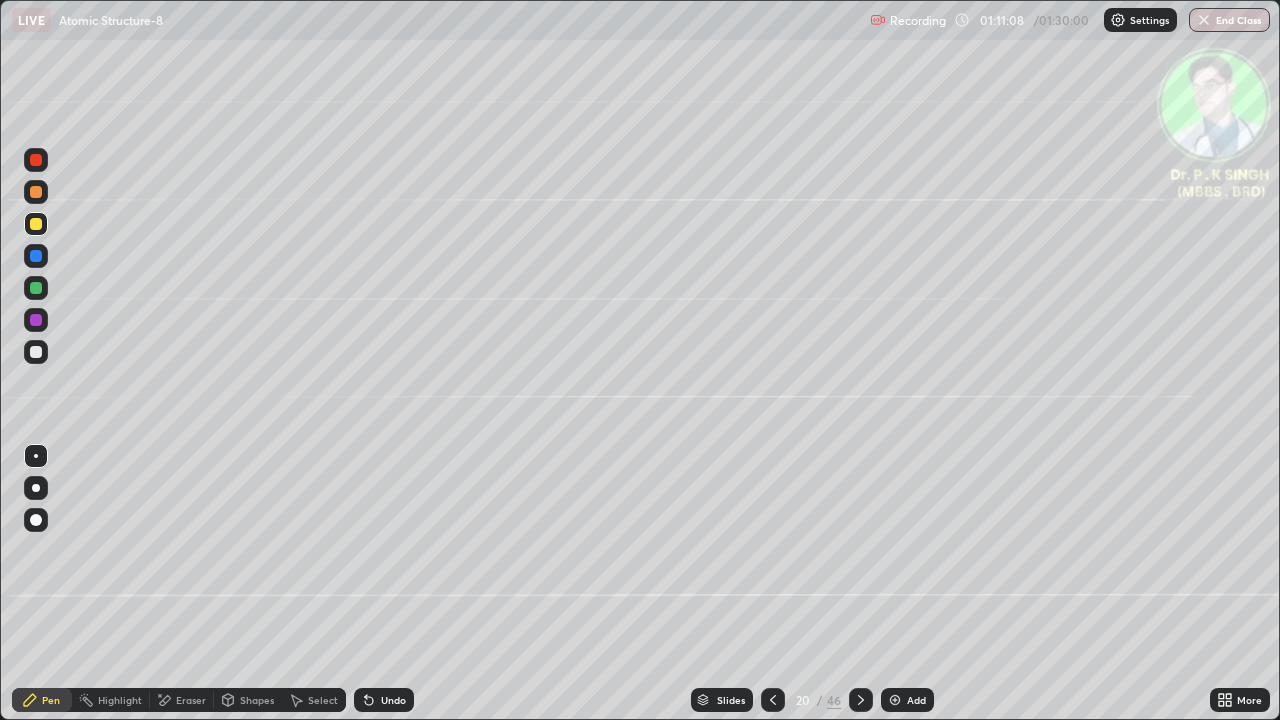 click 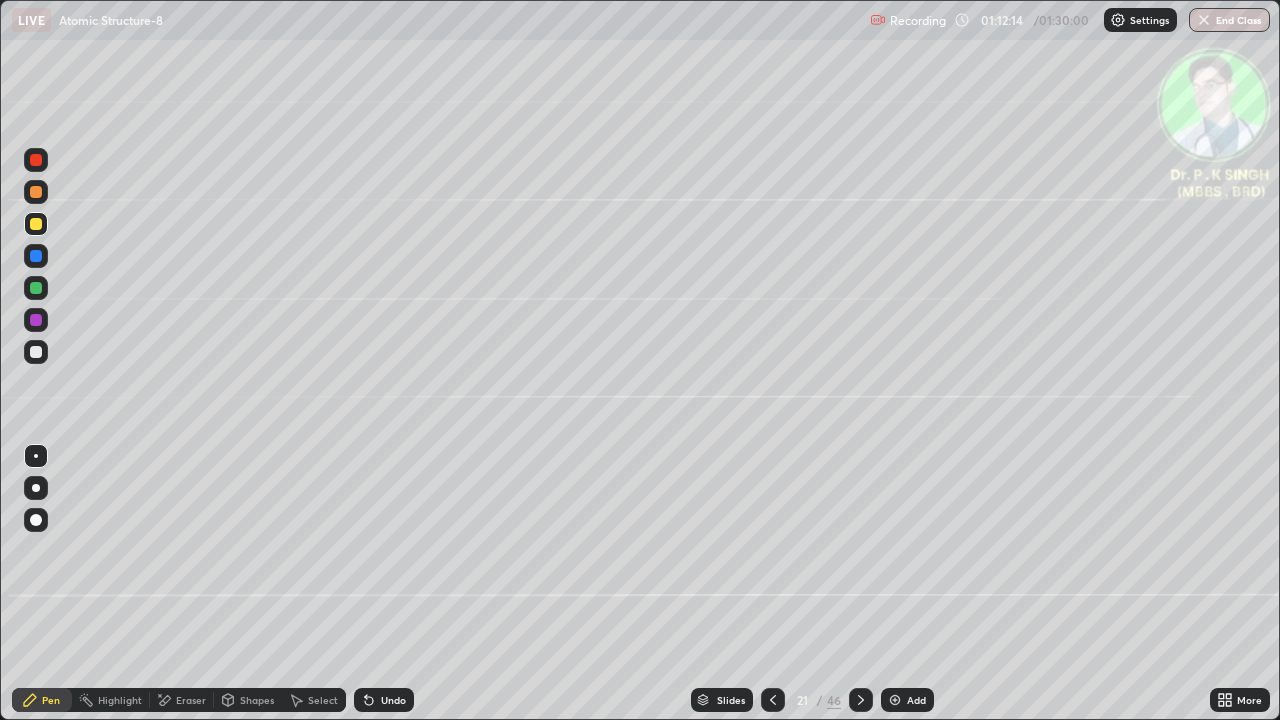 click at bounding box center [861, 700] 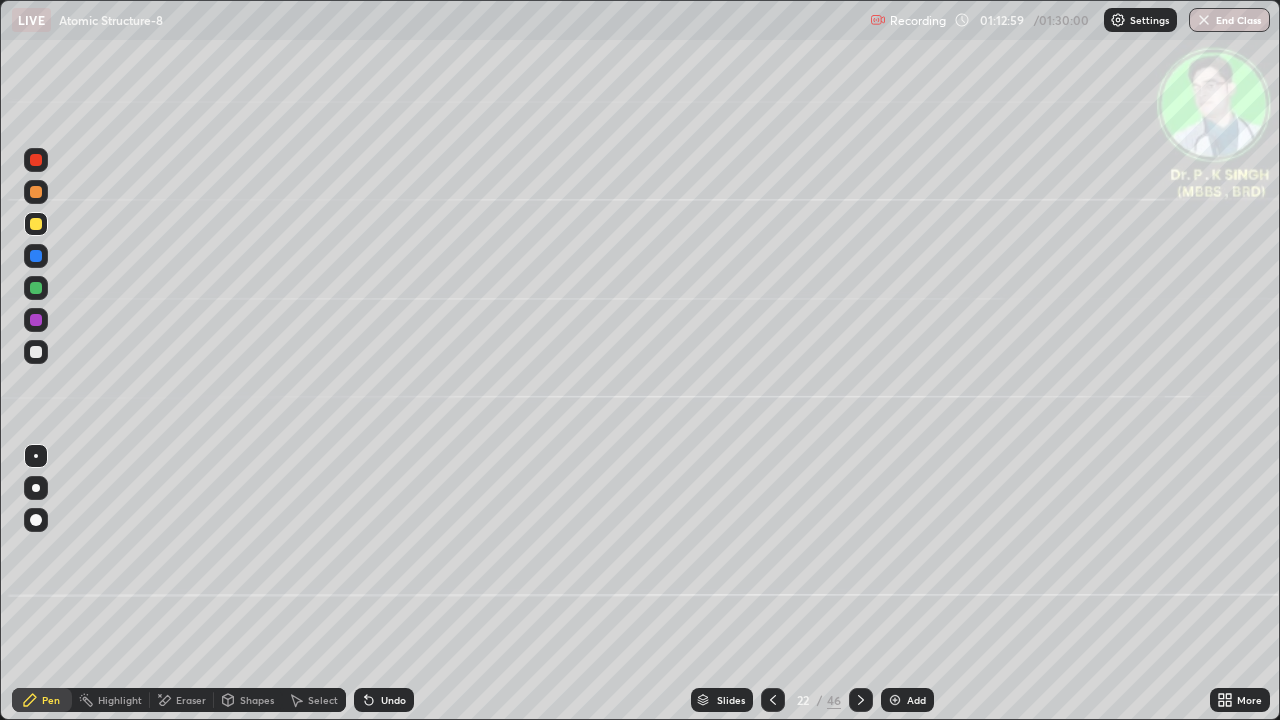 click at bounding box center [36, 224] 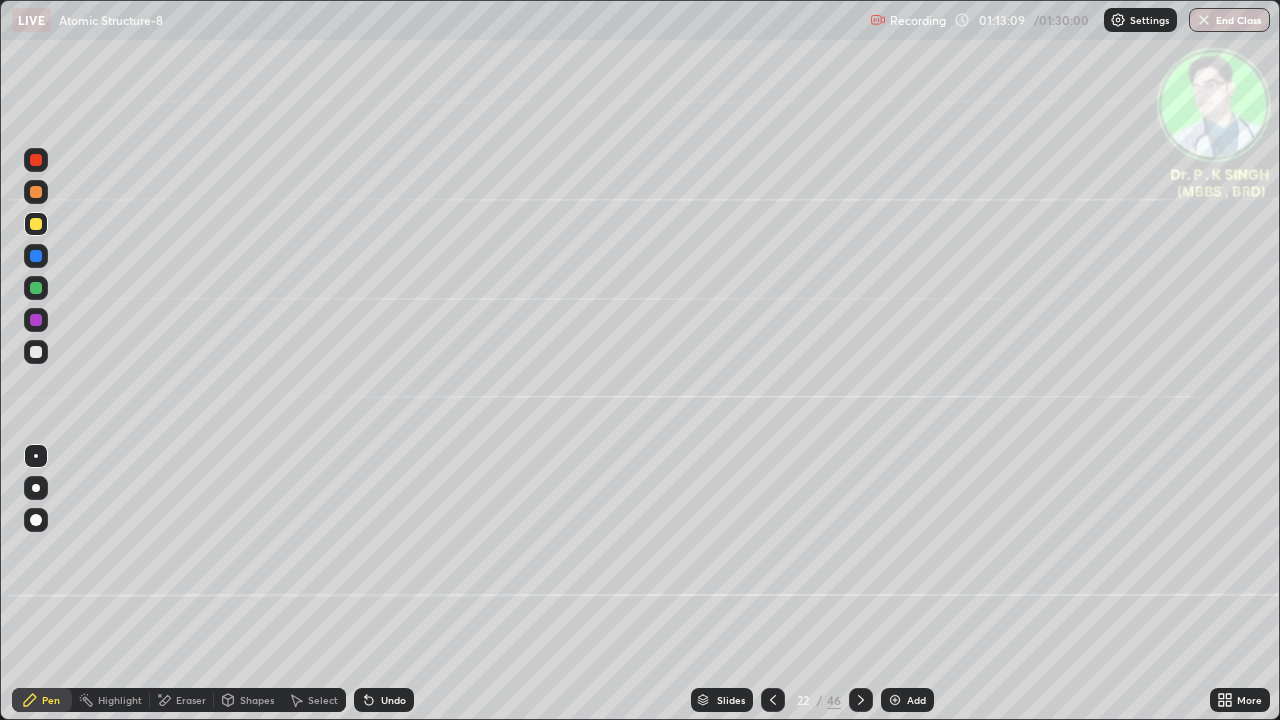 click 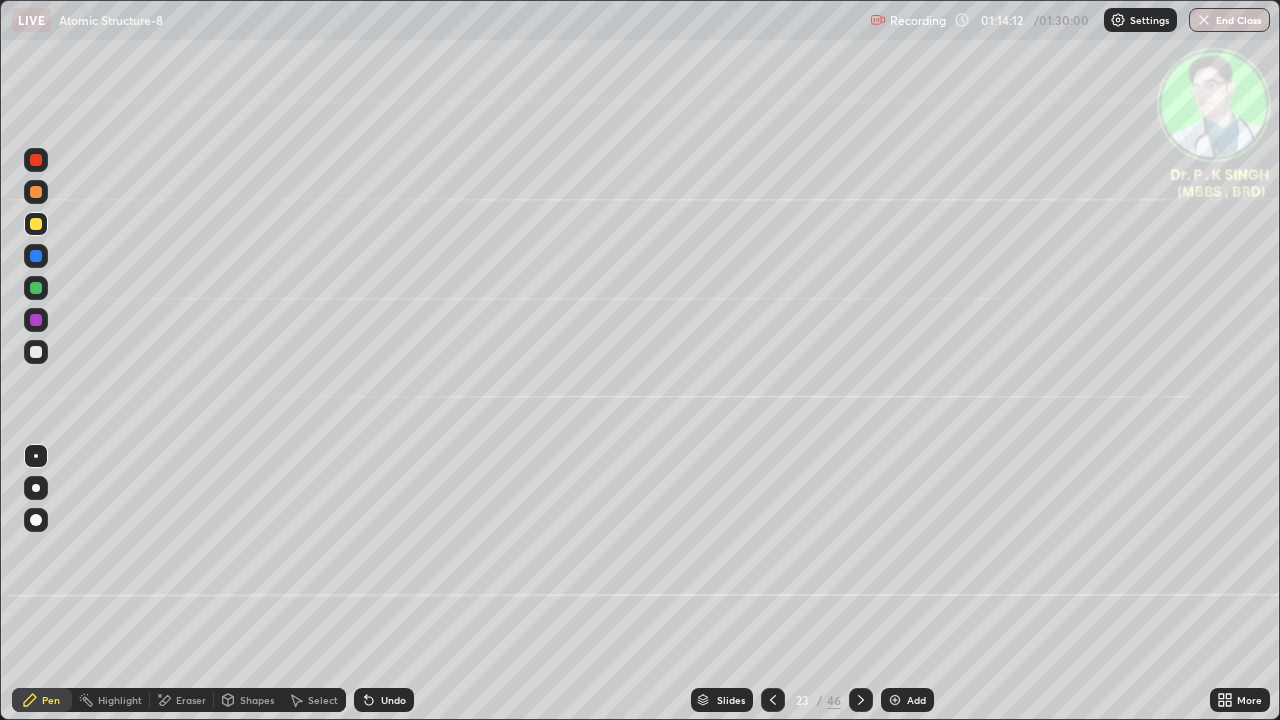 click 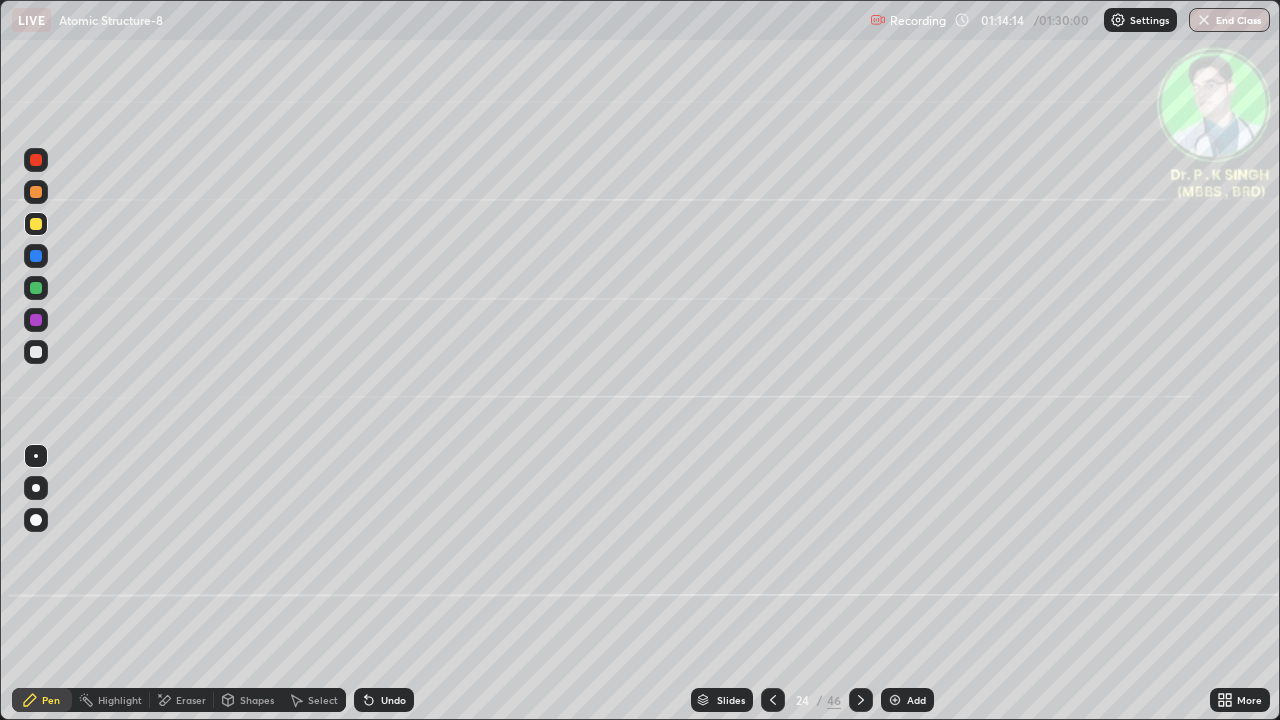 click 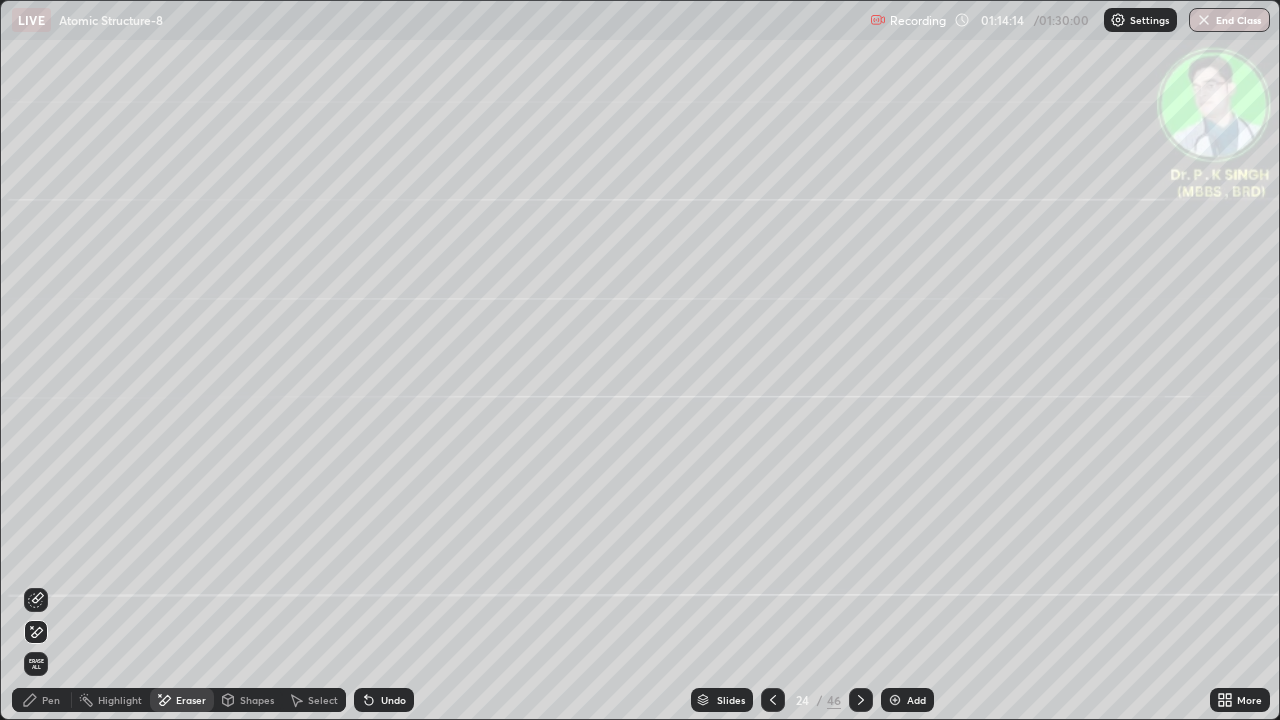 click on "Erase all" at bounding box center [36, 664] 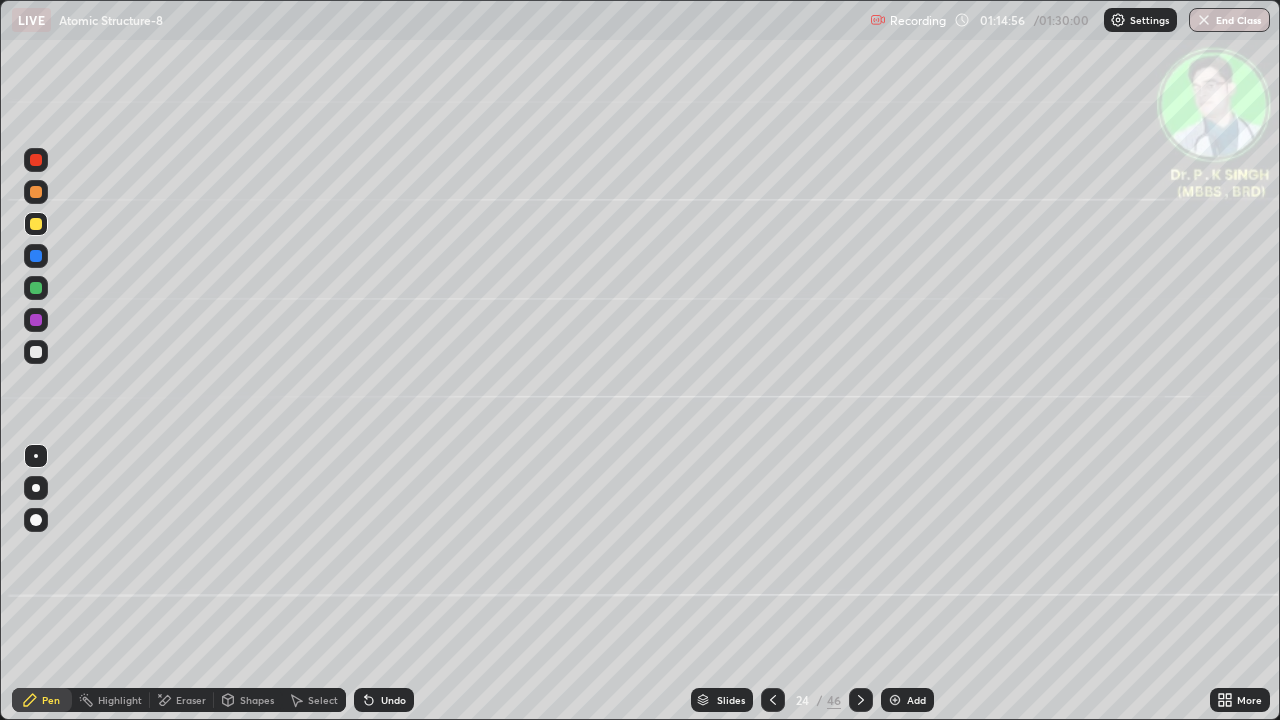 click at bounding box center (36, 224) 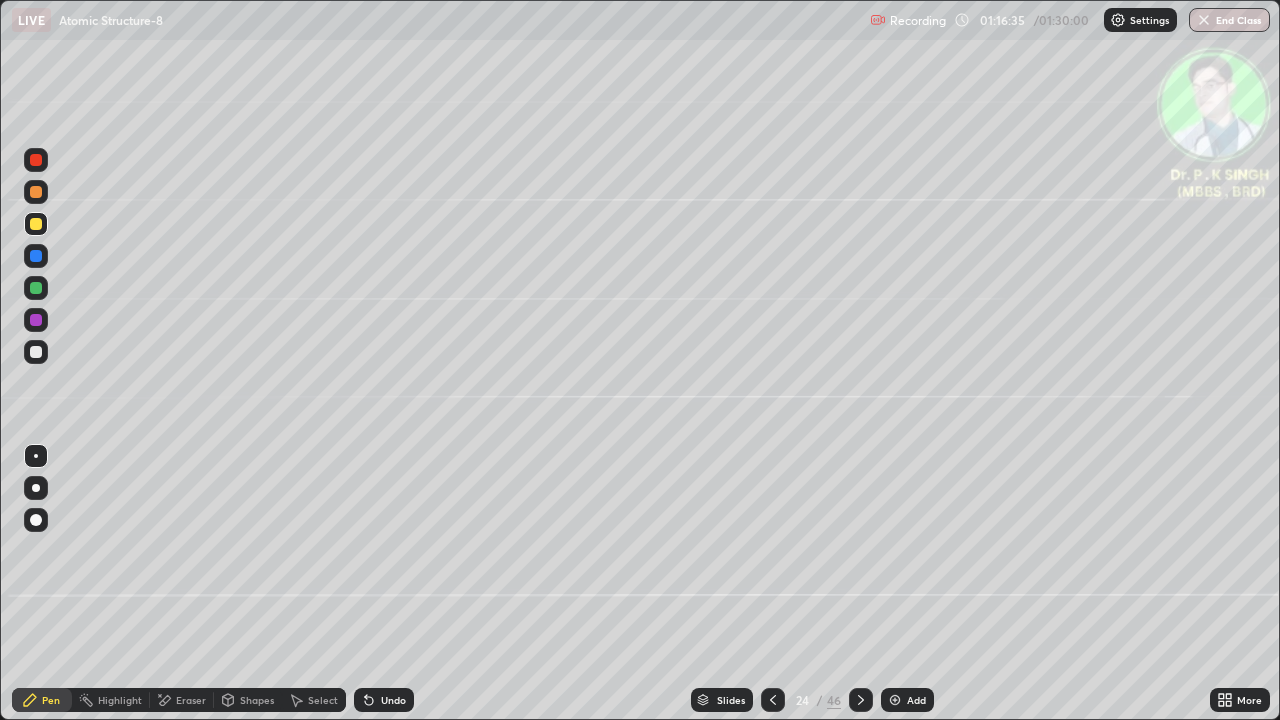 click 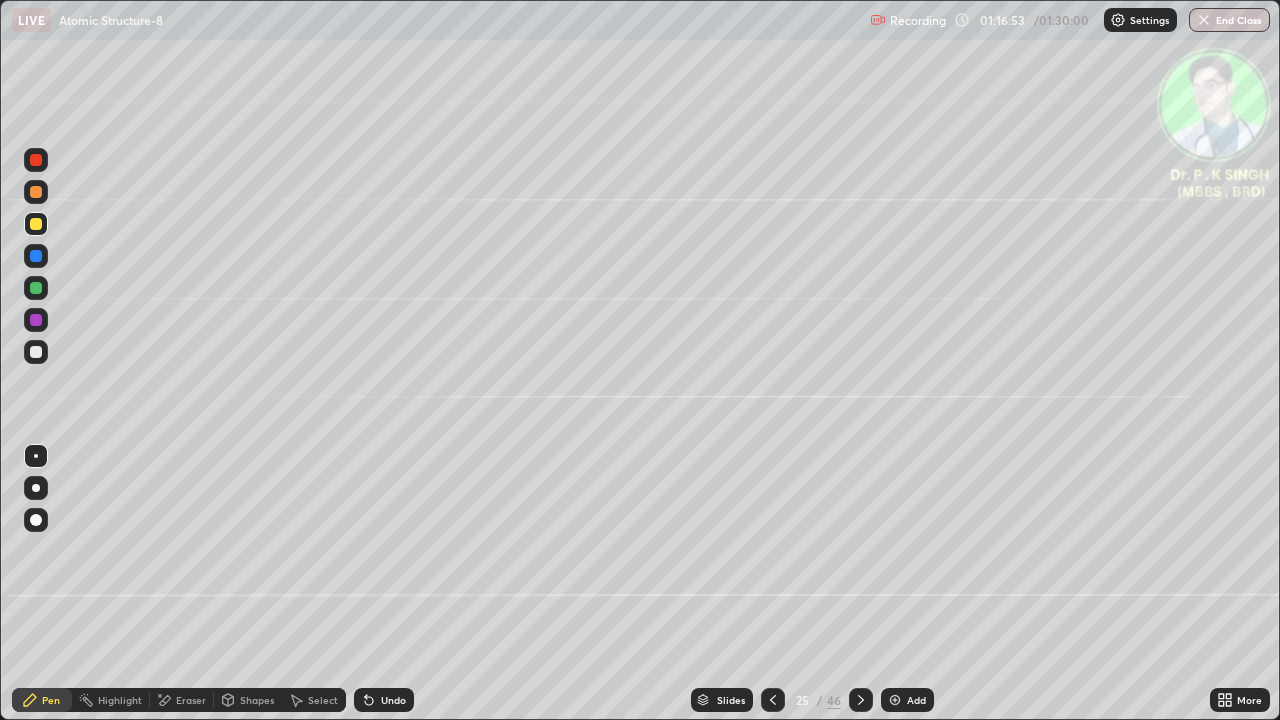 click 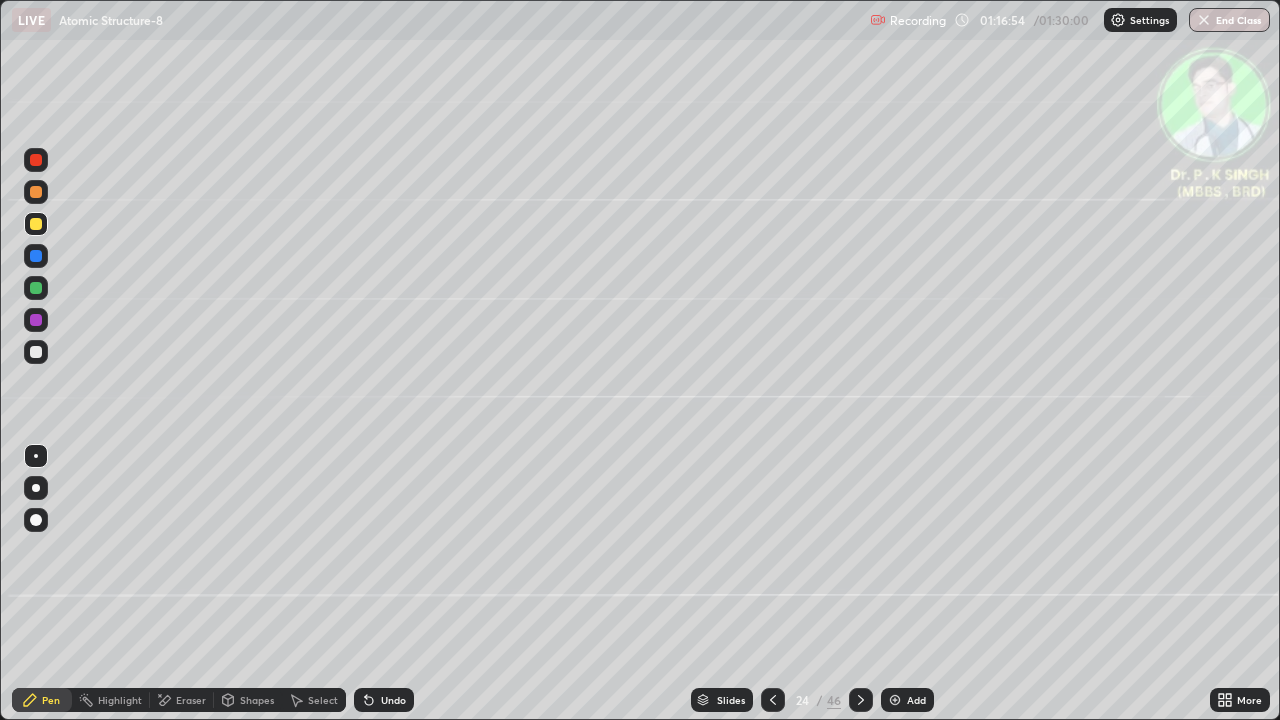 click 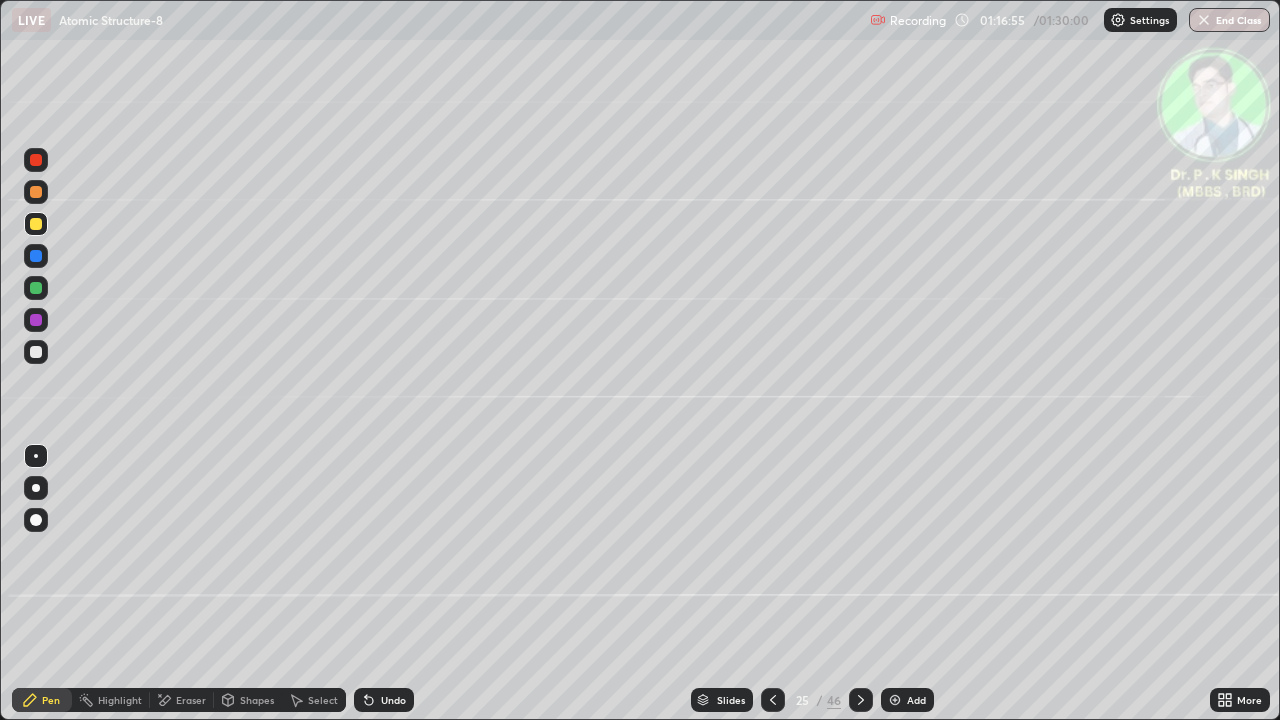 click 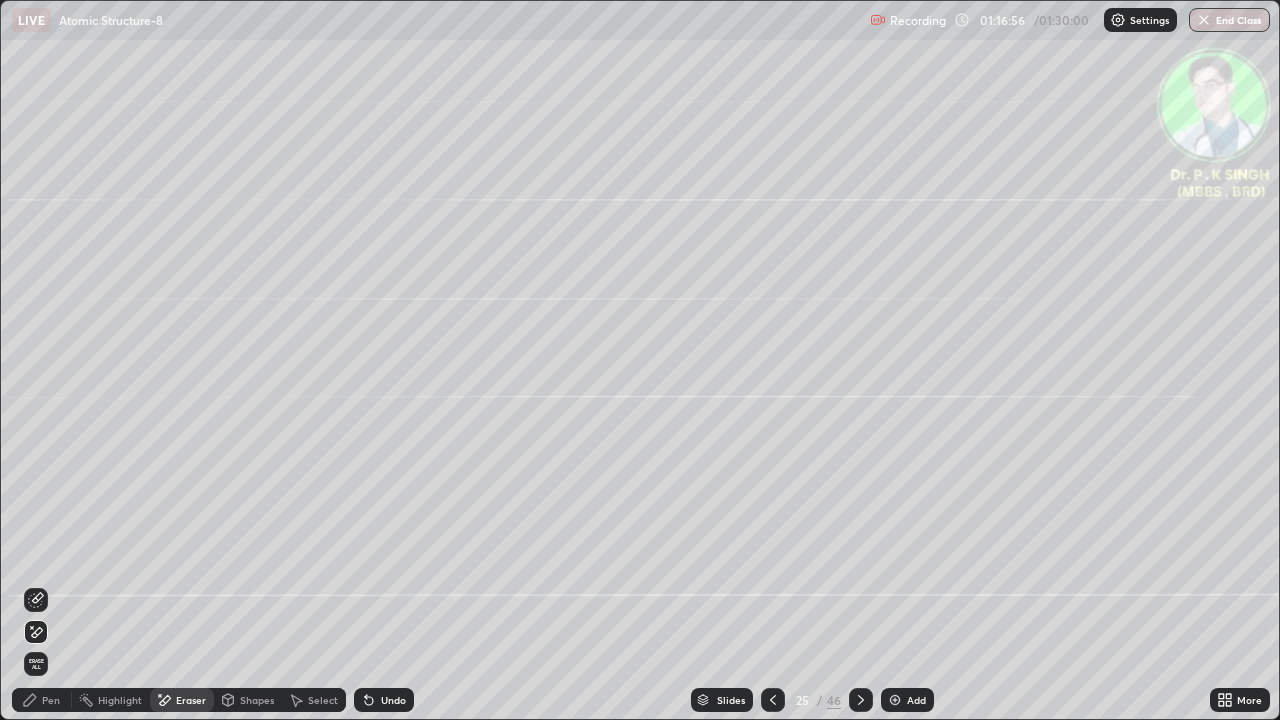 click on "Erase all" at bounding box center (36, 664) 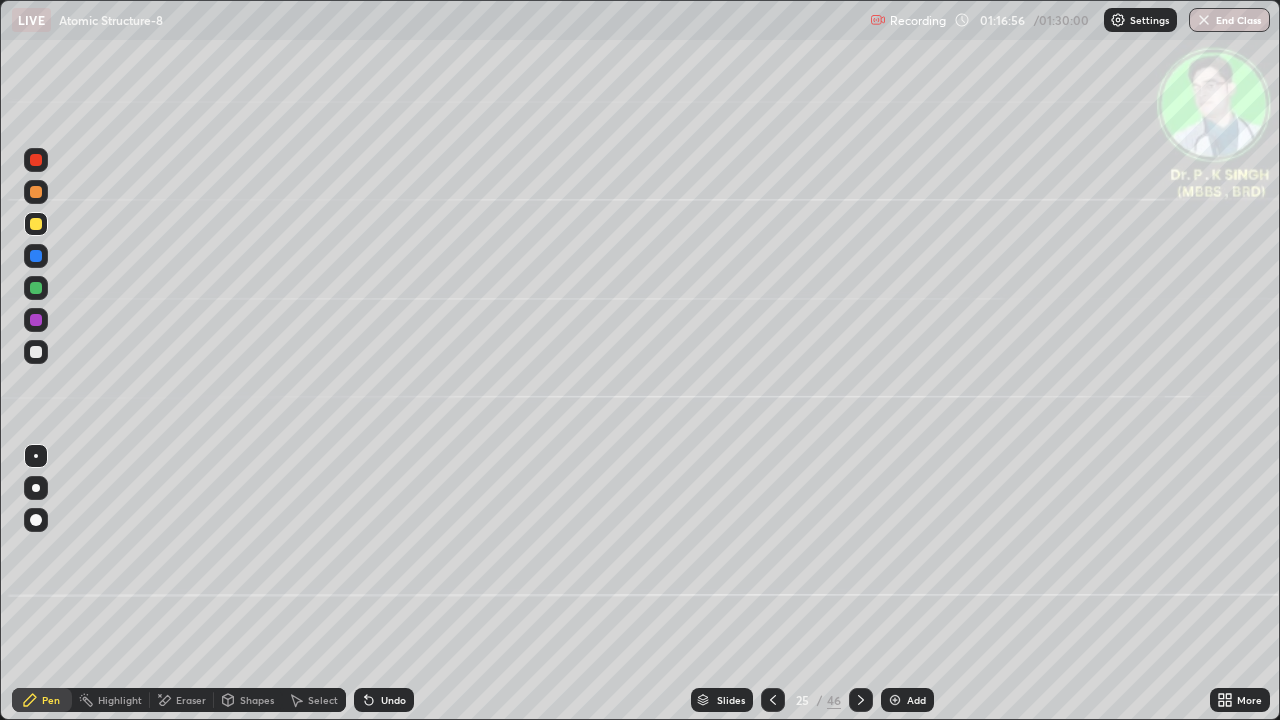 click 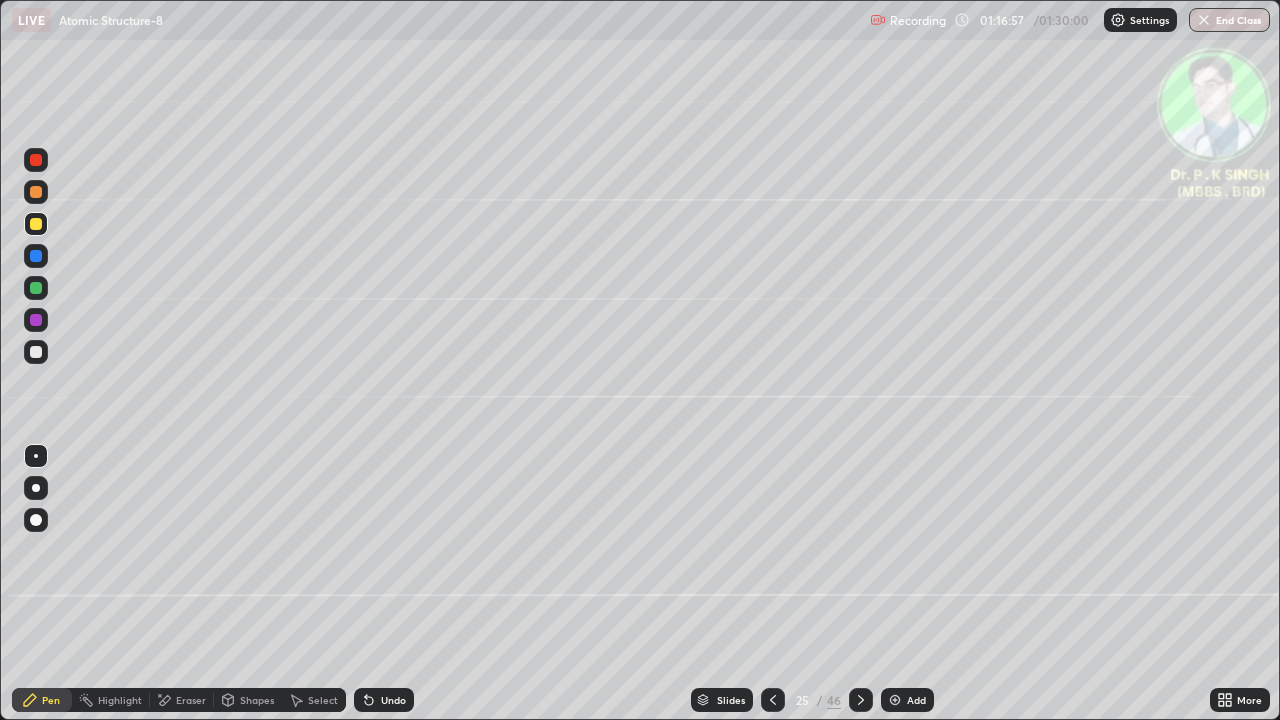 click at bounding box center (36, 288) 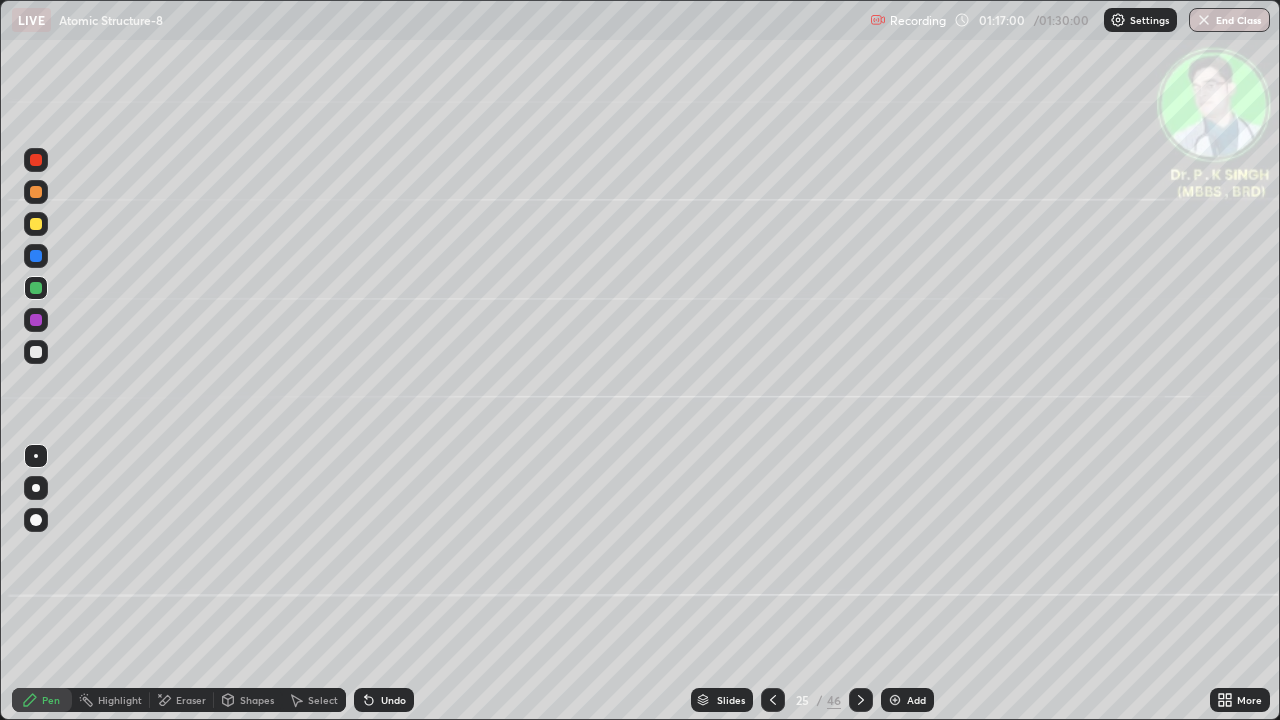 click 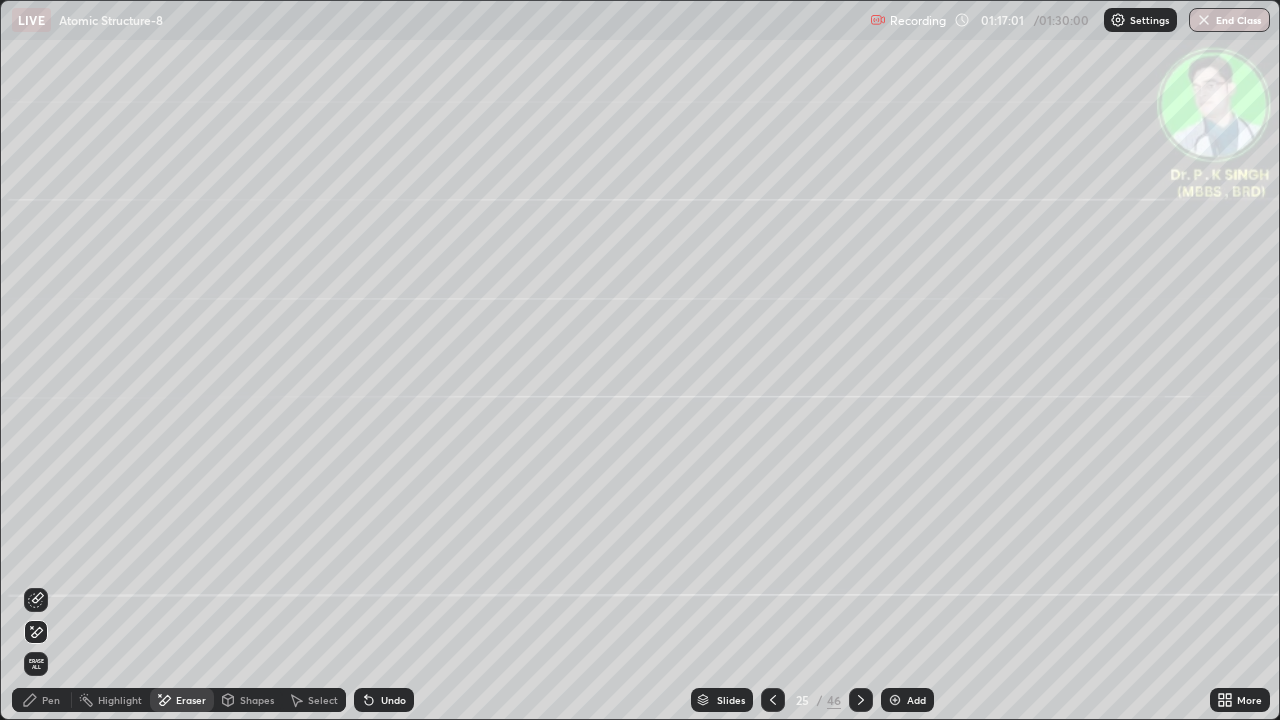 click 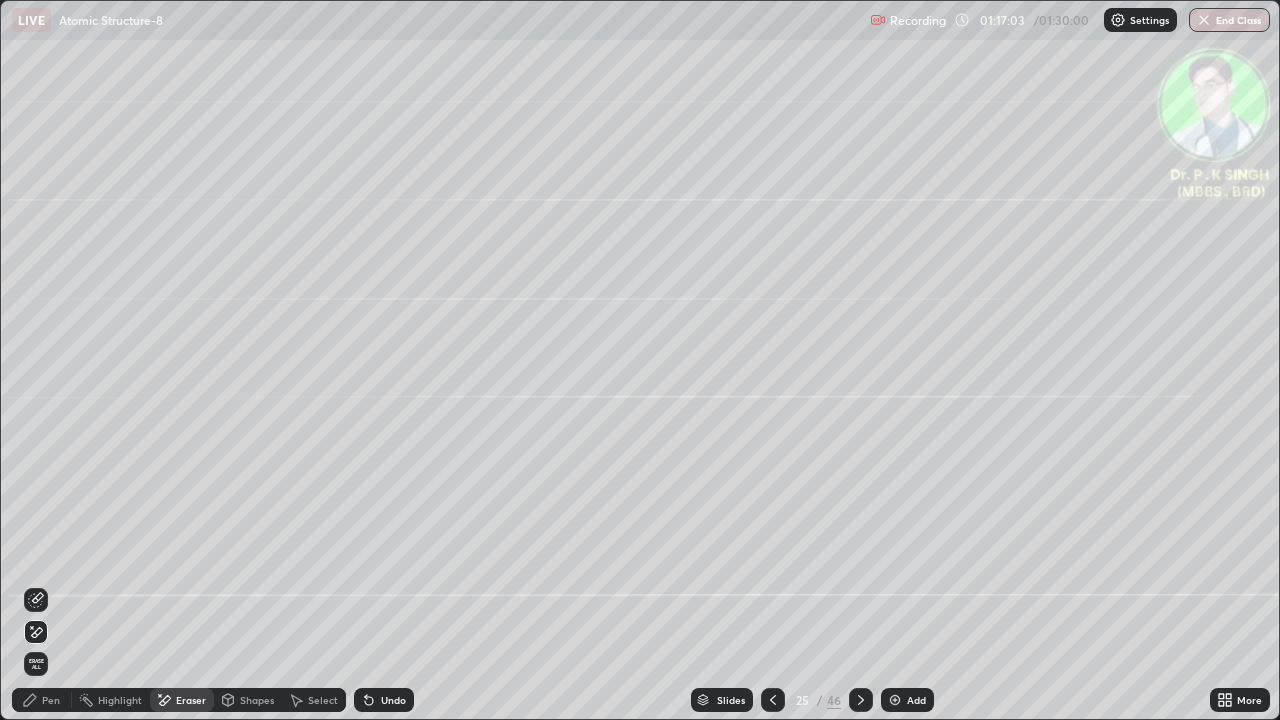 click on "Pen" at bounding box center [42, 700] 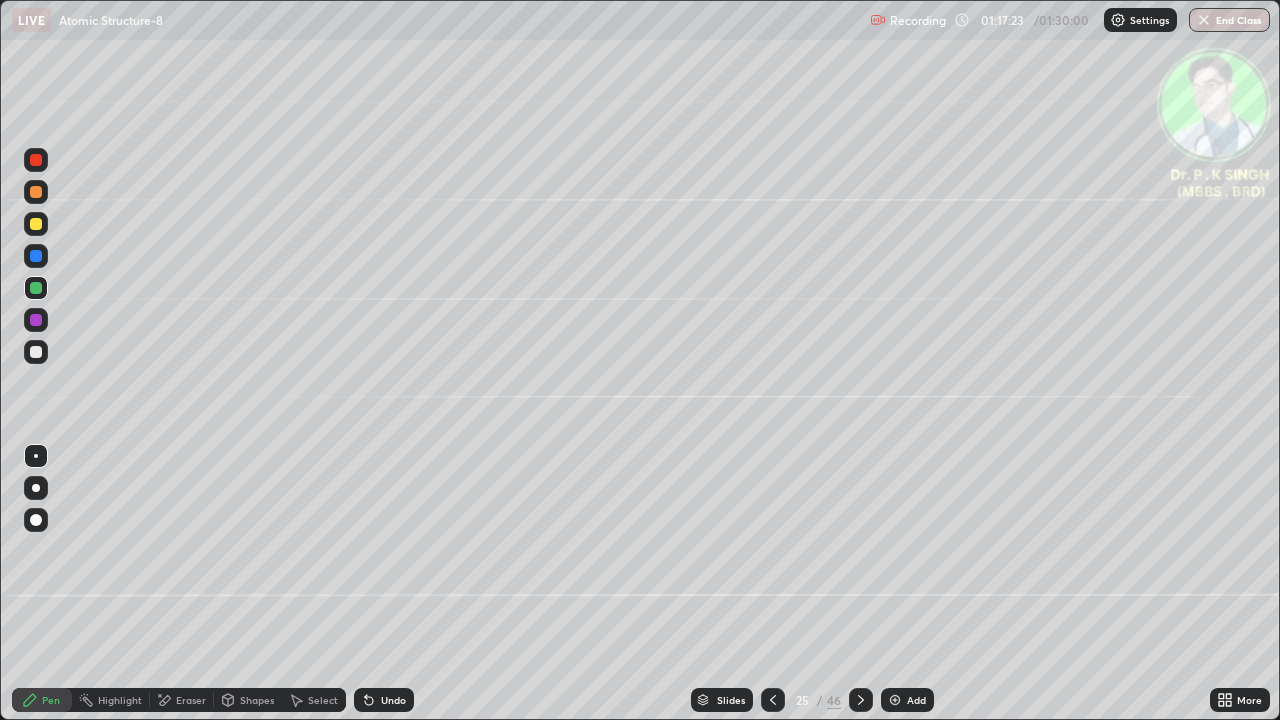click at bounding box center [36, 288] 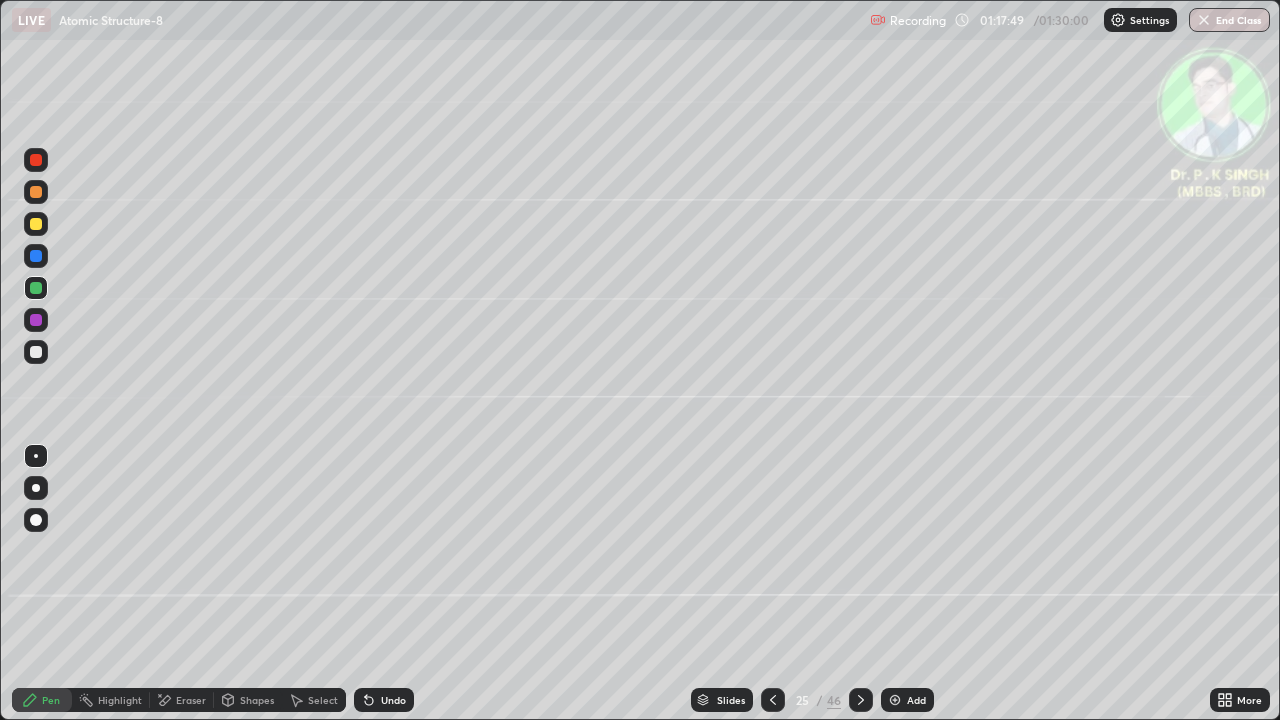 click at bounding box center [36, 224] 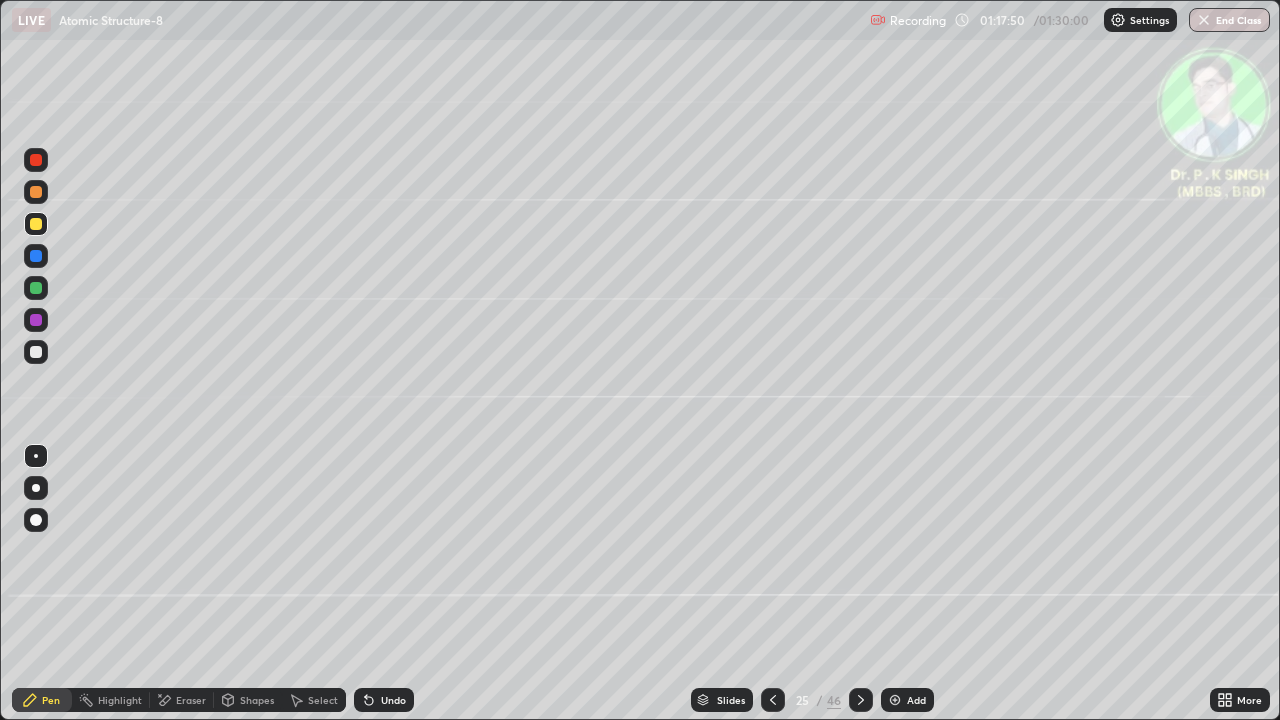 click at bounding box center (36, 256) 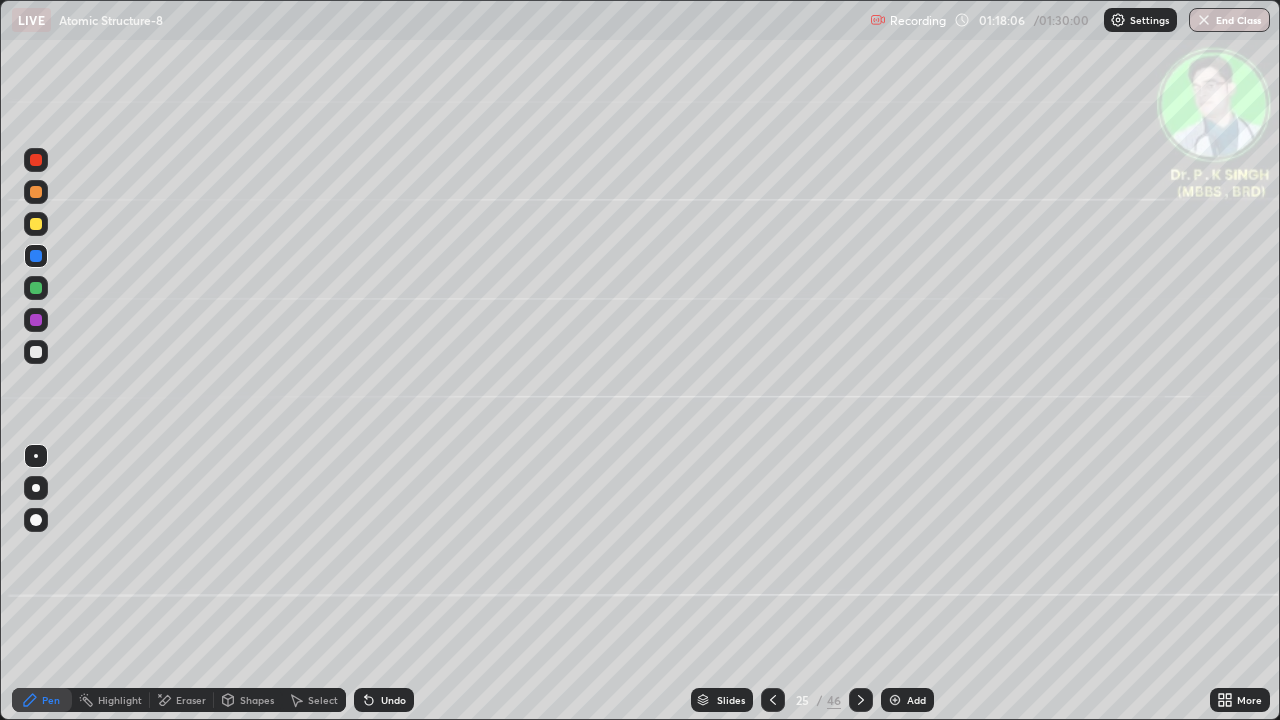 click 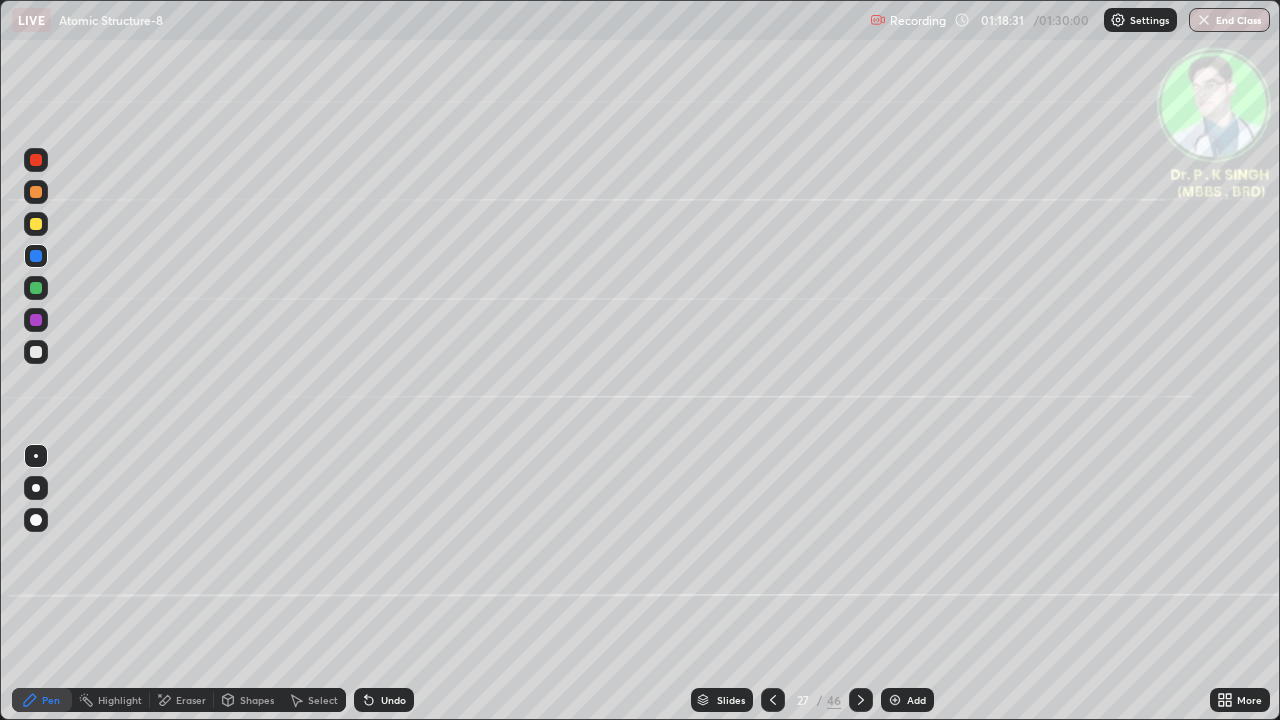 click 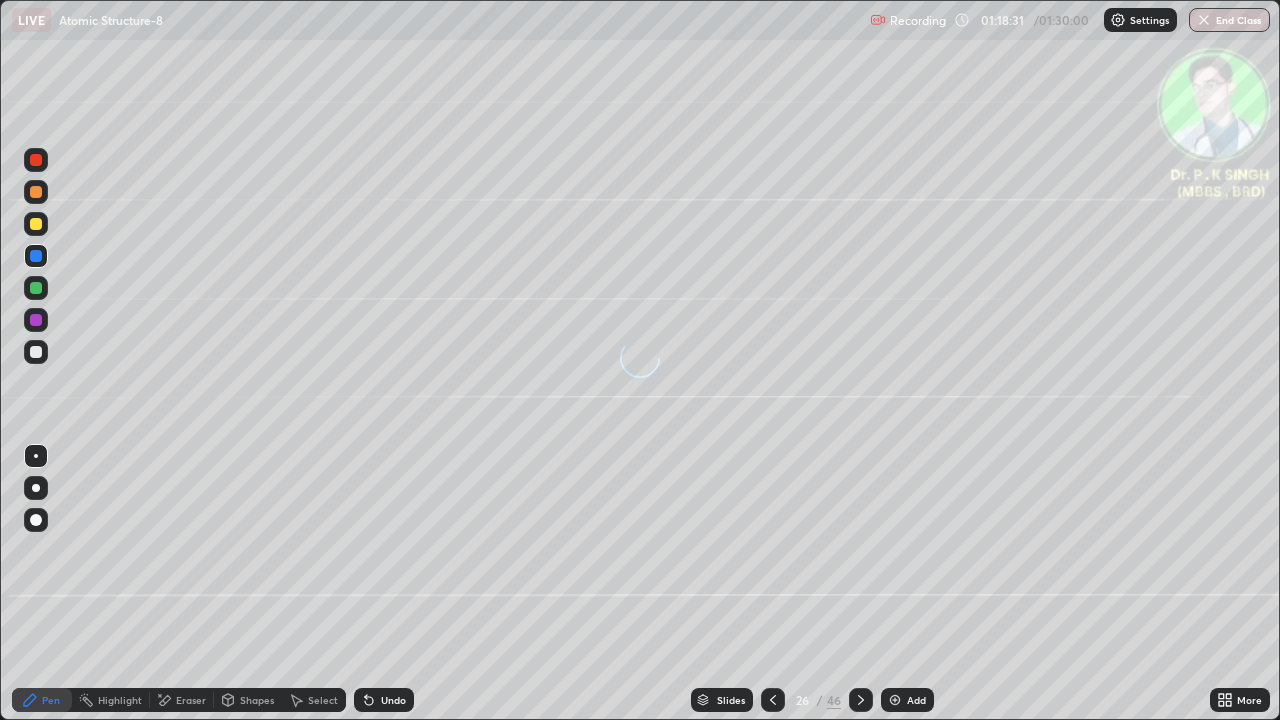 click at bounding box center (773, 700) 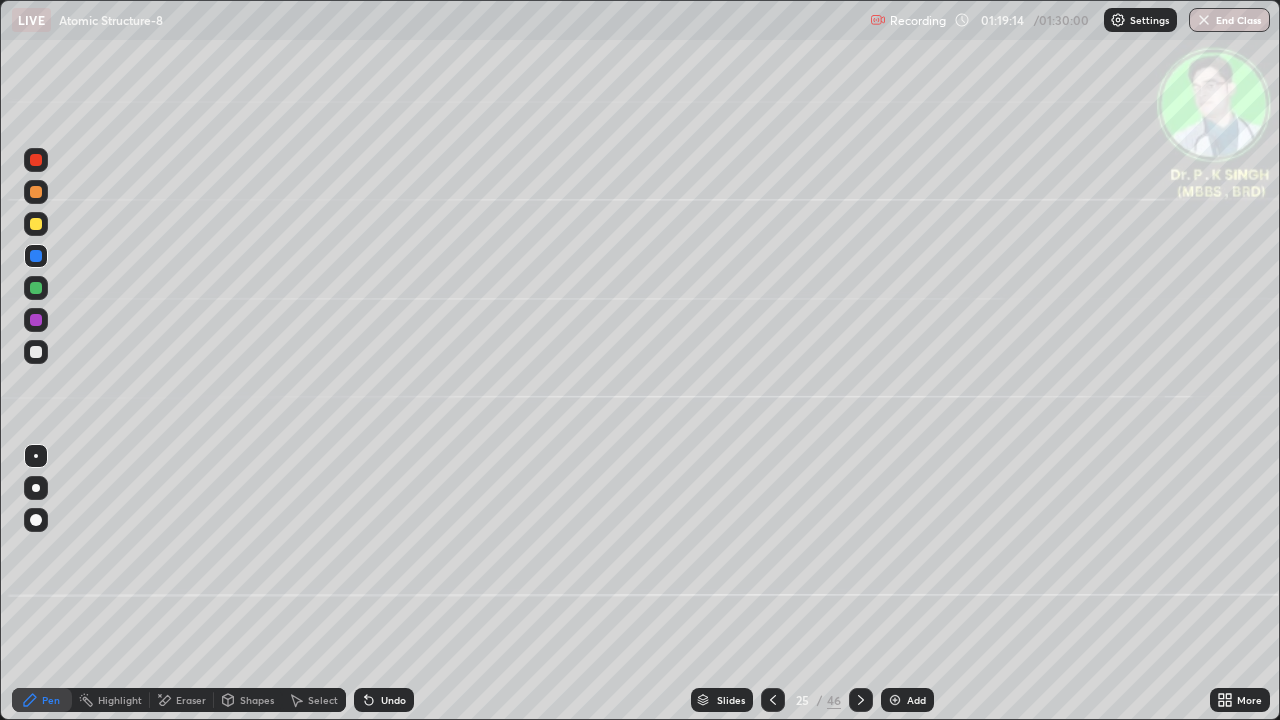 click on "Slides 25 / 46 Add" at bounding box center [812, 700] 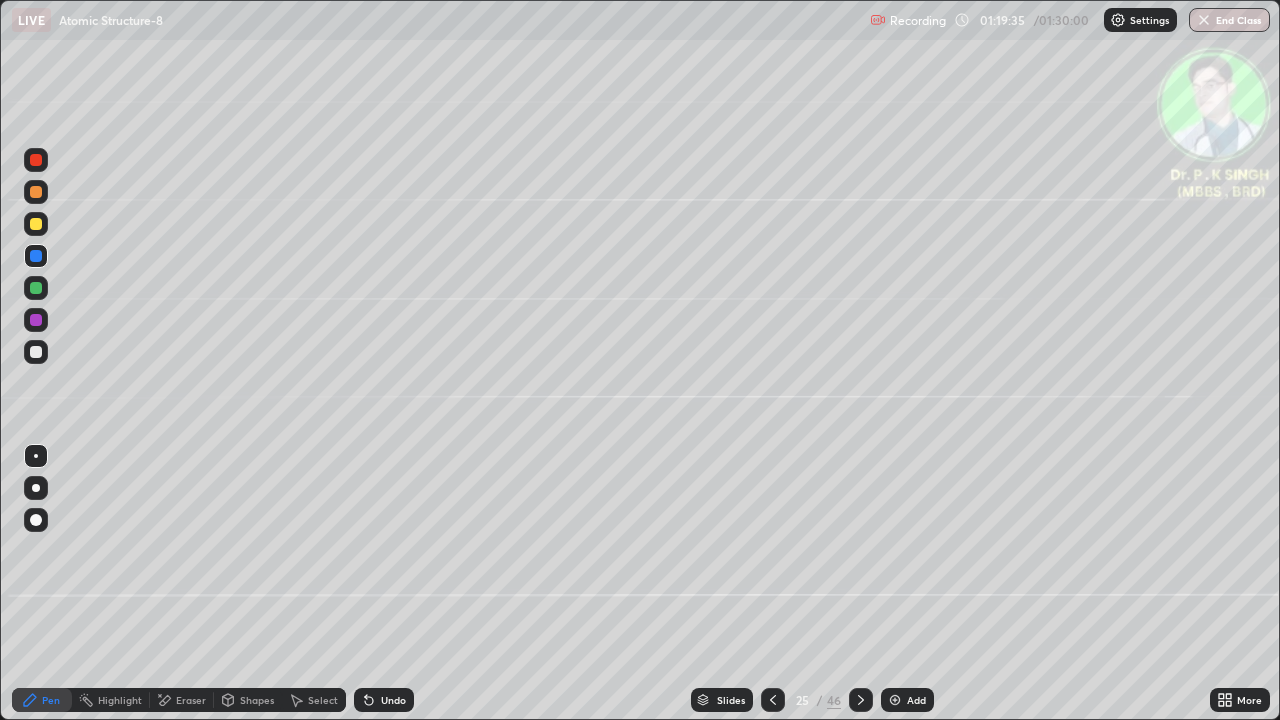 click at bounding box center (36, 256) 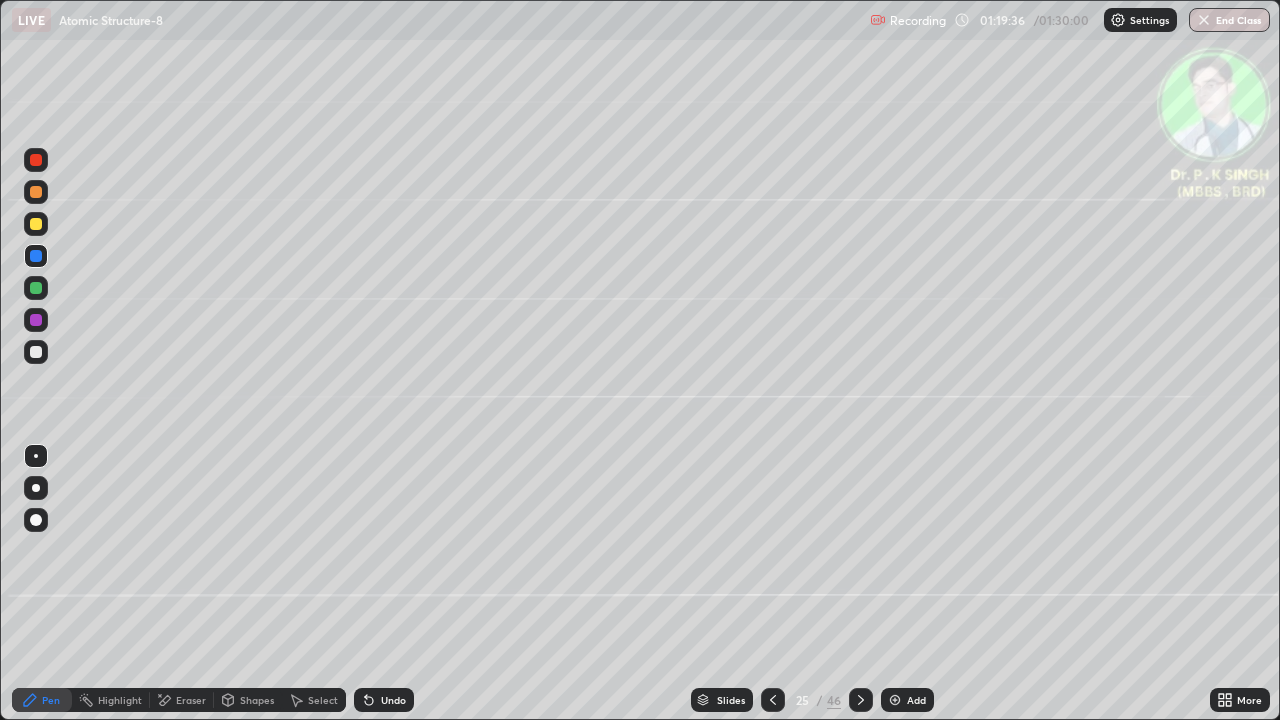 click 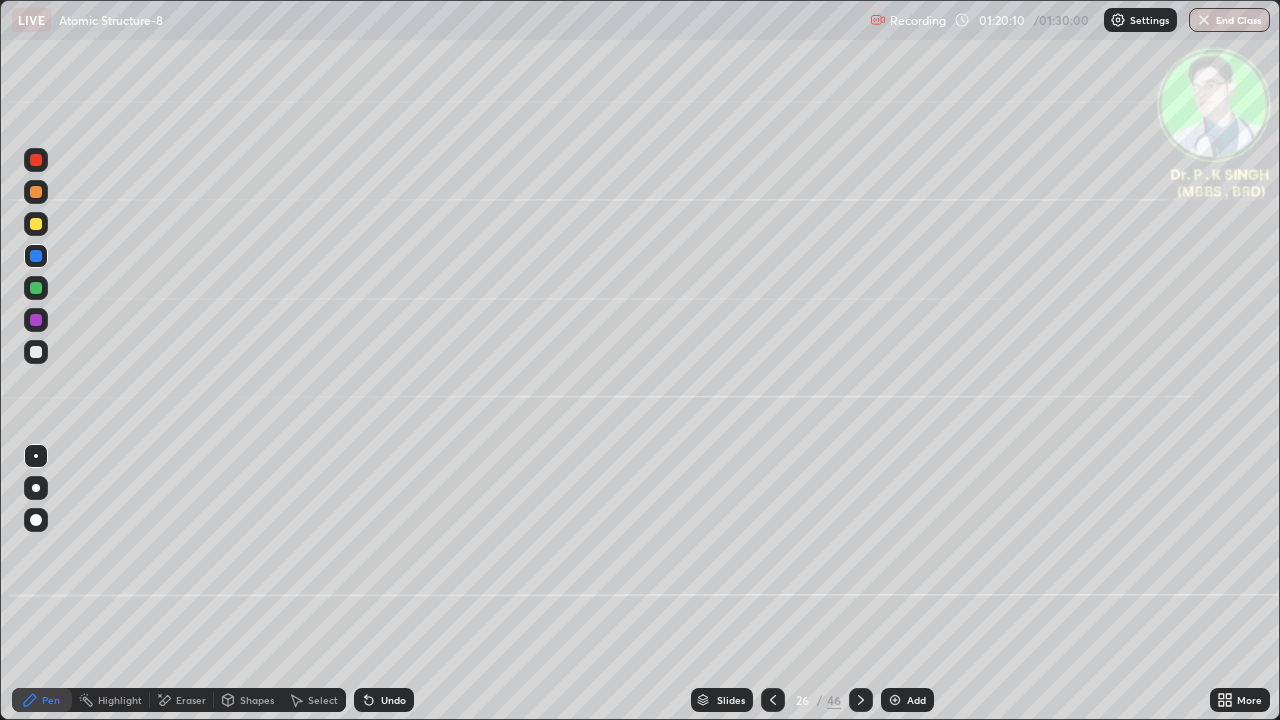 click 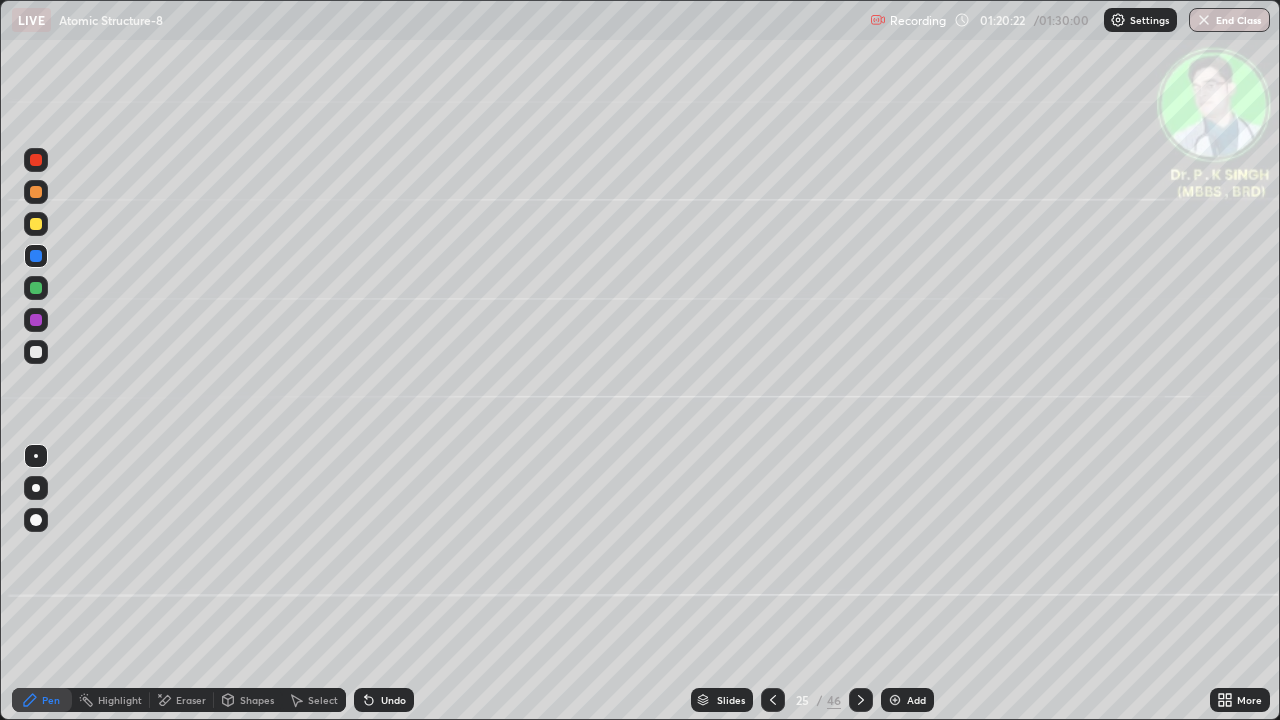 click 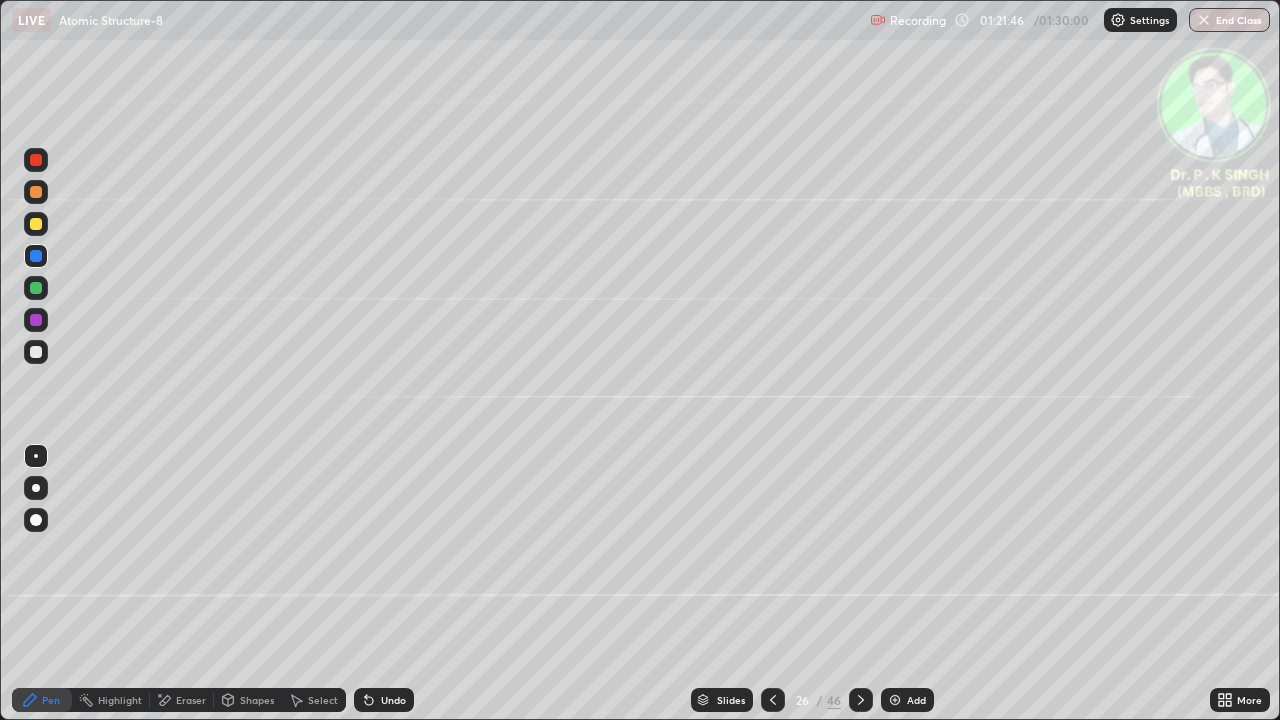 click at bounding box center [36, 256] 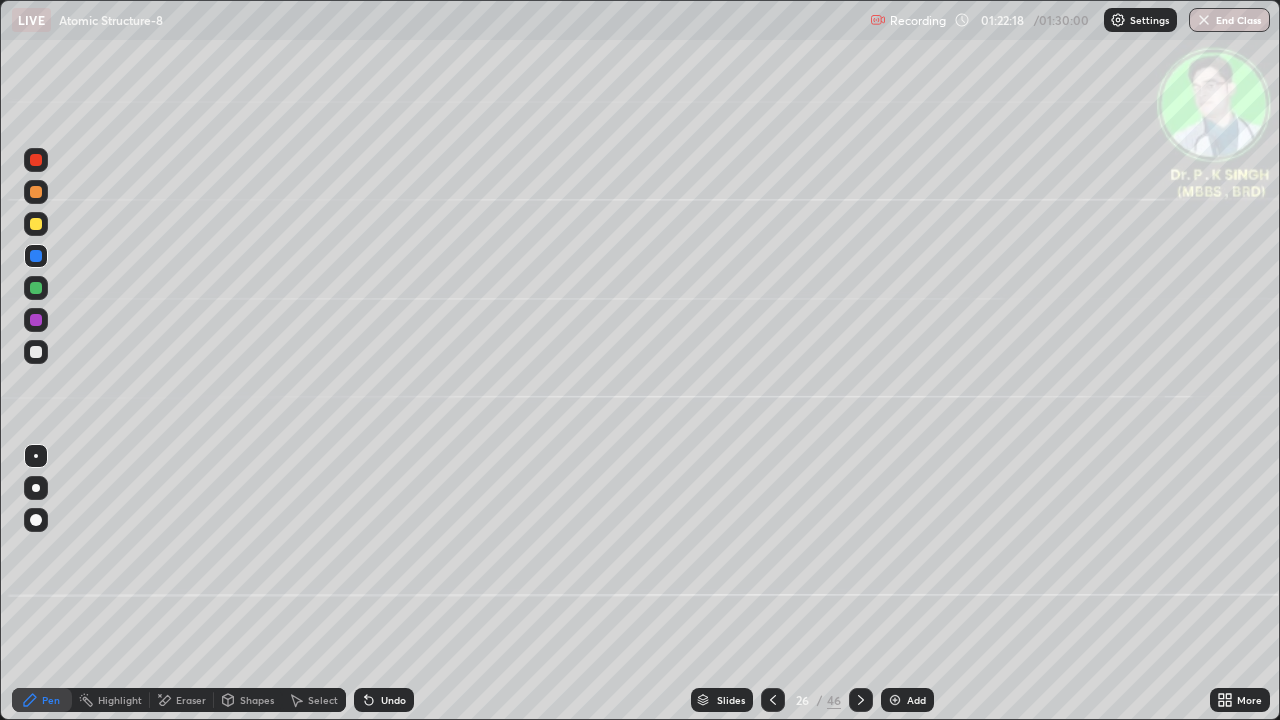 click on "Eraser" at bounding box center [182, 700] 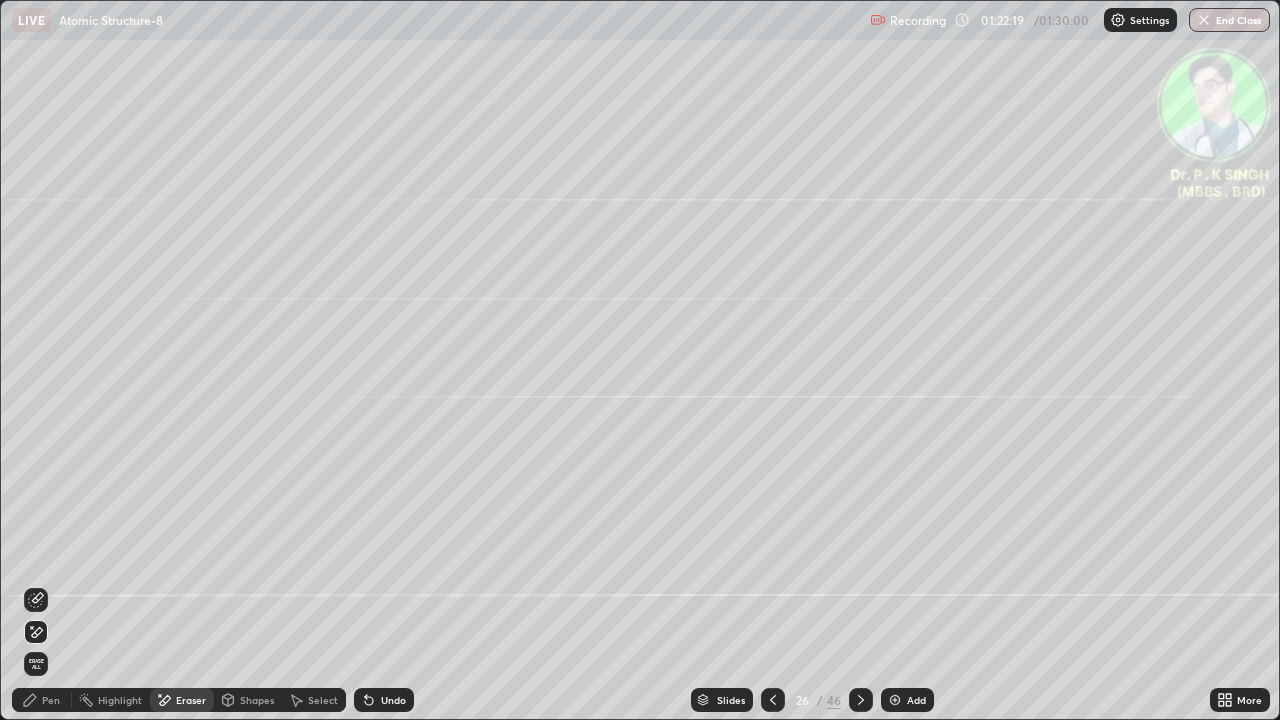 click 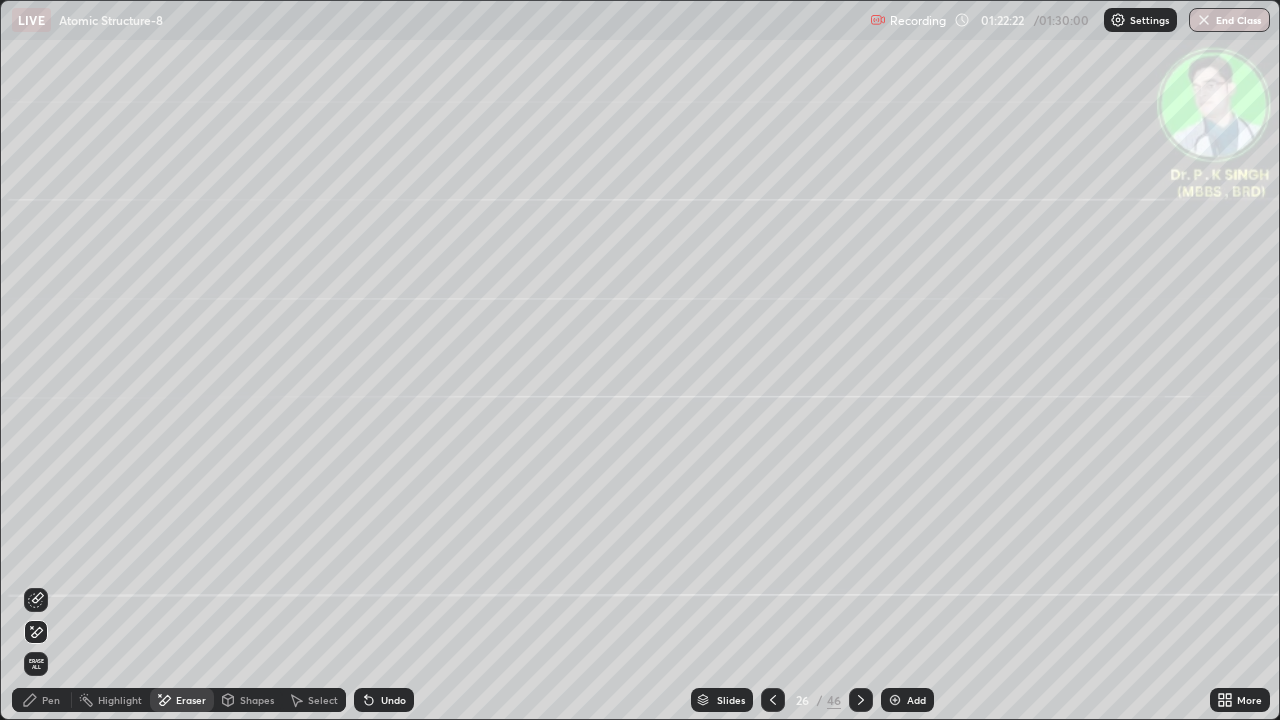 click on "Pen" at bounding box center (42, 700) 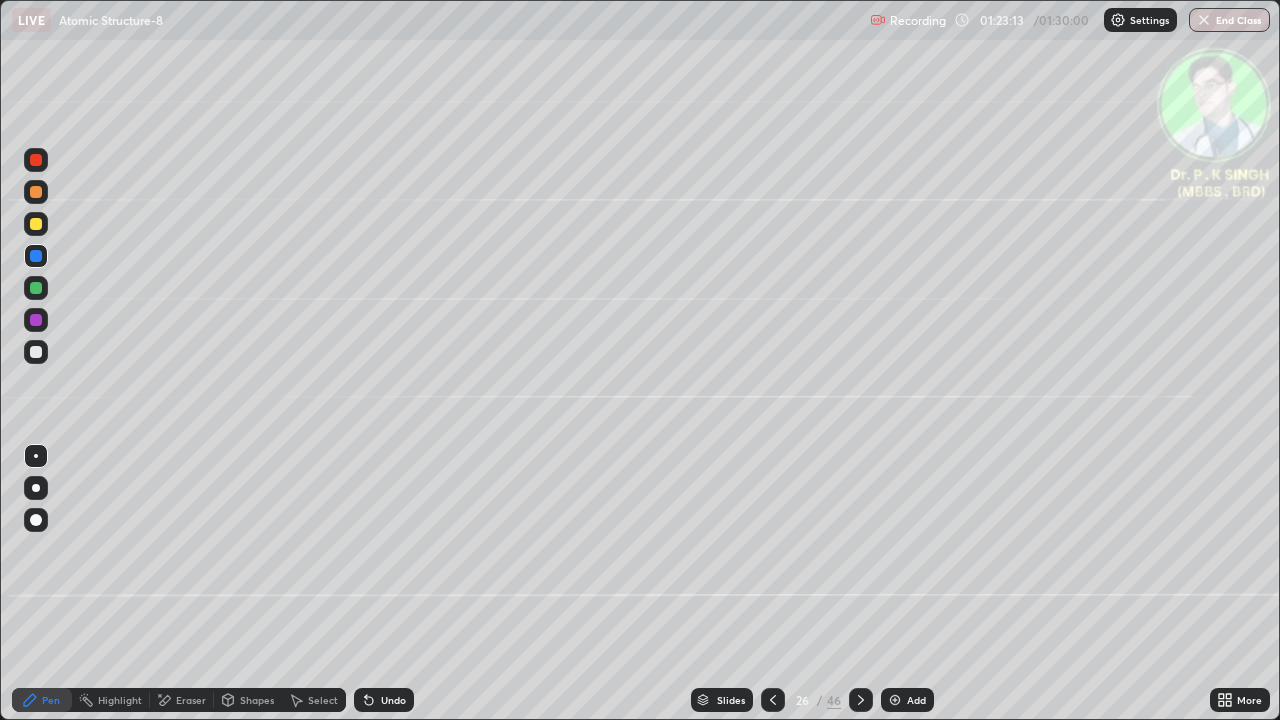 click at bounding box center (36, 224) 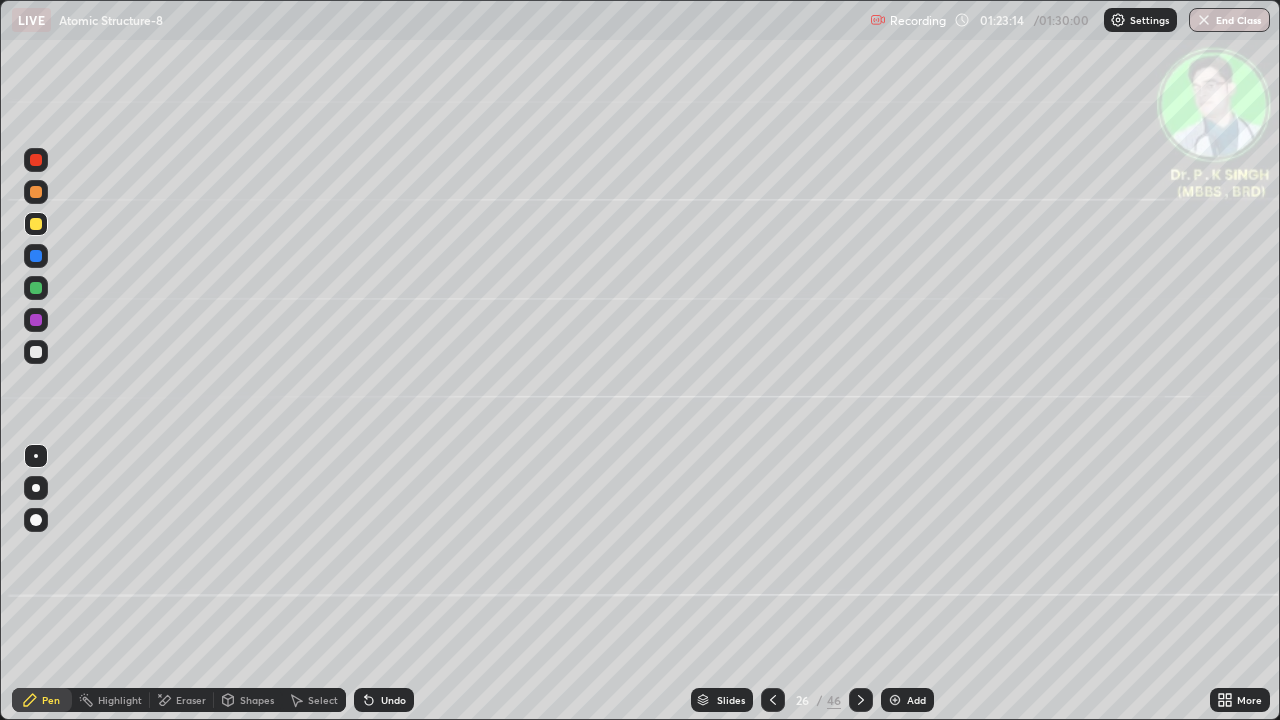 click 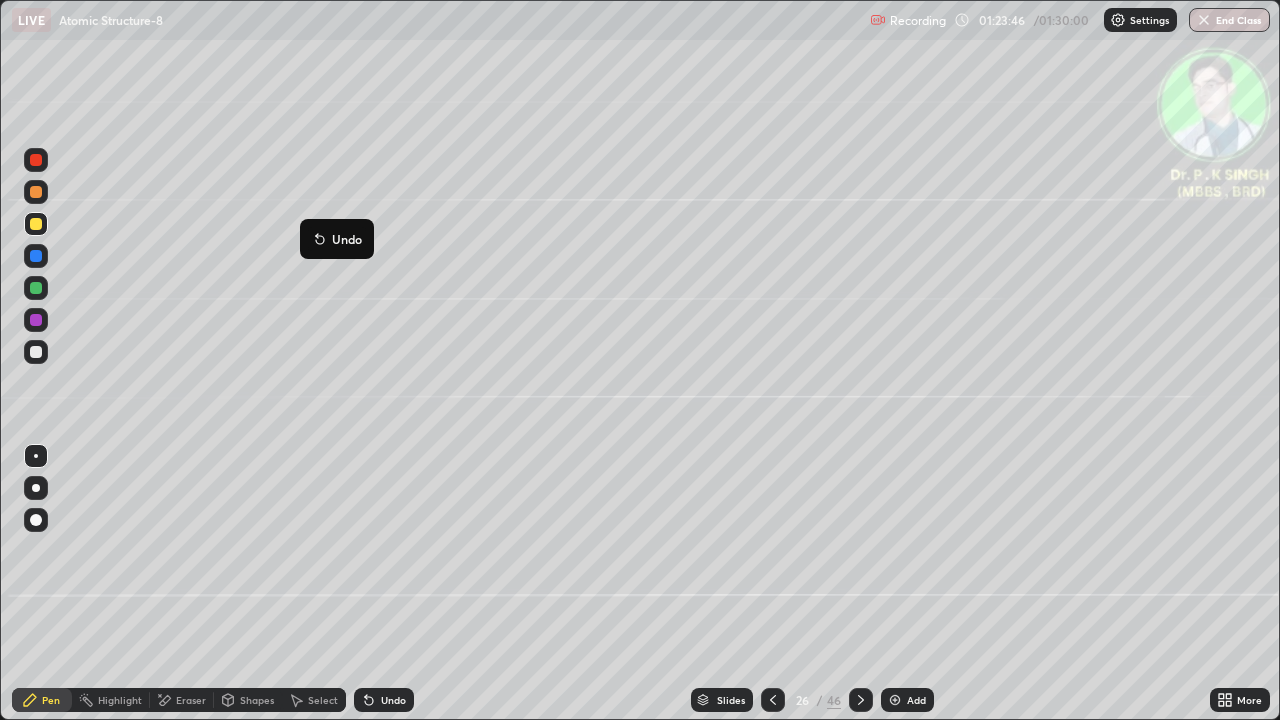 click 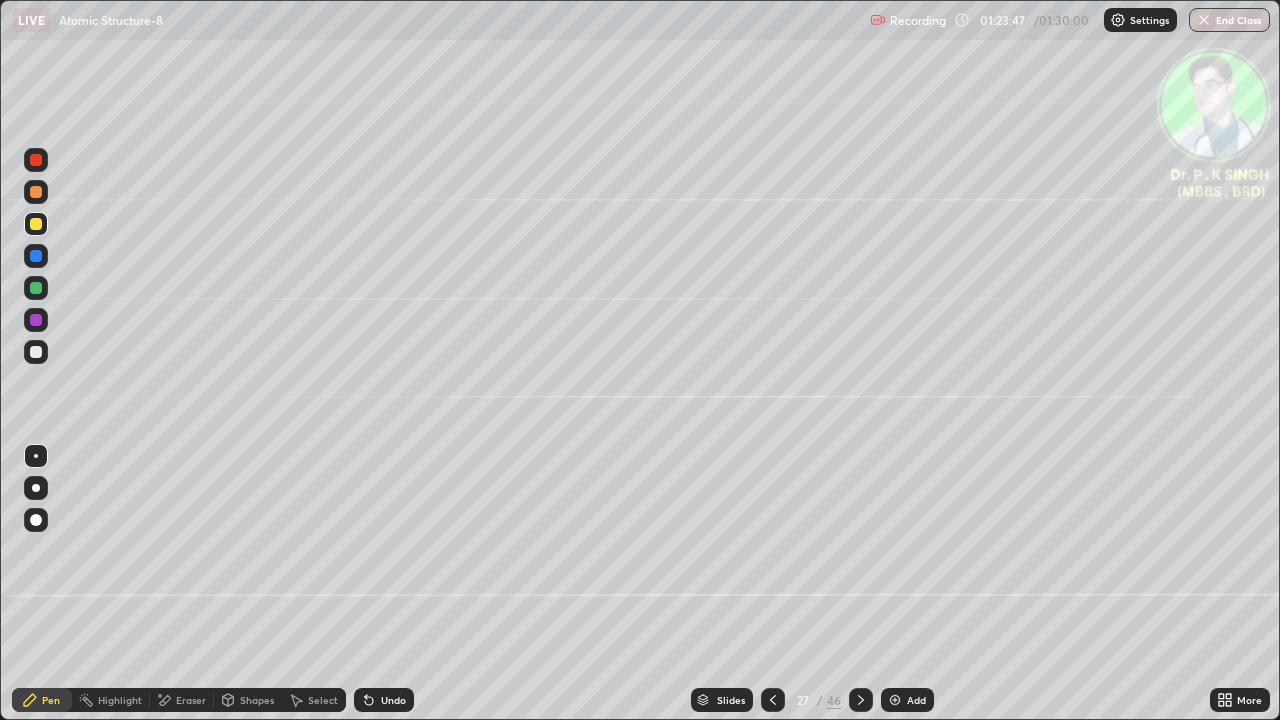 click at bounding box center (36, 224) 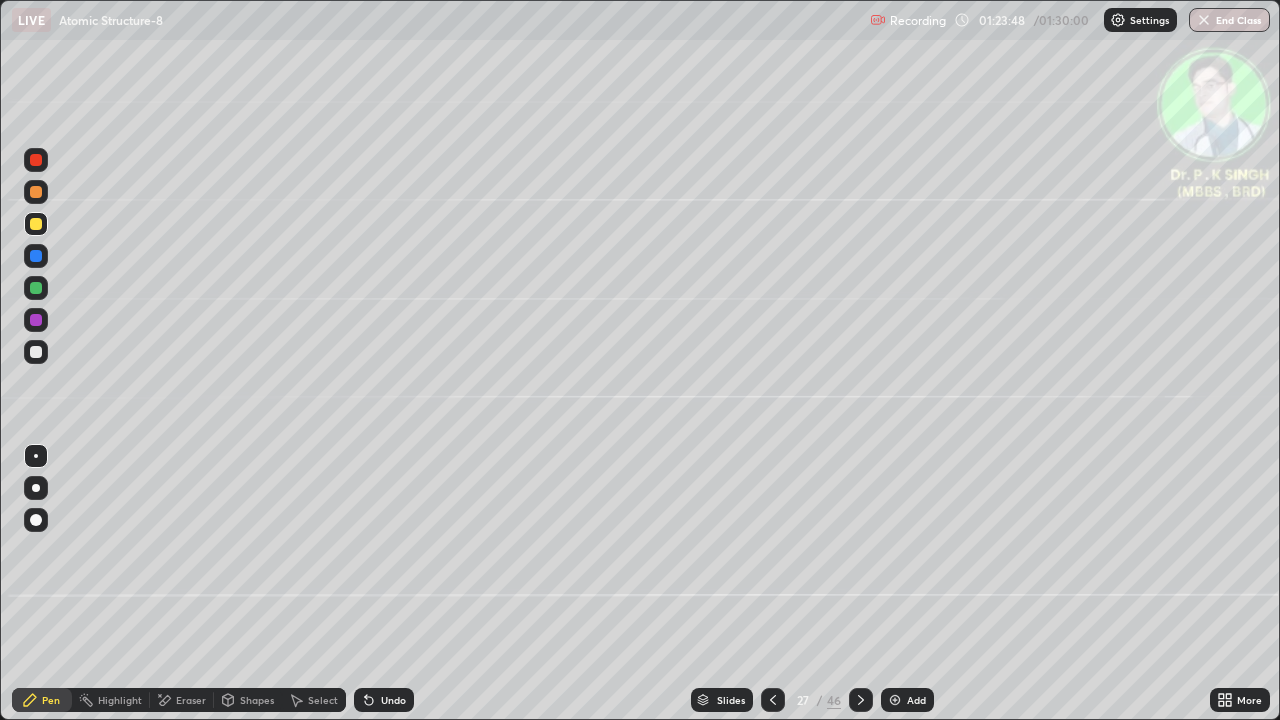 click on "Eraser" at bounding box center [191, 700] 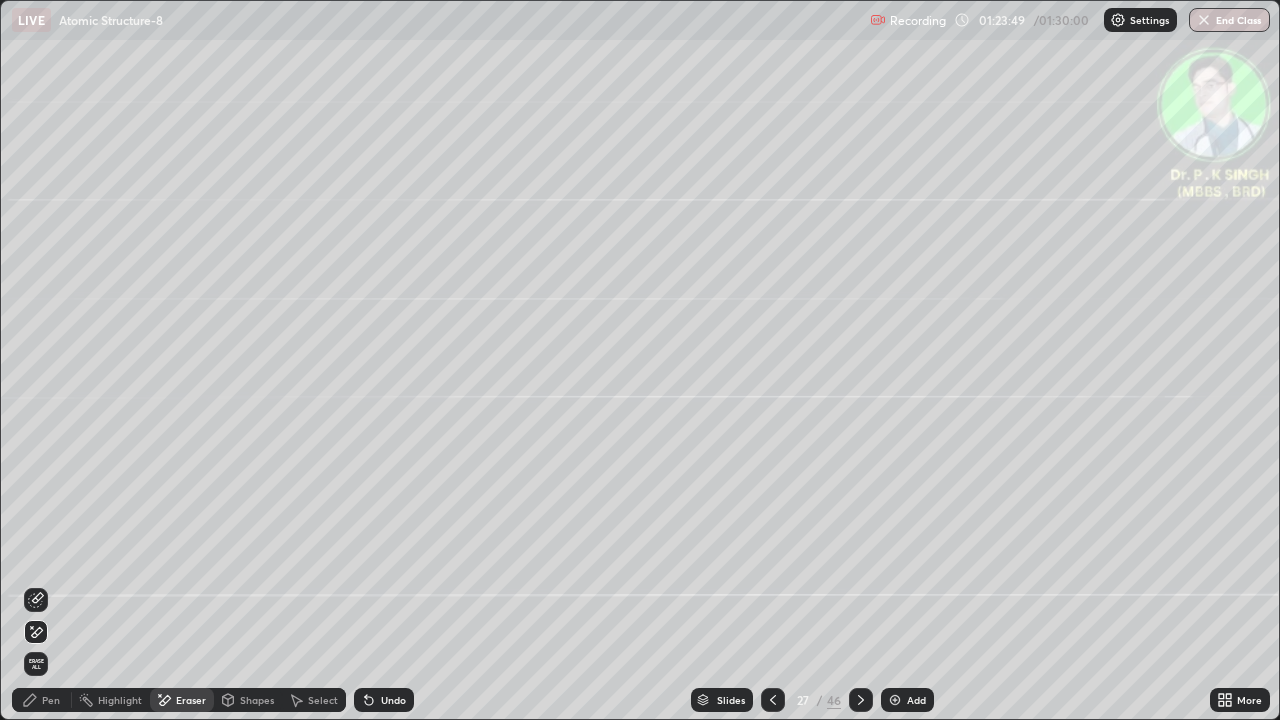 click on "Erase all" at bounding box center (36, 664) 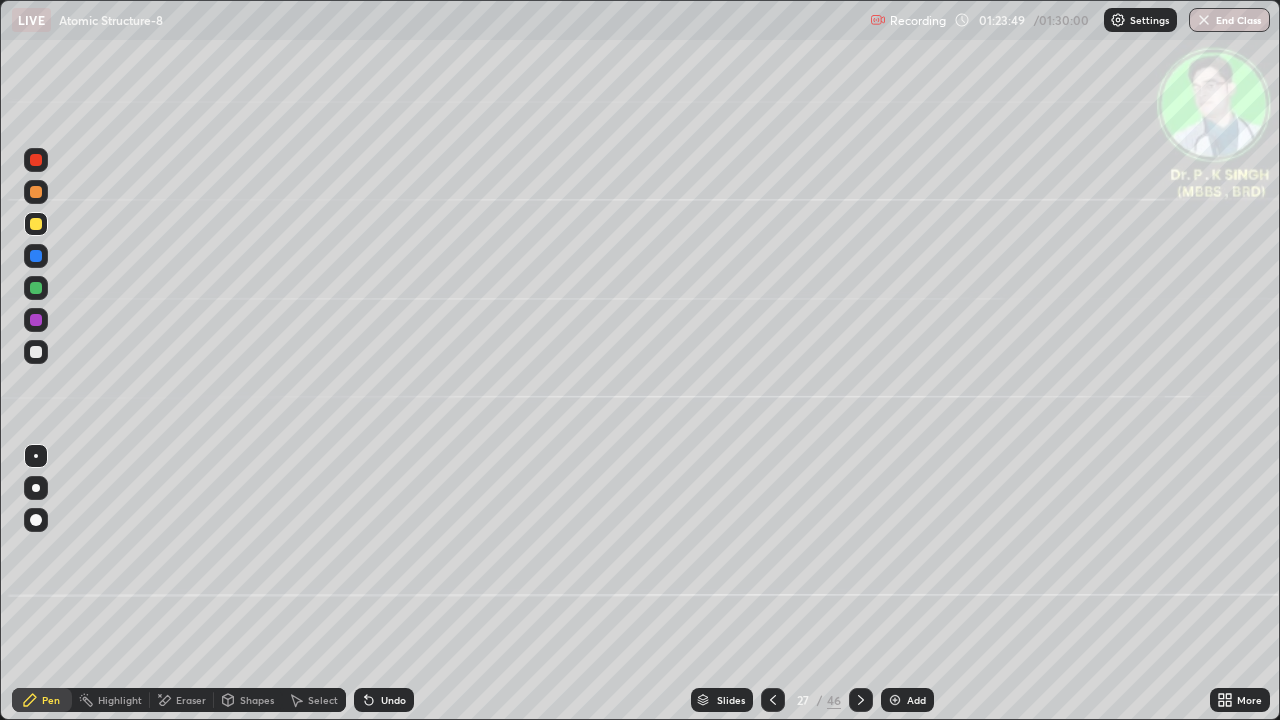 click on "Pen" at bounding box center [42, 700] 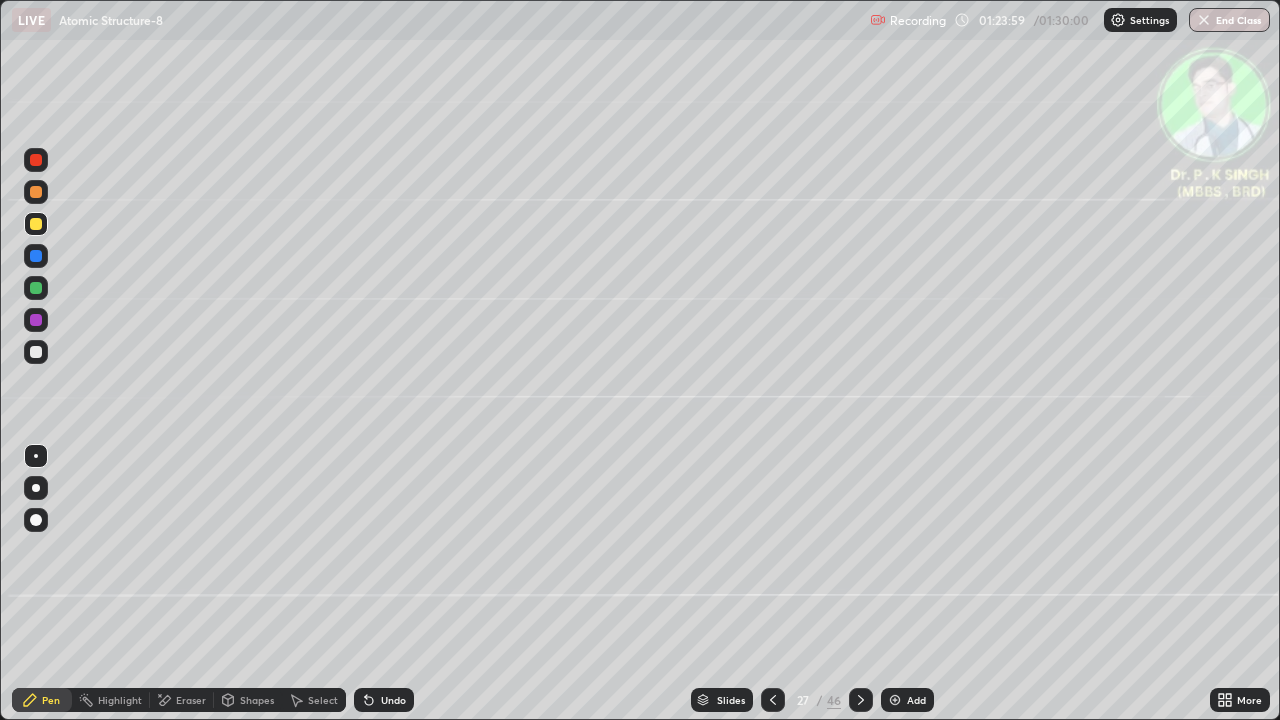 click at bounding box center [773, 700] 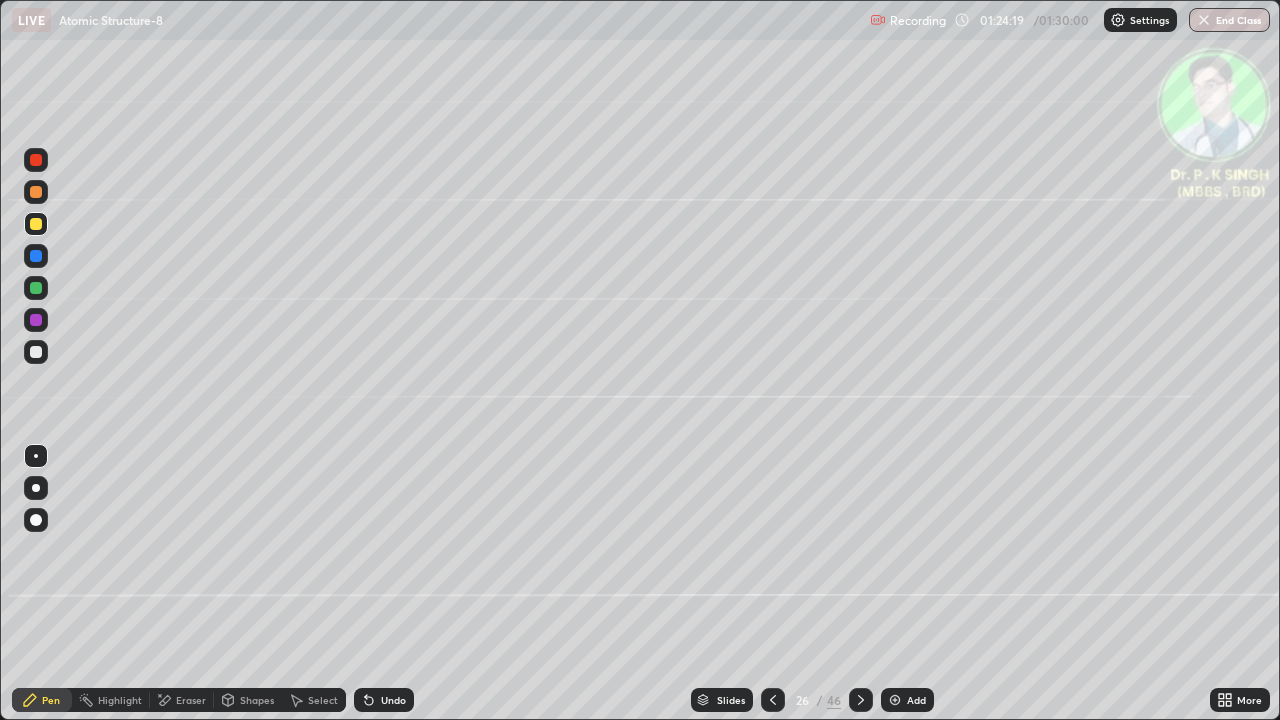 click 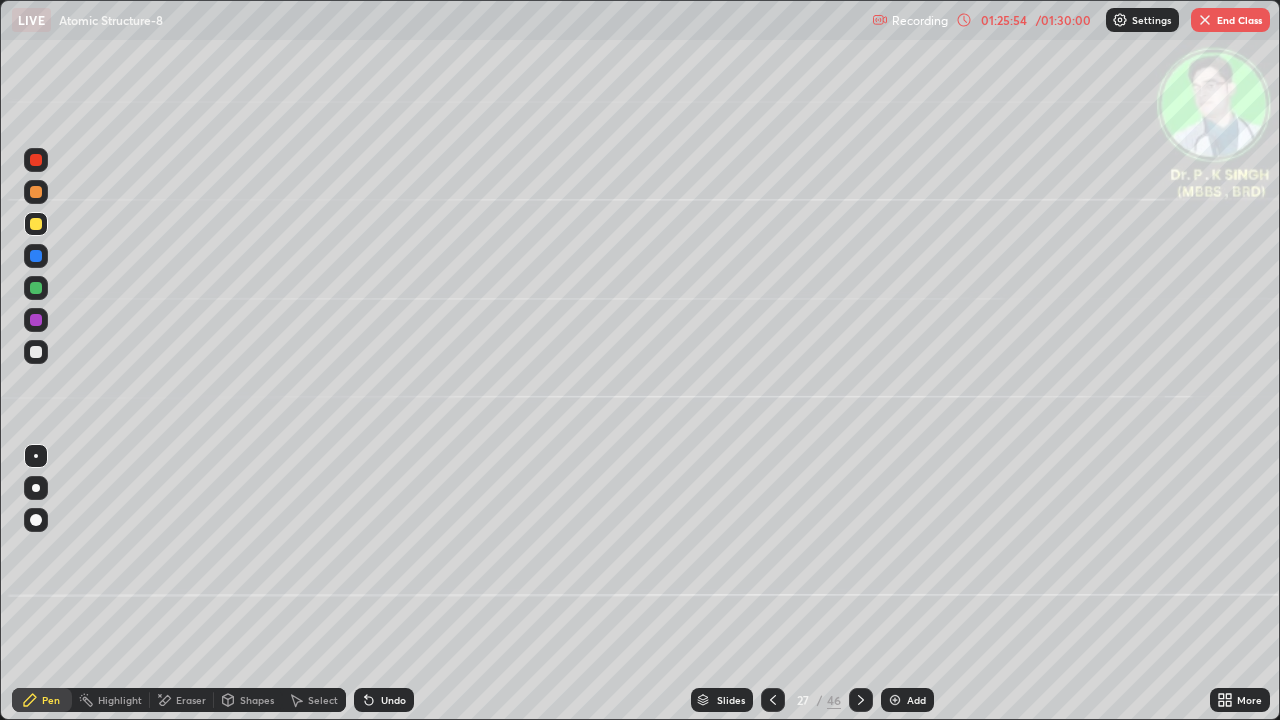 click on "End Class" at bounding box center (1230, 20) 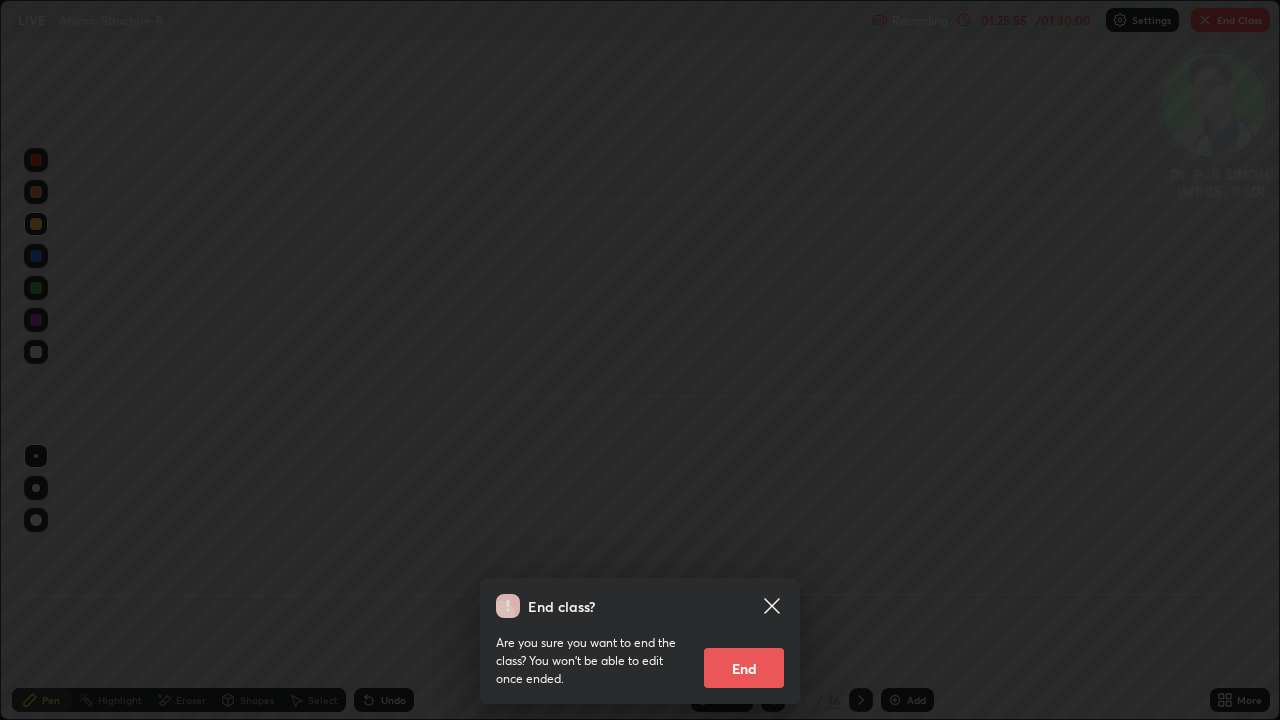 click on "End" at bounding box center [744, 668] 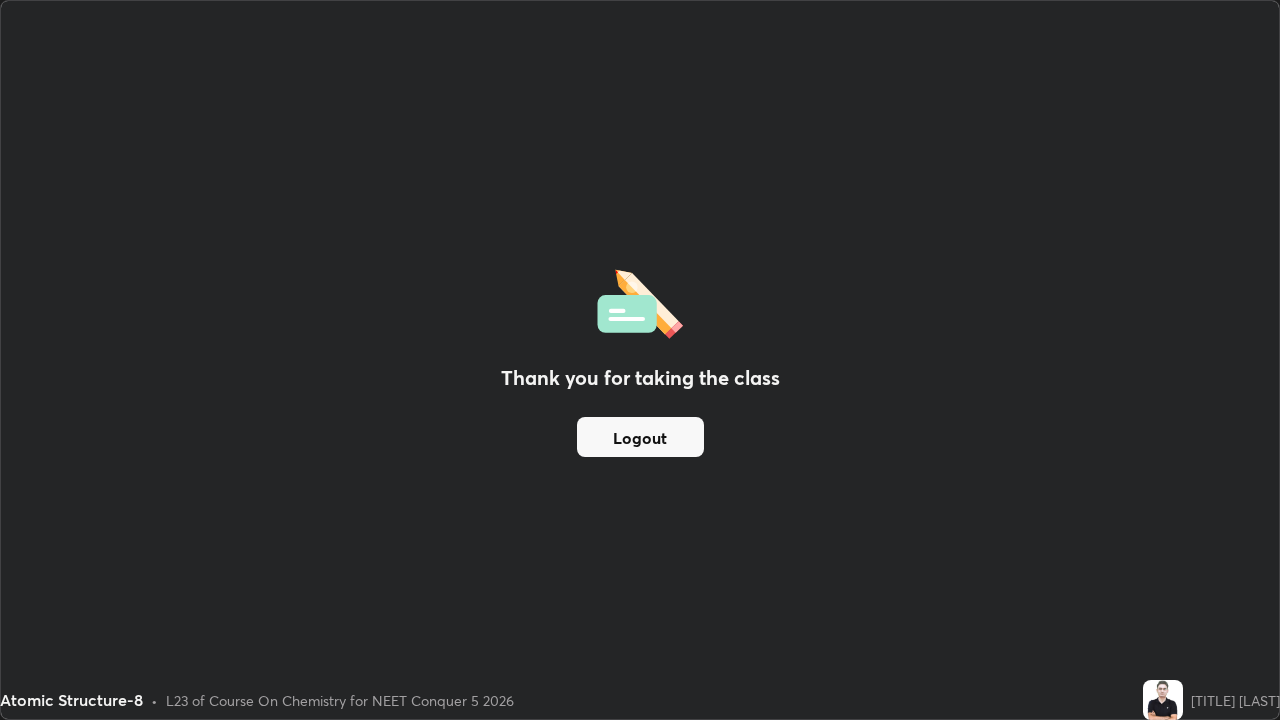 click on "Logout" at bounding box center (640, 437) 